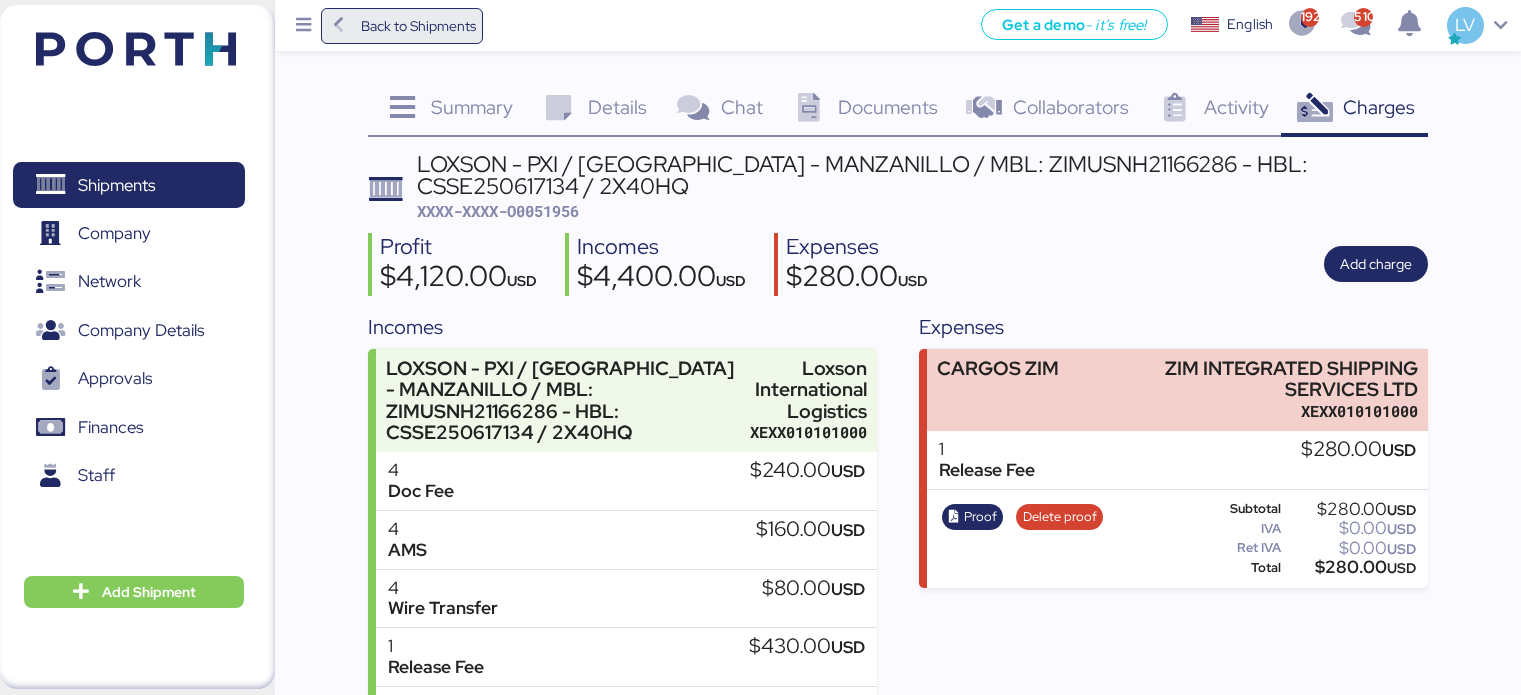 scroll, scrollTop: 0, scrollLeft: 0, axis: both 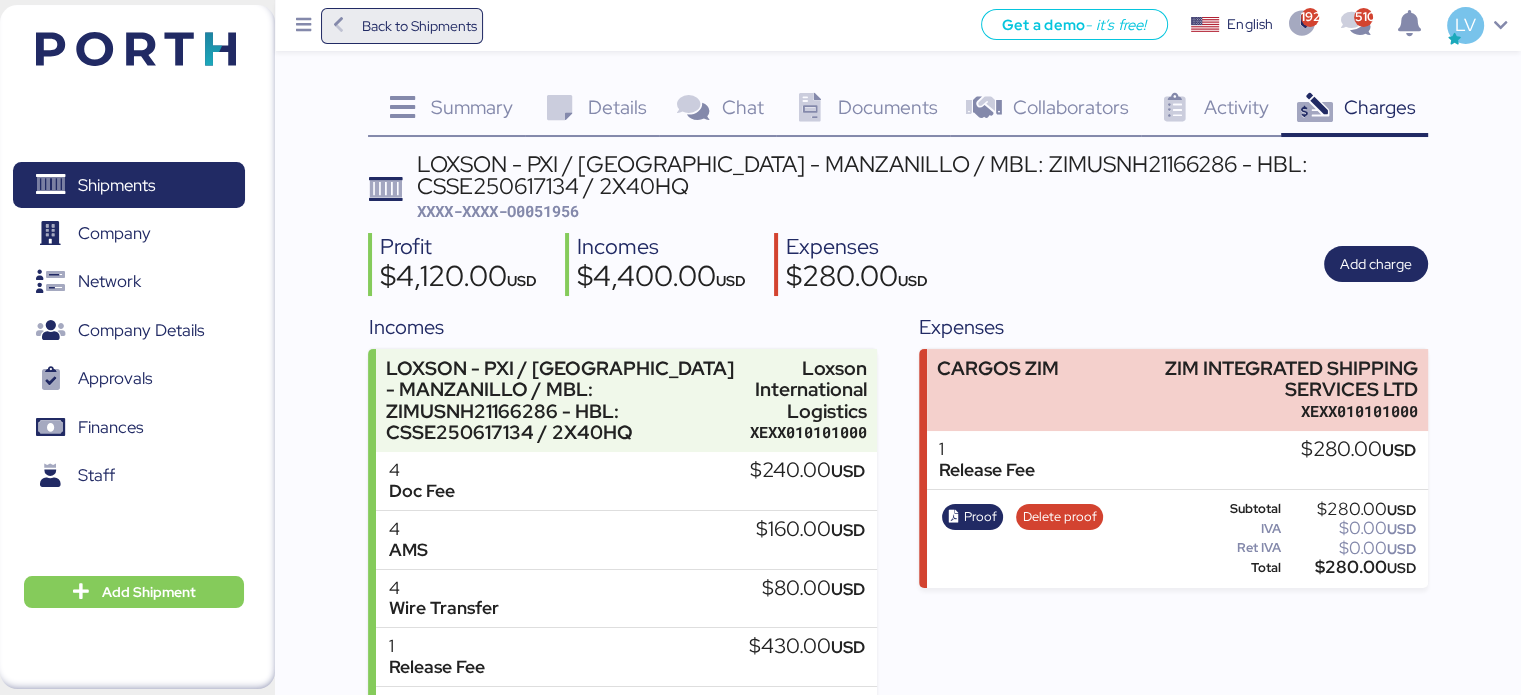 click on "Back to Shipments" at bounding box center [418, 26] 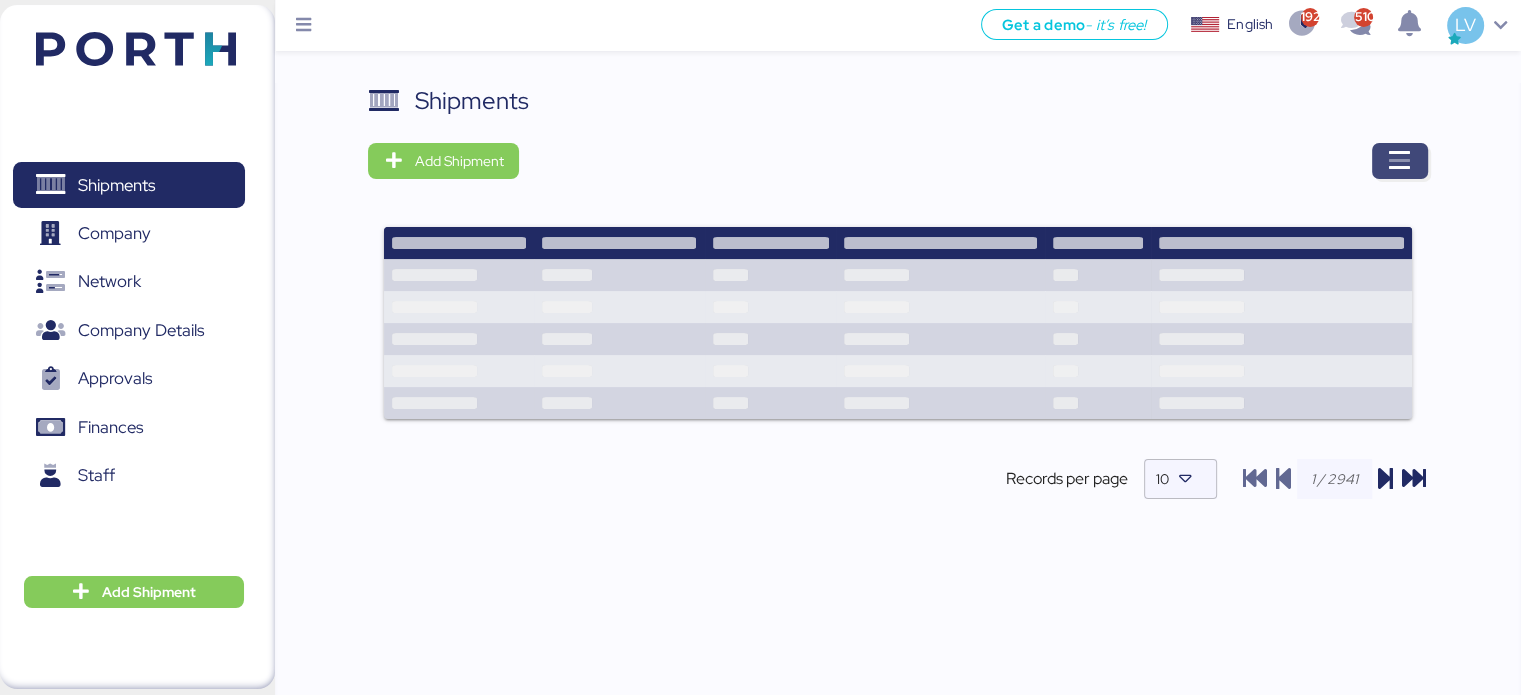 click at bounding box center [1400, 161] 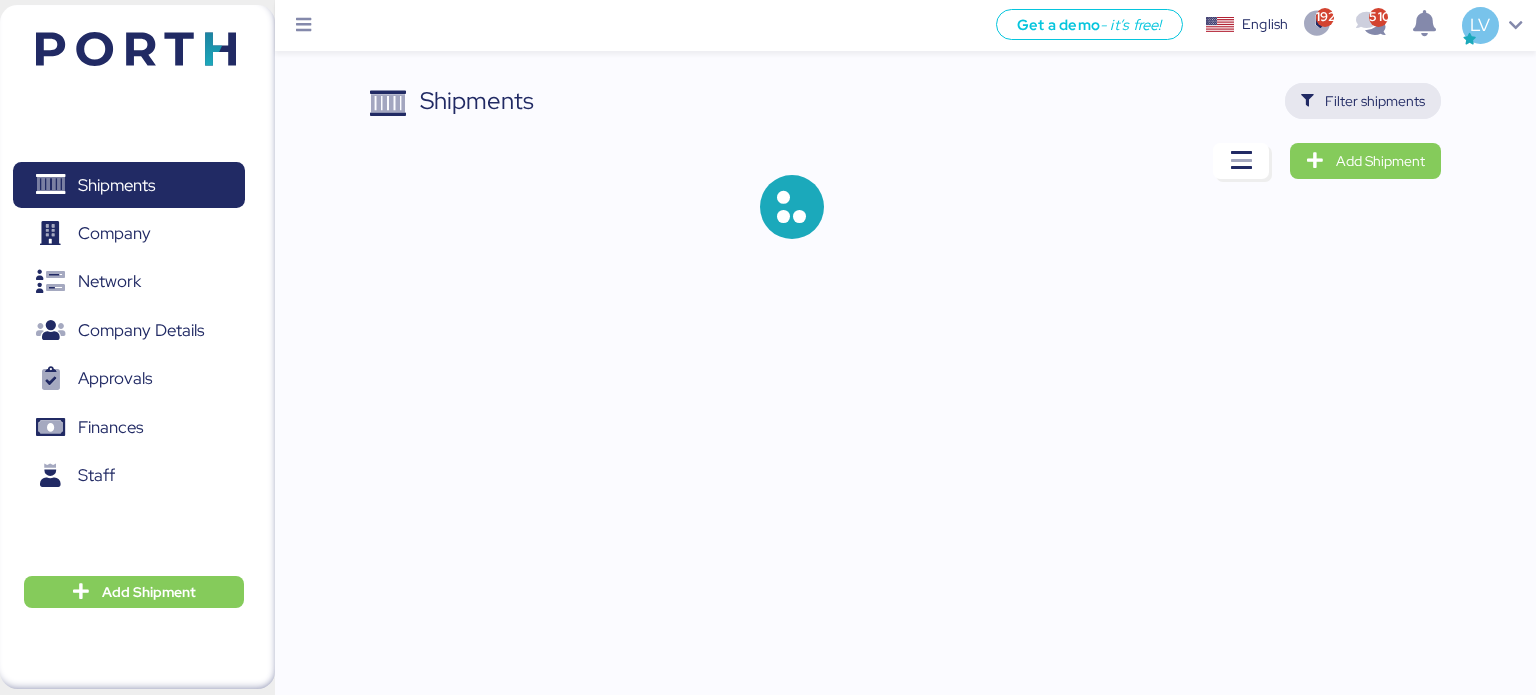 click on "Filter shipments" at bounding box center [1363, 101] 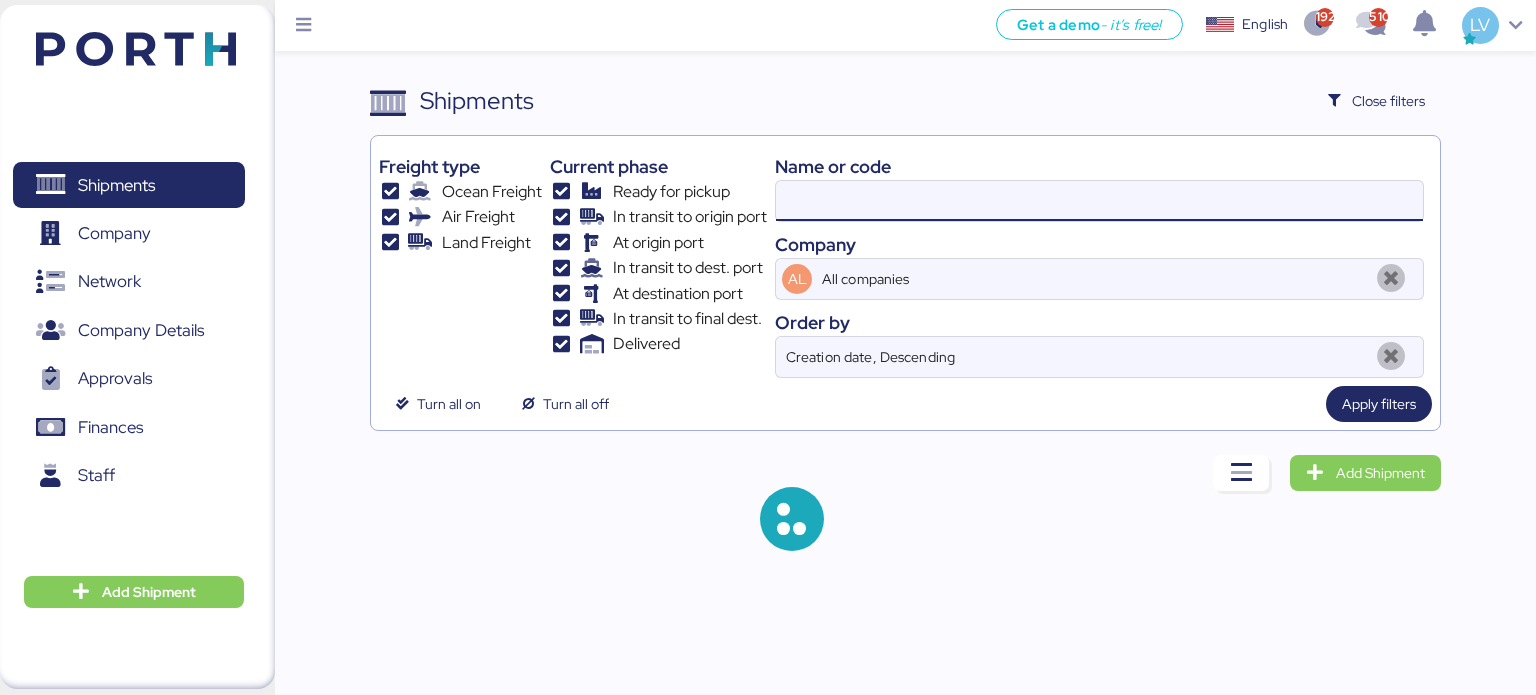 click at bounding box center [1099, 201] 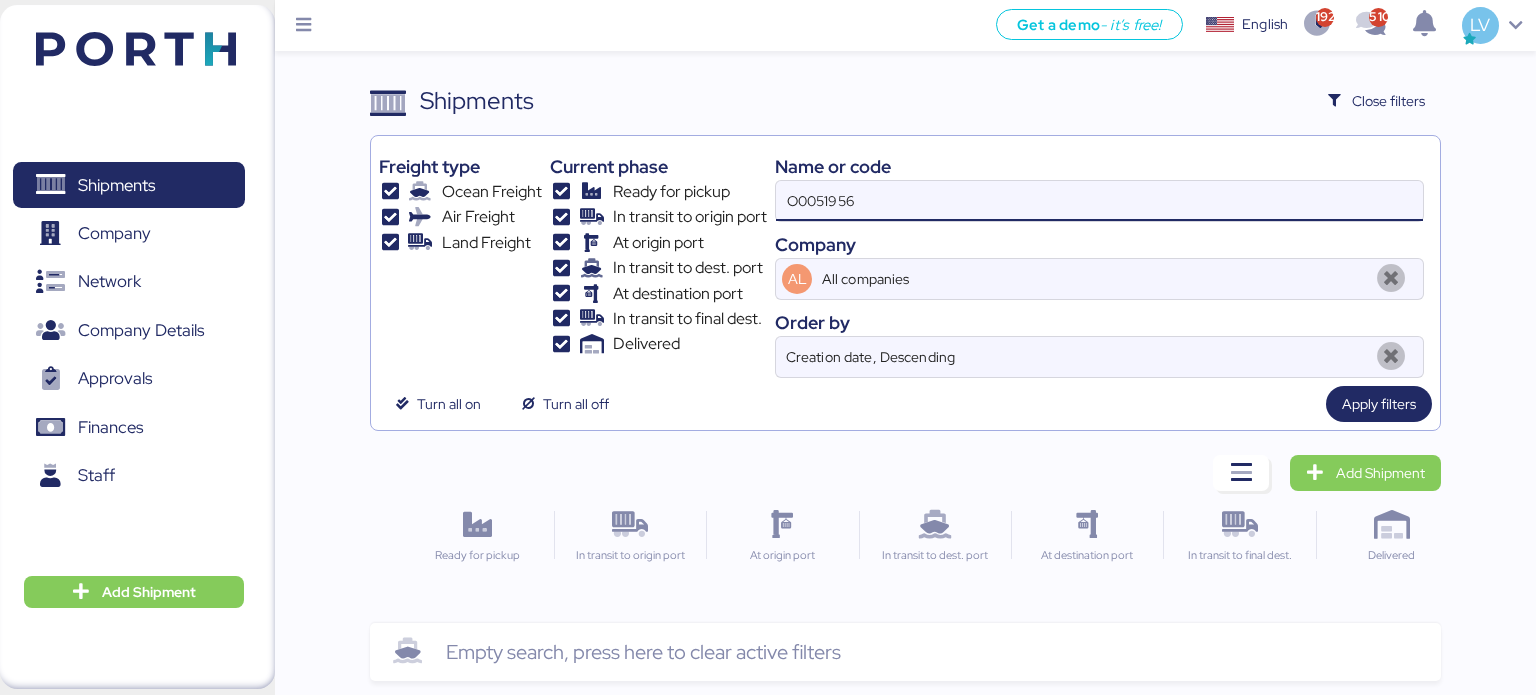 click on "O0051956" at bounding box center [1099, 201] 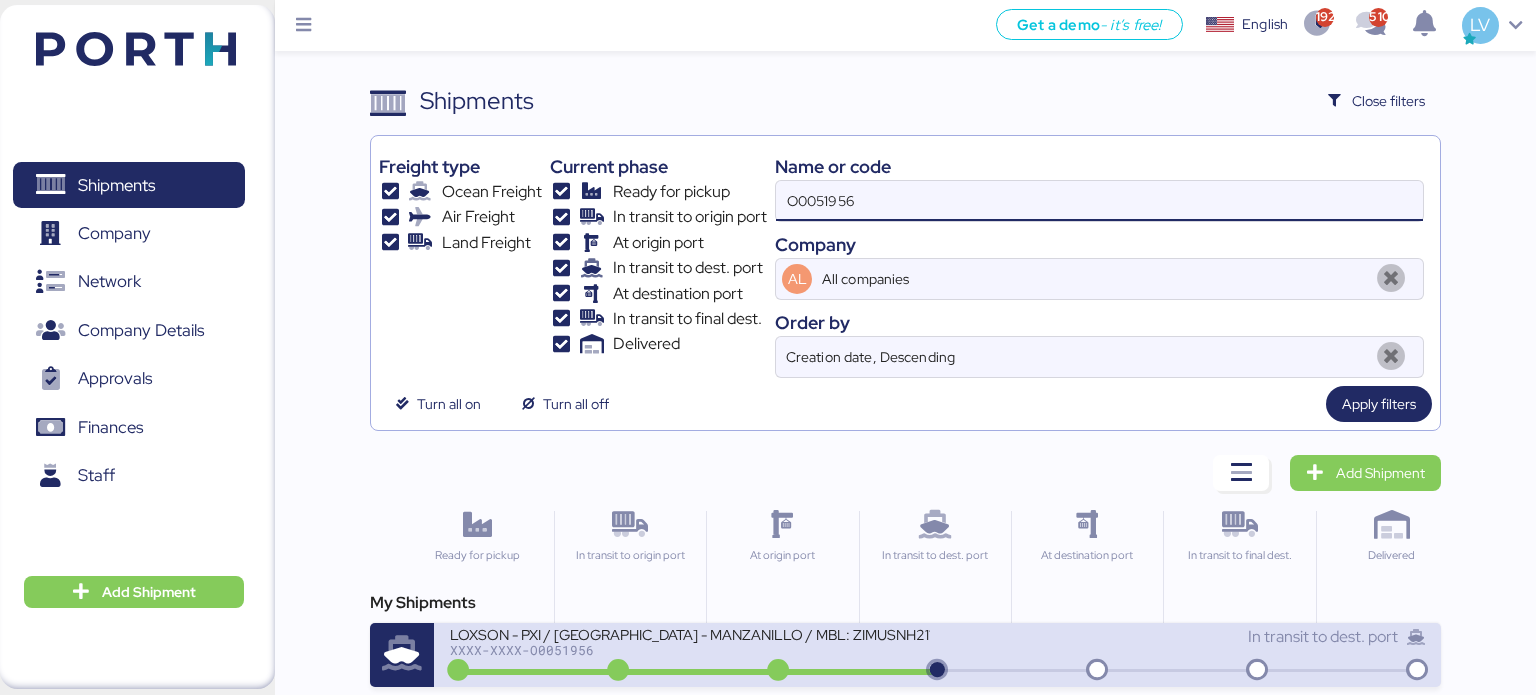 click on "XXXX-XXXX-O0051956" at bounding box center (690, 650) 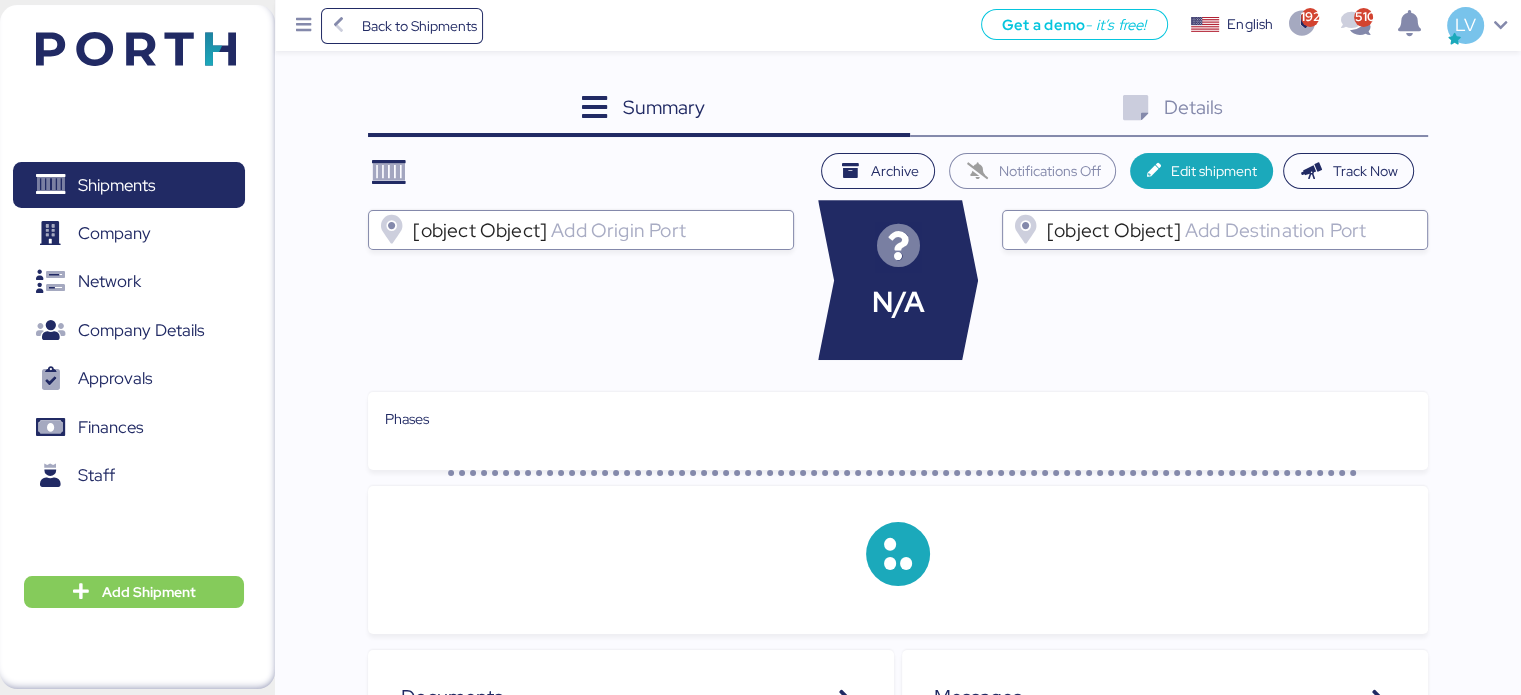click on "Details 0" at bounding box center [1169, 110] 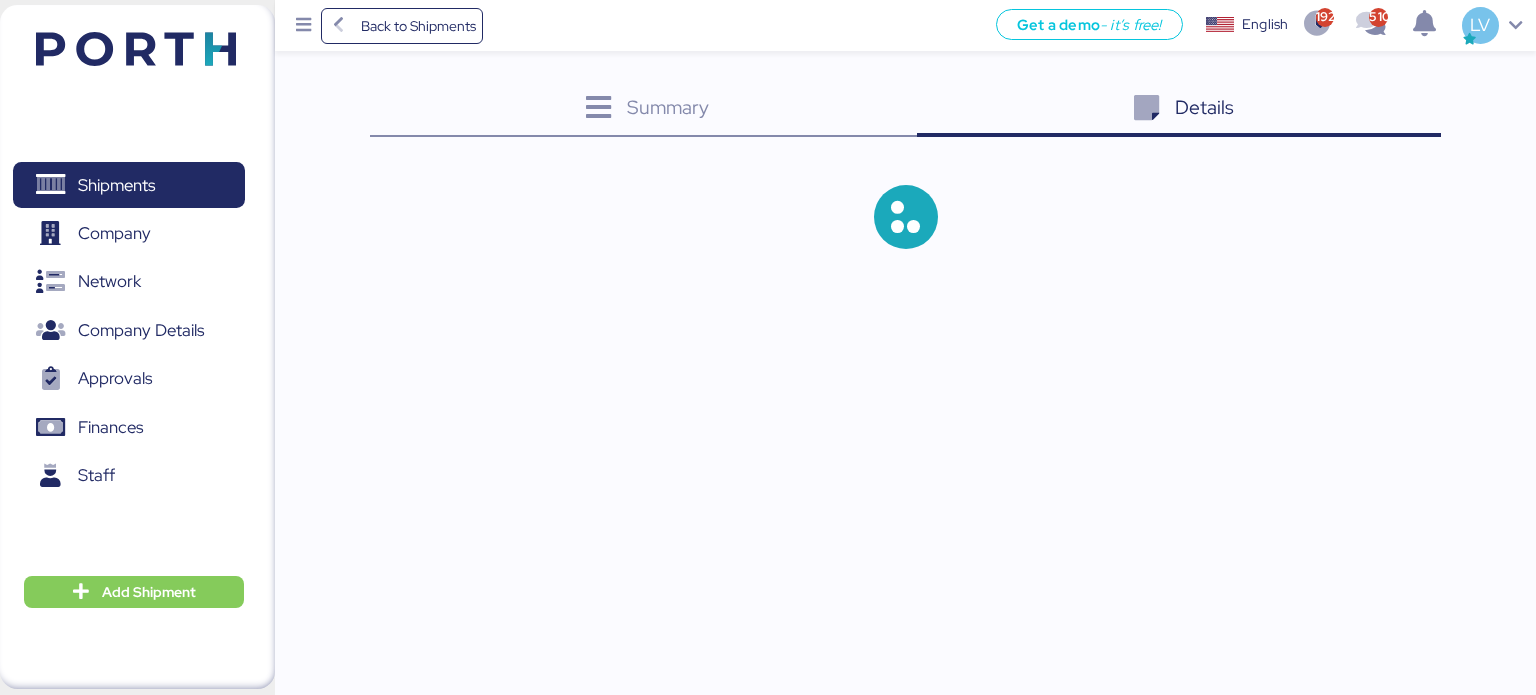 click on "Details 0" at bounding box center (1179, 110) 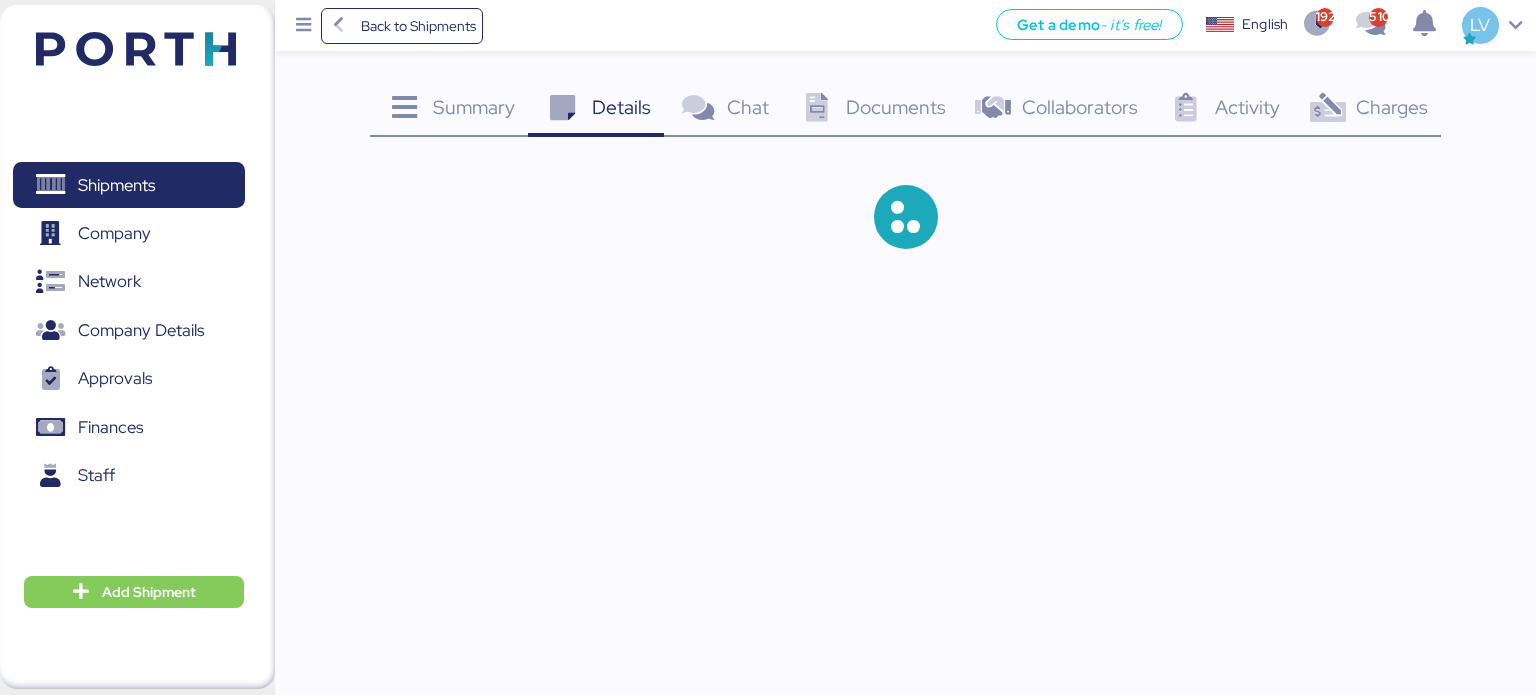 click on "Charges" at bounding box center (1392, 107) 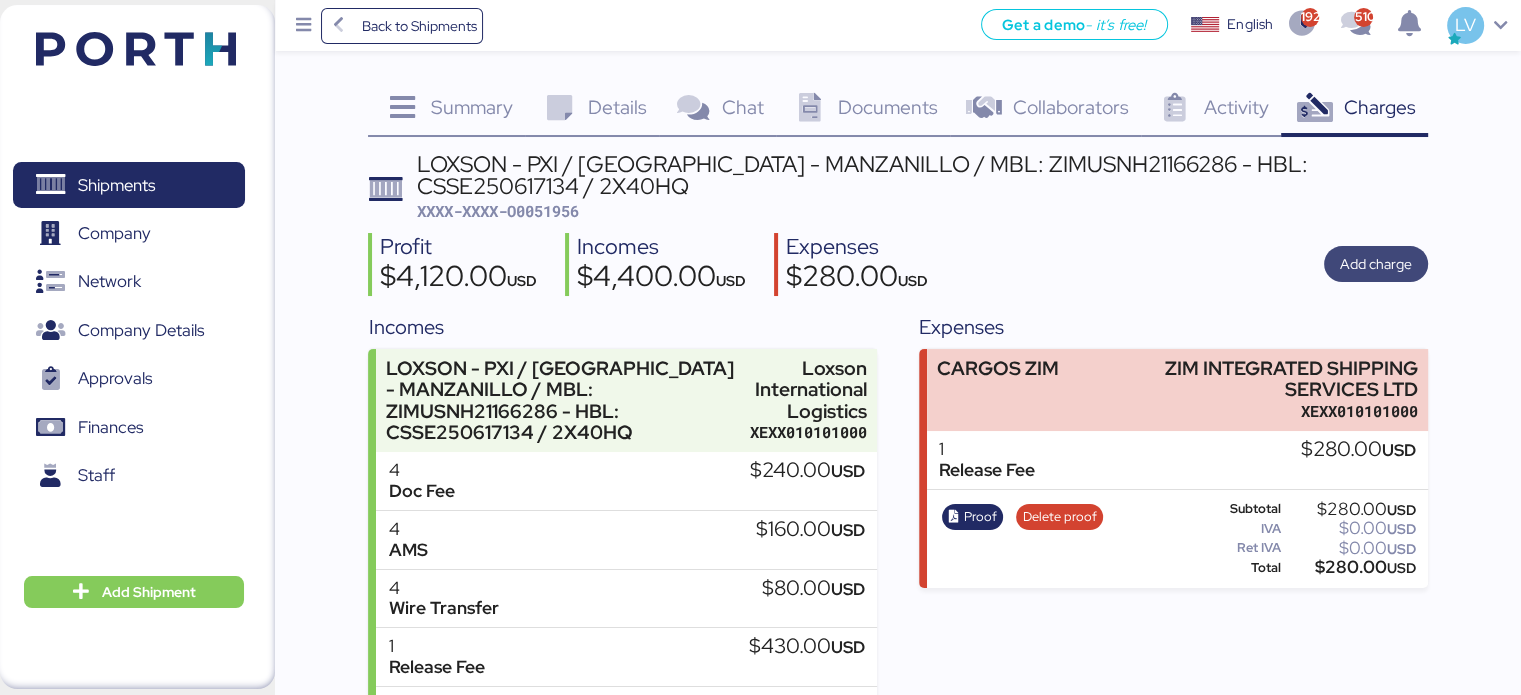 click on "Add charge" at bounding box center (1376, 264) 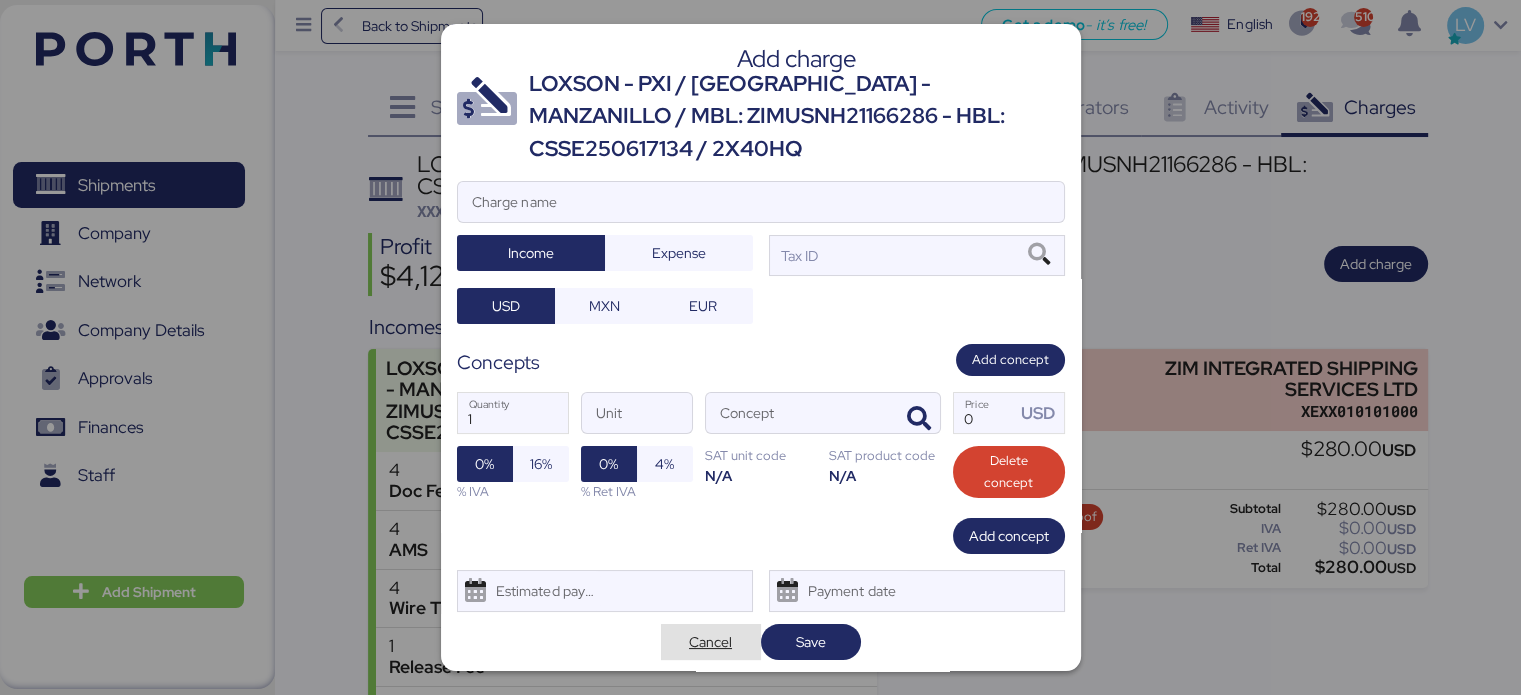 click on "Cancel" at bounding box center [710, 642] 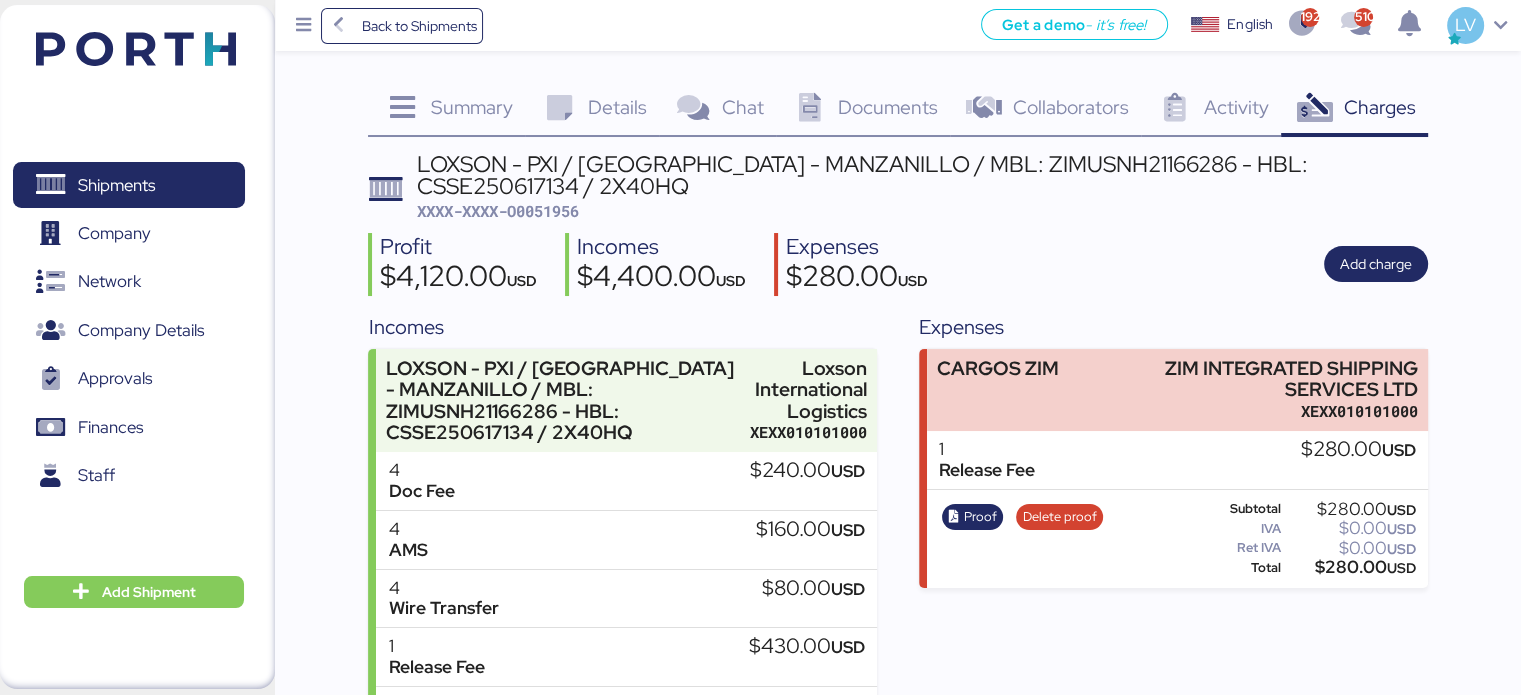 scroll, scrollTop: 162, scrollLeft: 0, axis: vertical 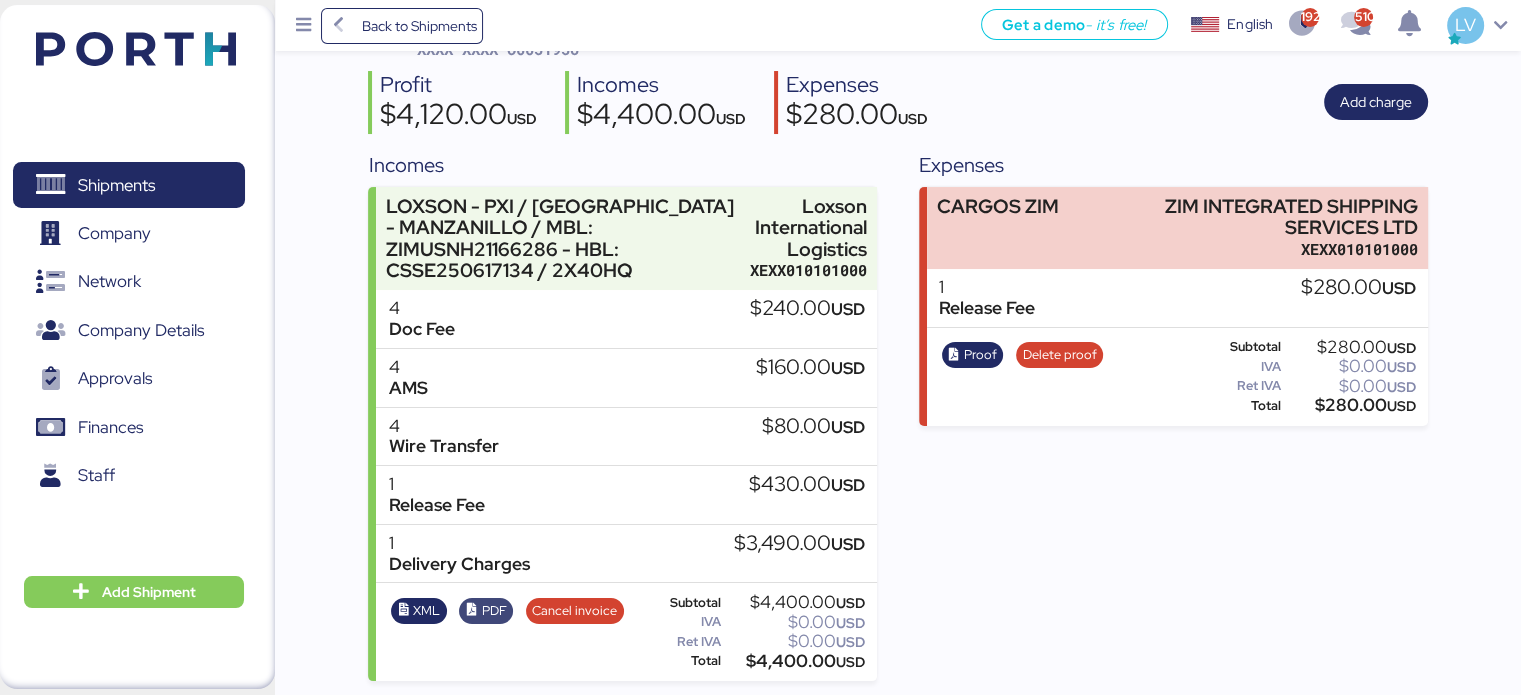 click on "PDF" at bounding box center (486, 611) 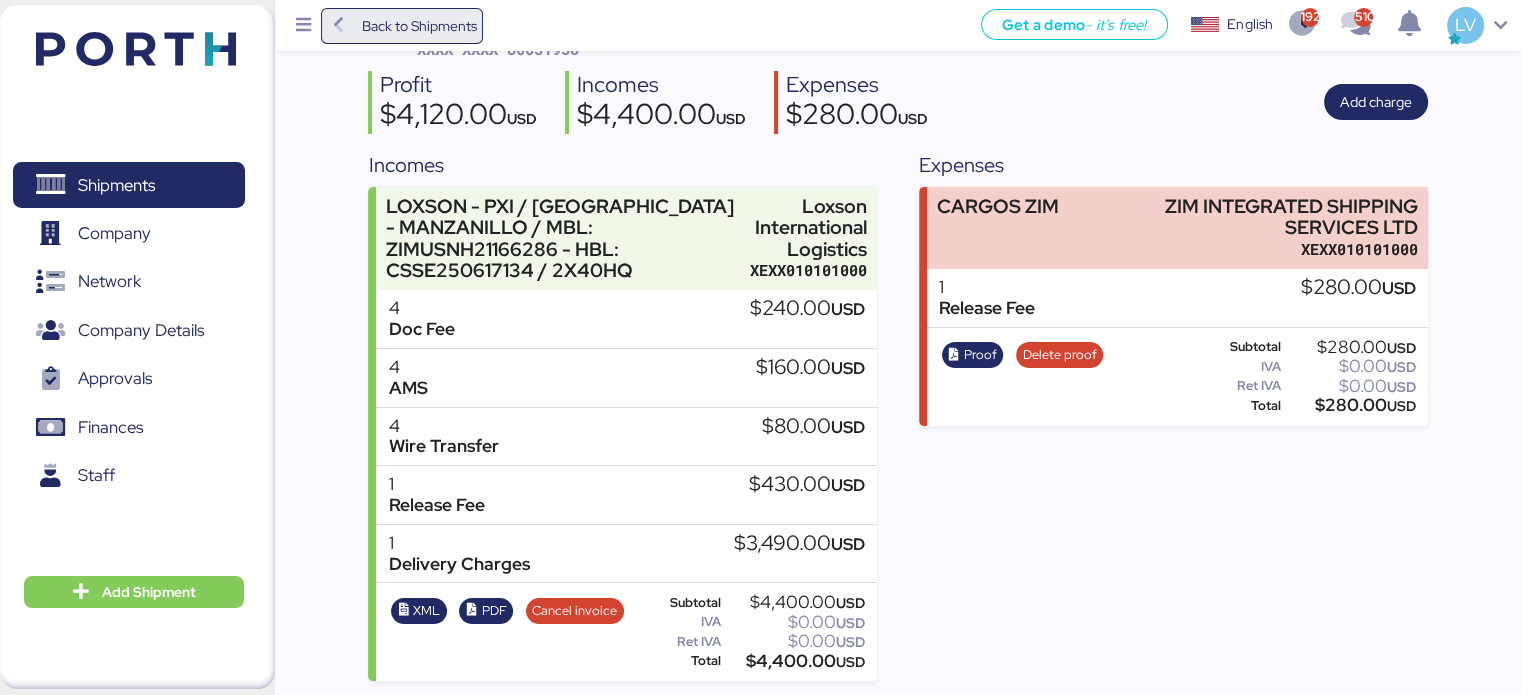 click on "Back to Shipments" at bounding box center (402, 26) 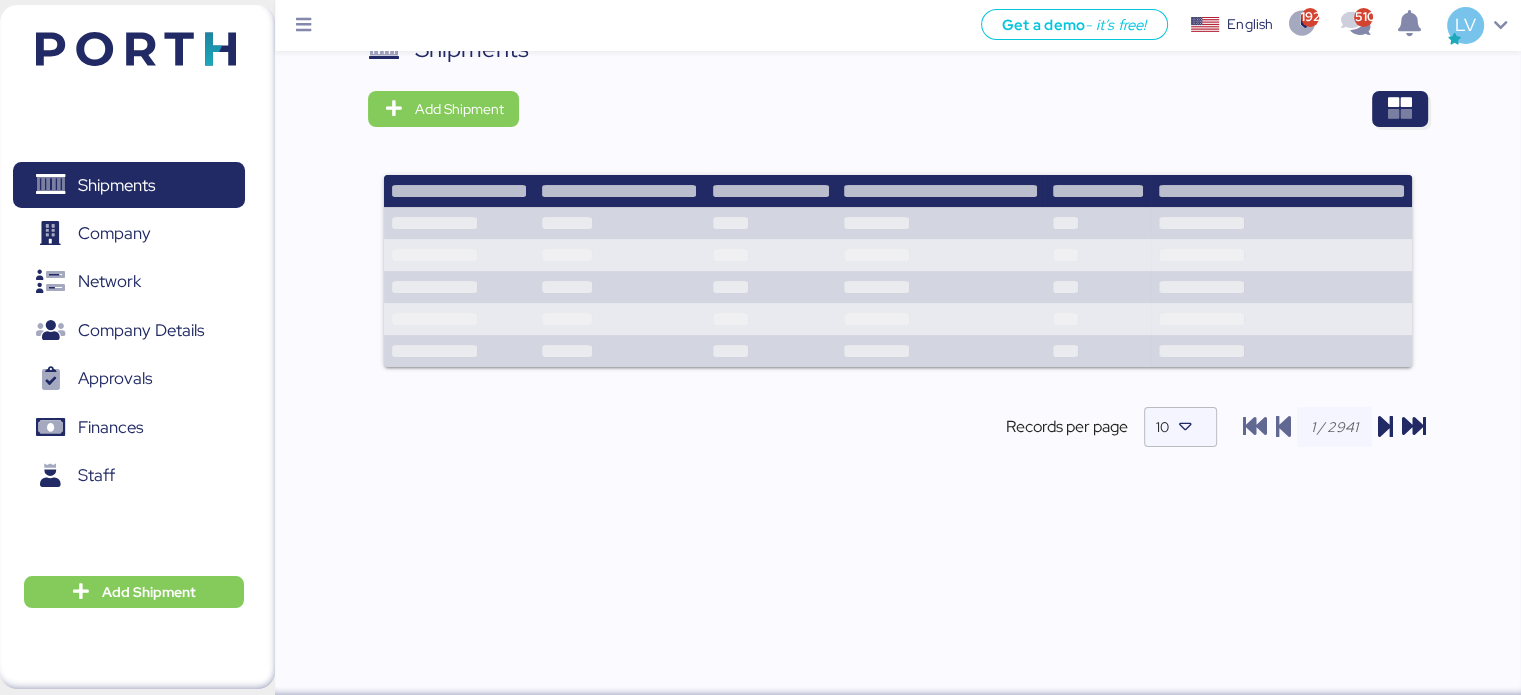 scroll, scrollTop: 0, scrollLeft: 0, axis: both 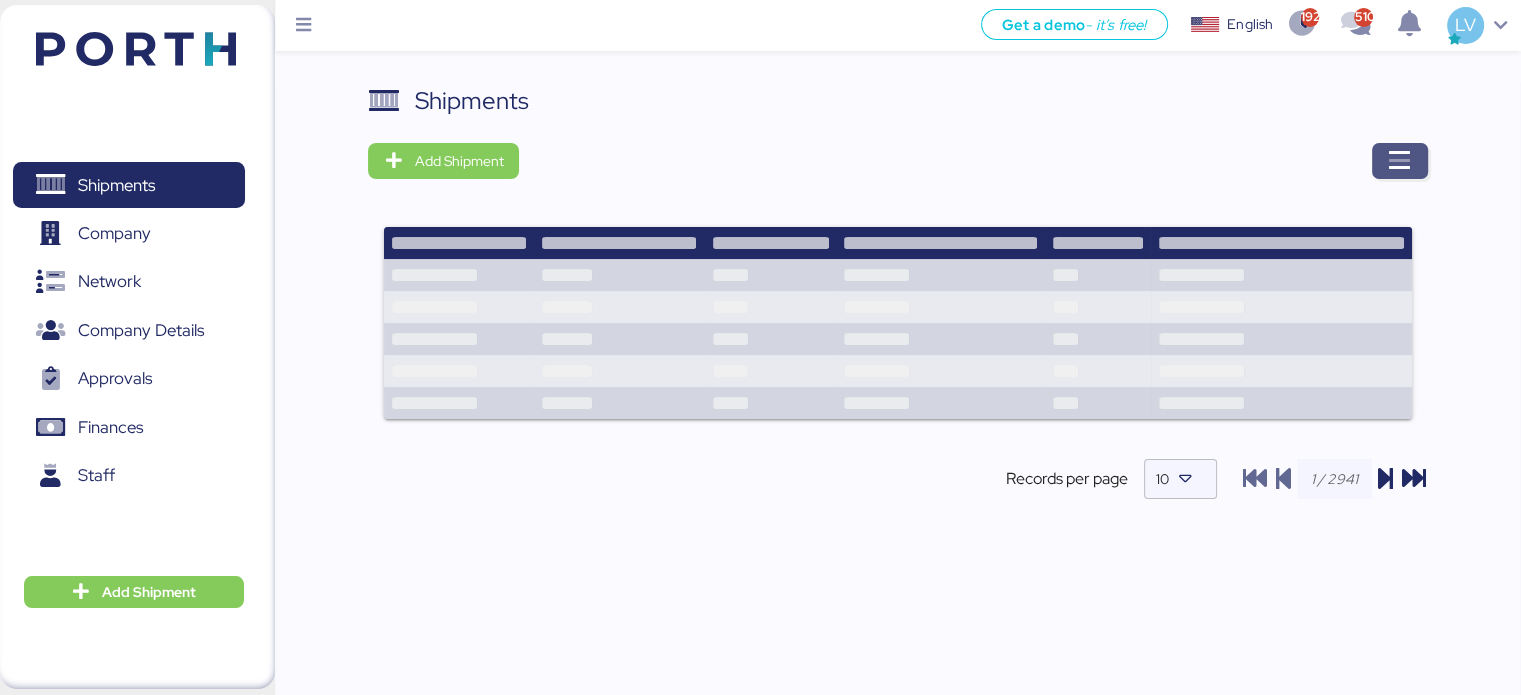 click at bounding box center [1400, 161] 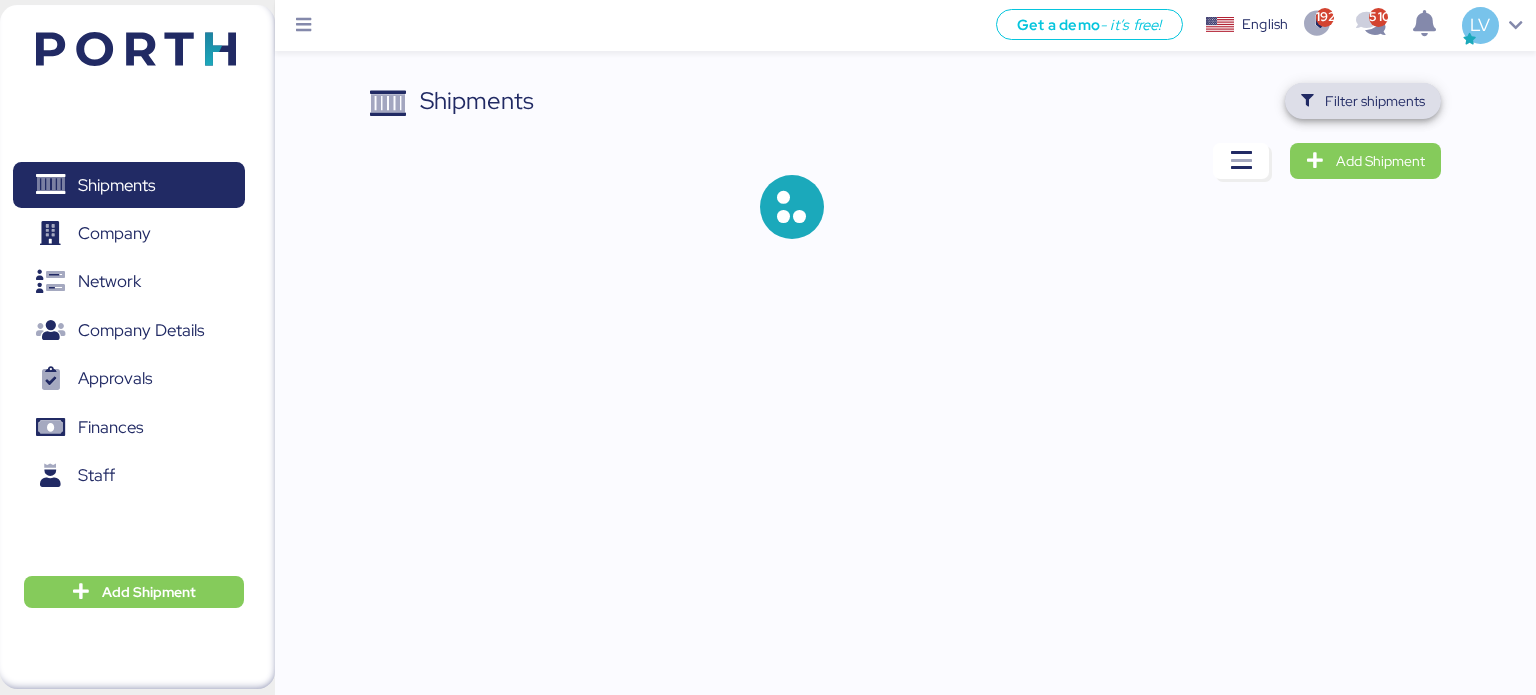 click on "Filter shipments" at bounding box center [1375, 101] 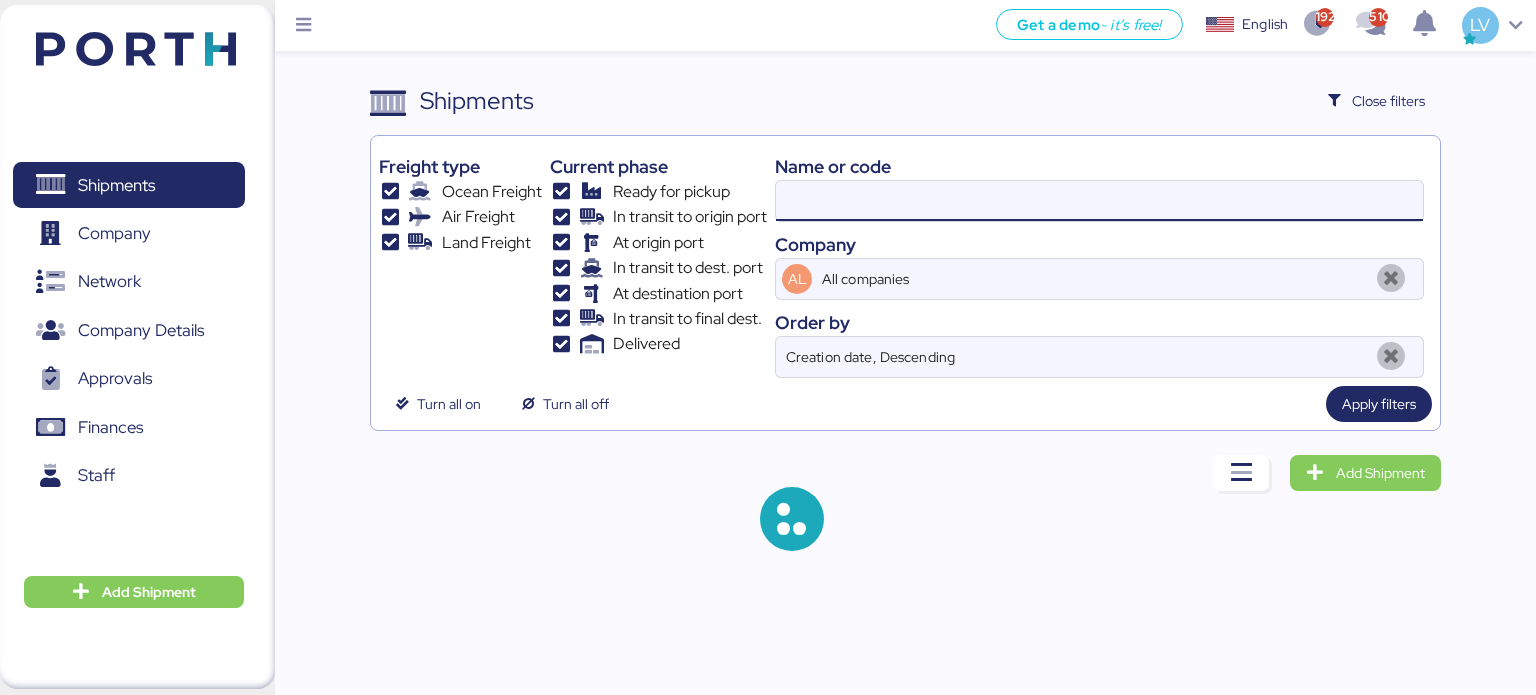 click at bounding box center [1099, 201] 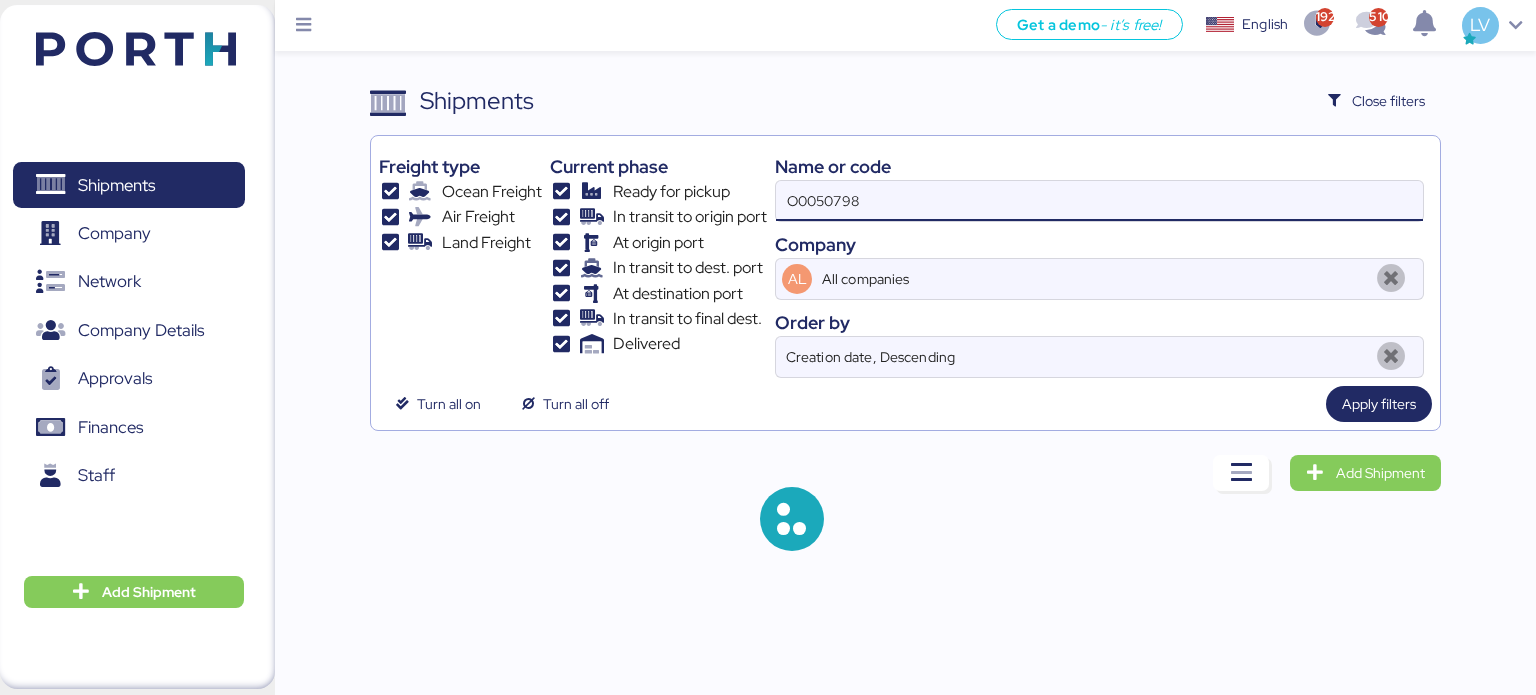 type on "O0050798" 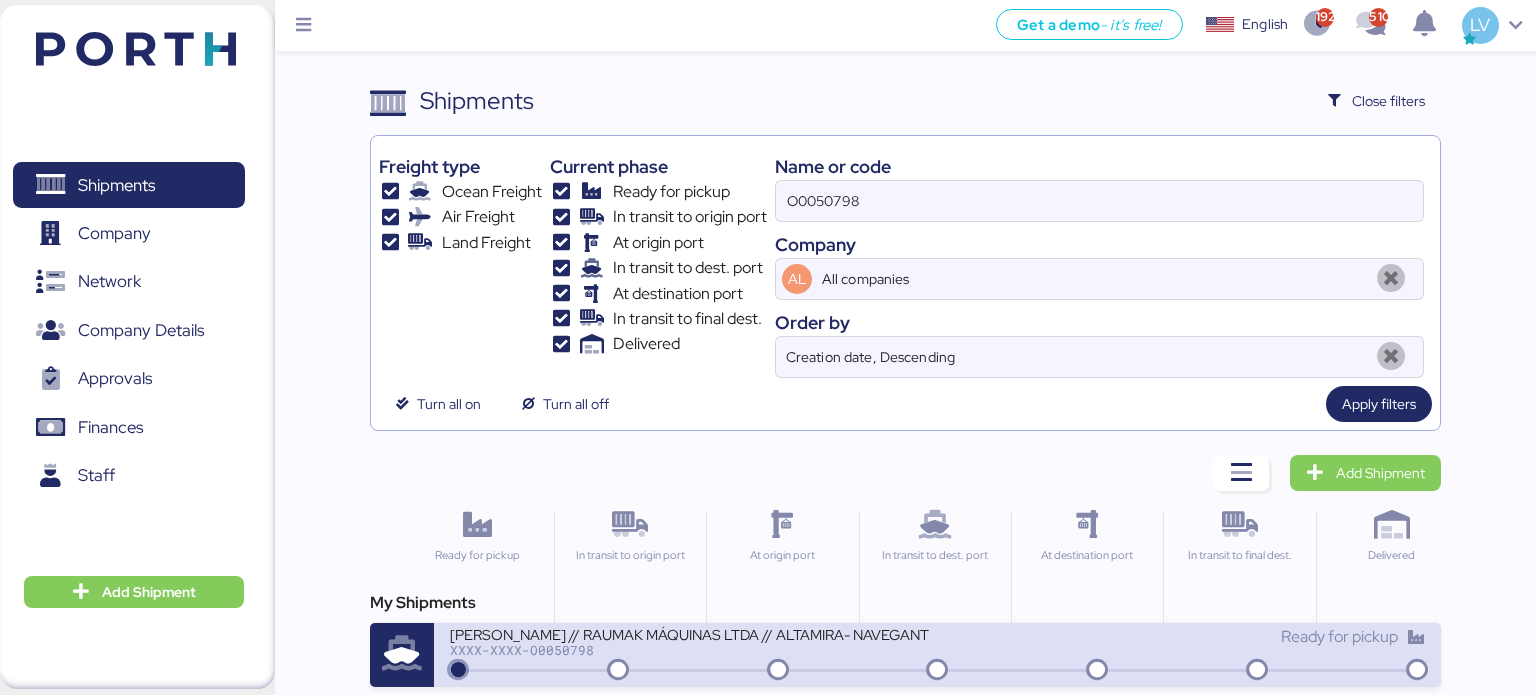 click on "[PERSON_NAME] // RAUMAK MÁQUINAS LTDA // ALTAMIRA- NAVEGANTES // 1X40 HC" at bounding box center (690, 633) 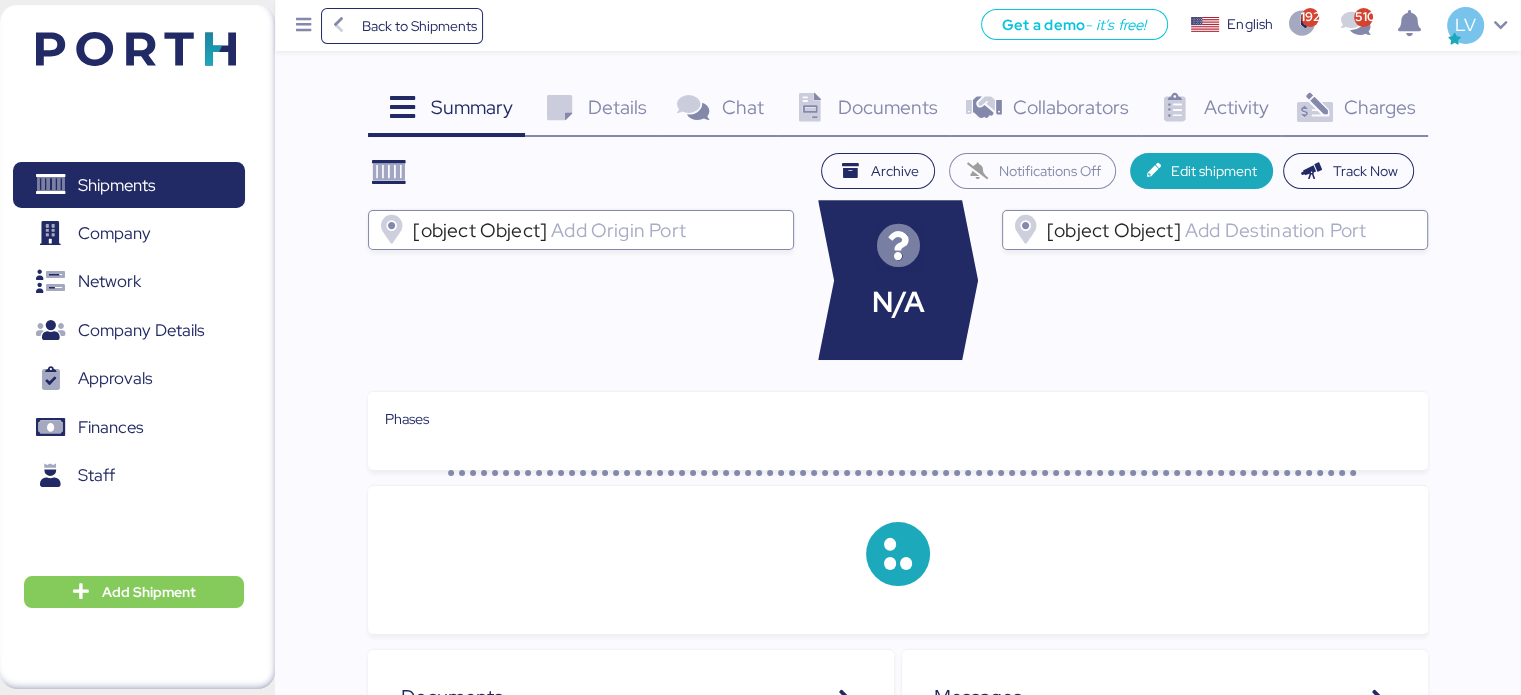 click on "Charges" at bounding box center [1379, 107] 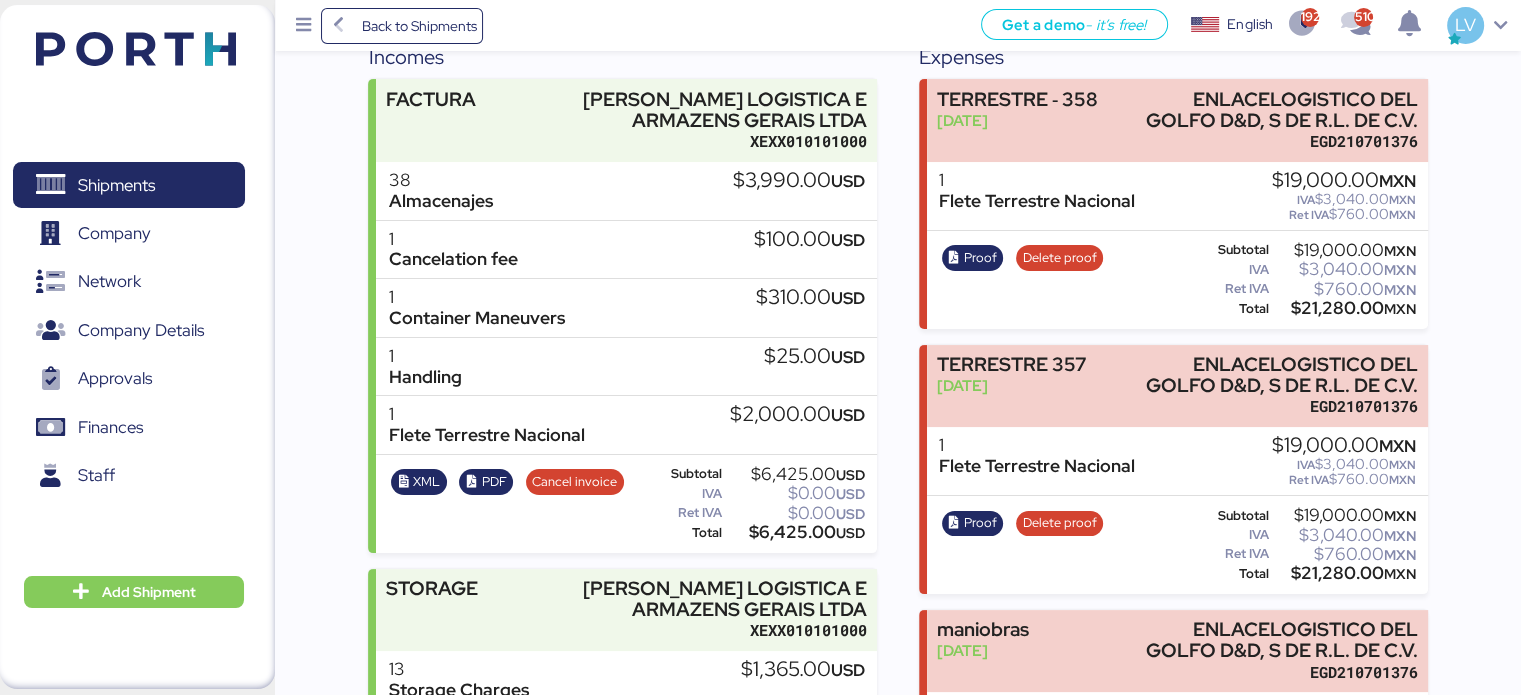 scroll, scrollTop: 0, scrollLeft: 0, axis: both 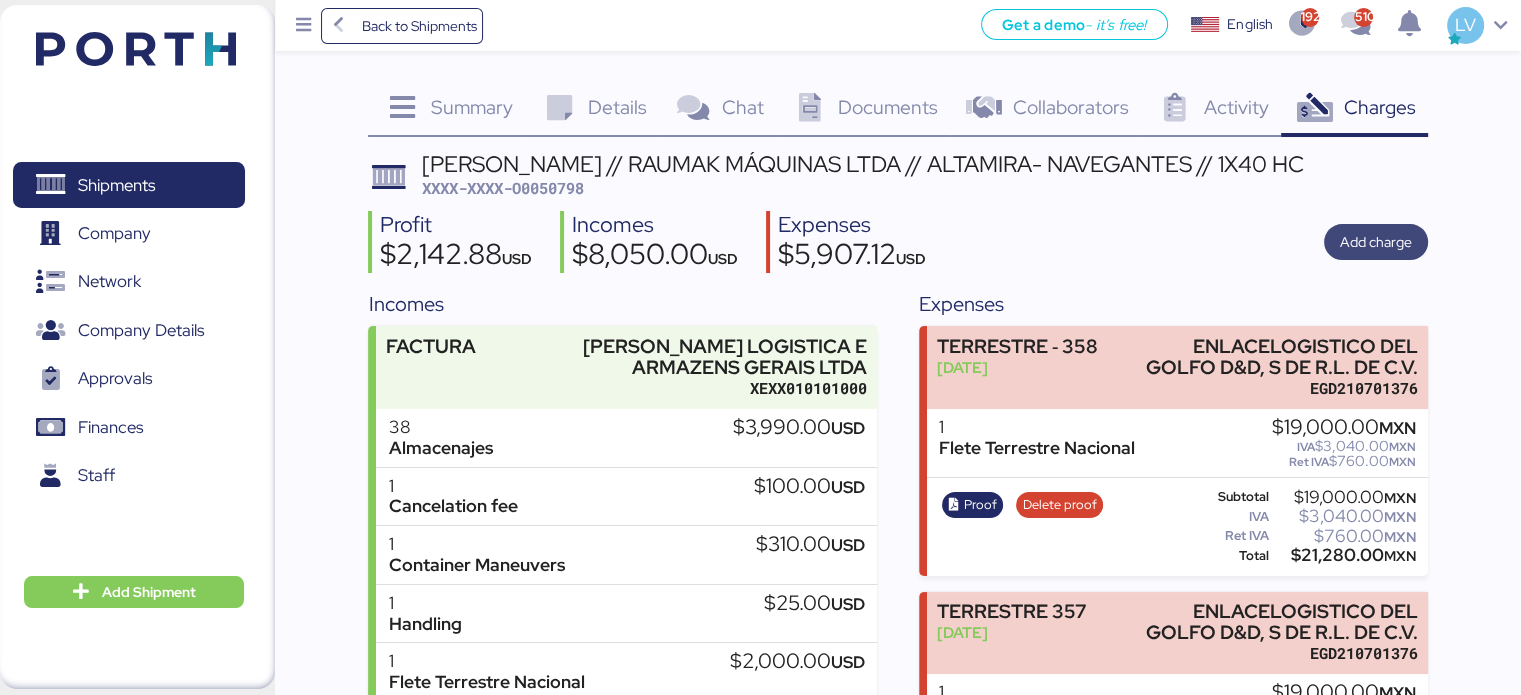 click on "Add charge" at bounding box center [1376, 242] 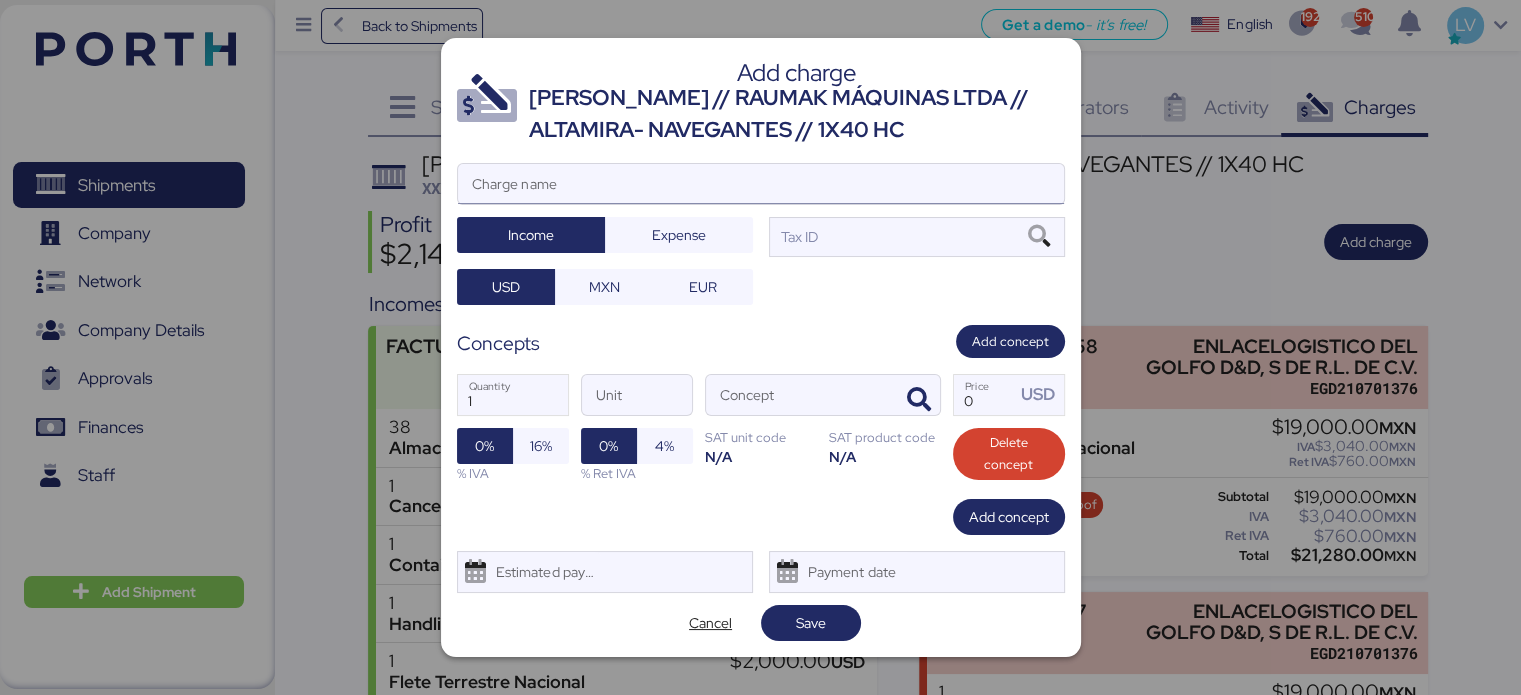 click on "Charge name" at bounding box center (761, 184) 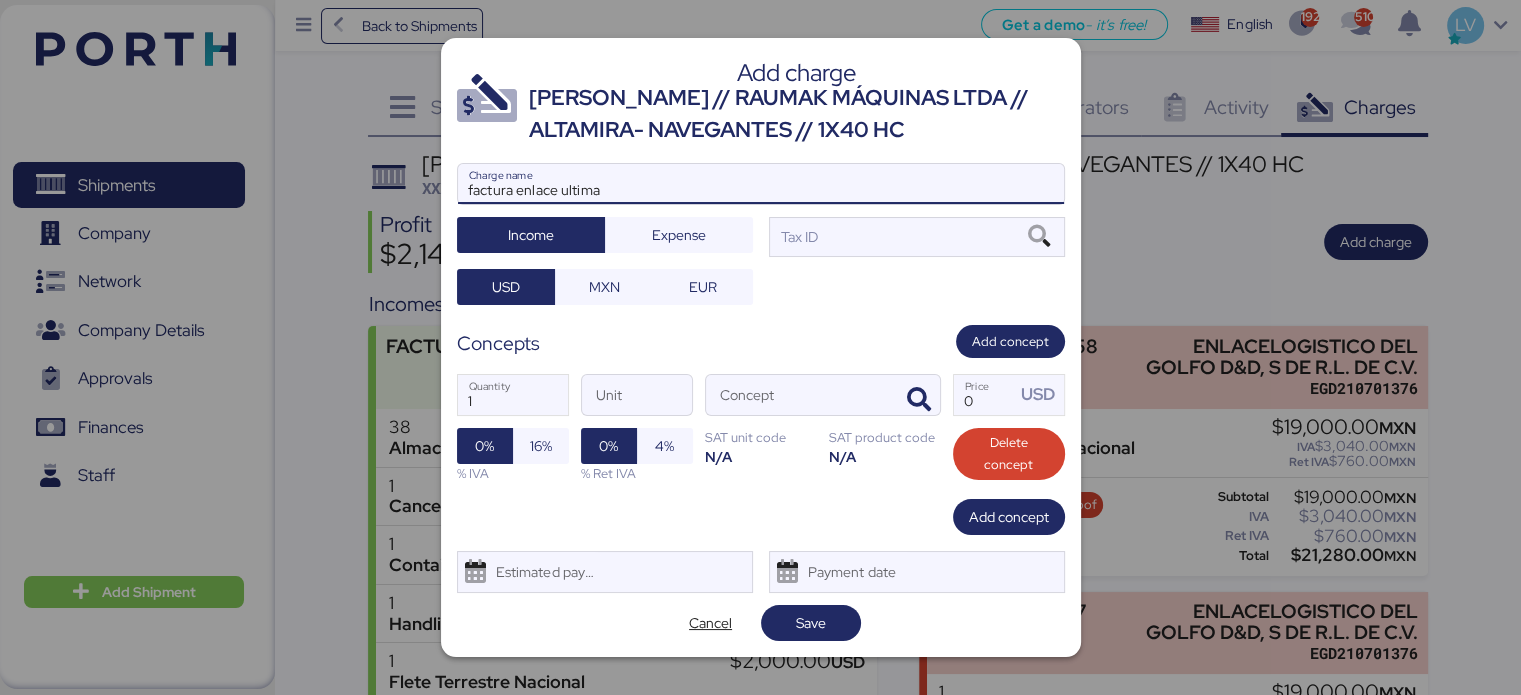 type on "factura enlace ultima" 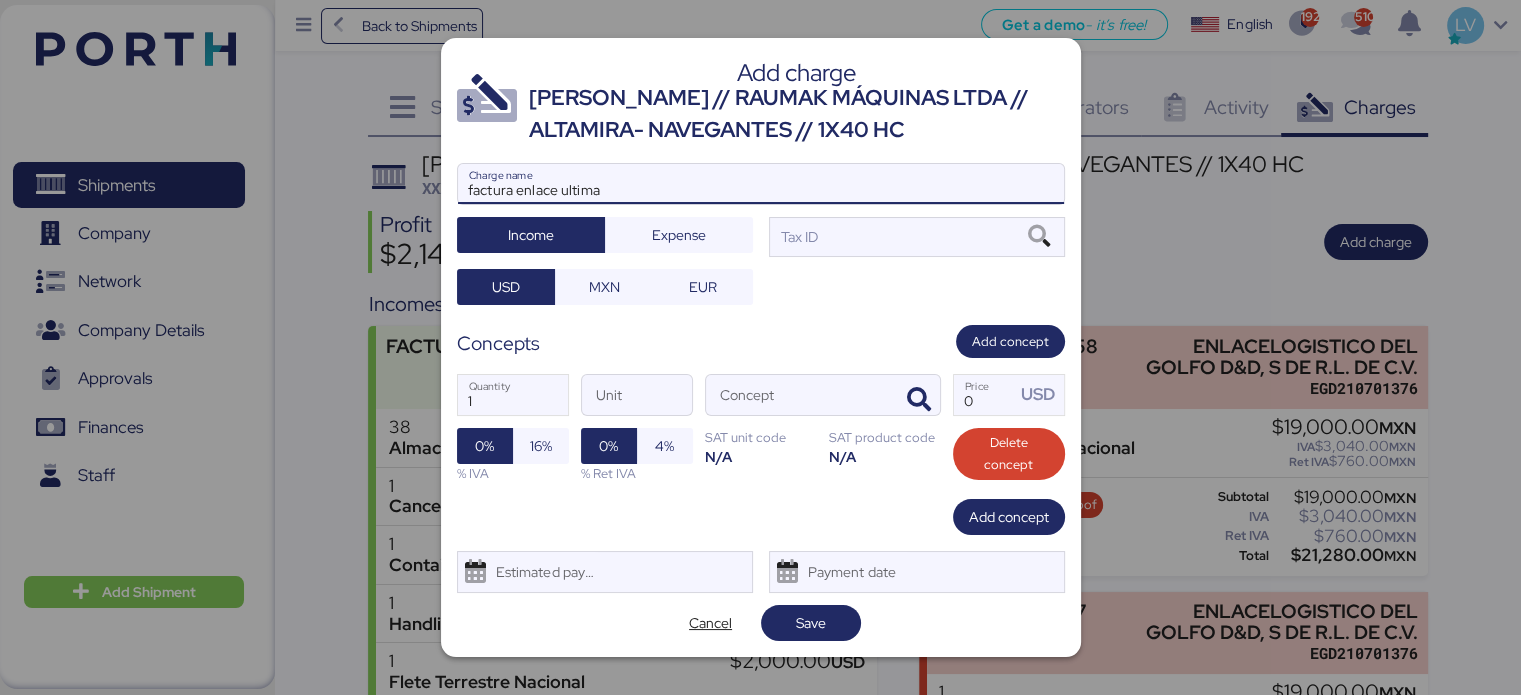 click at bounding box center (761, 214) 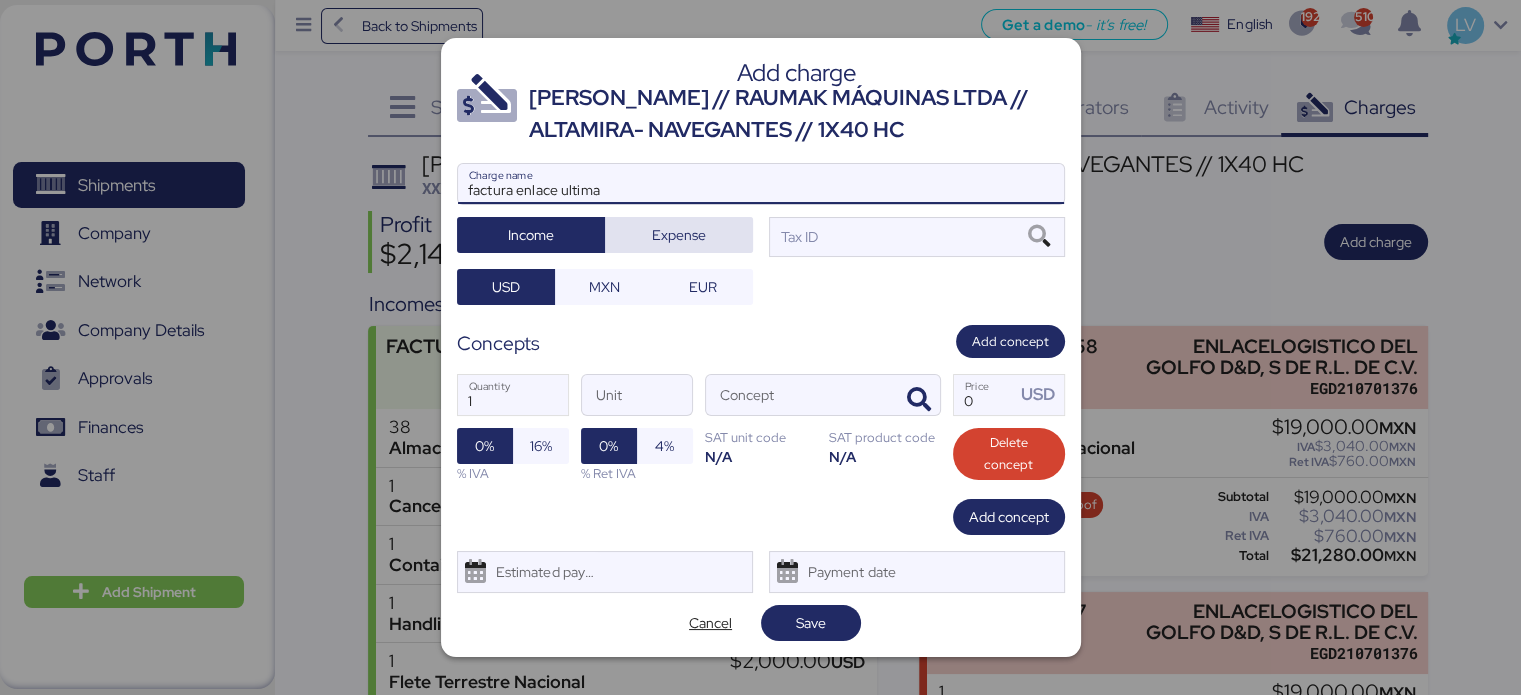 click on "Expense" at bounding box center [679, 235] 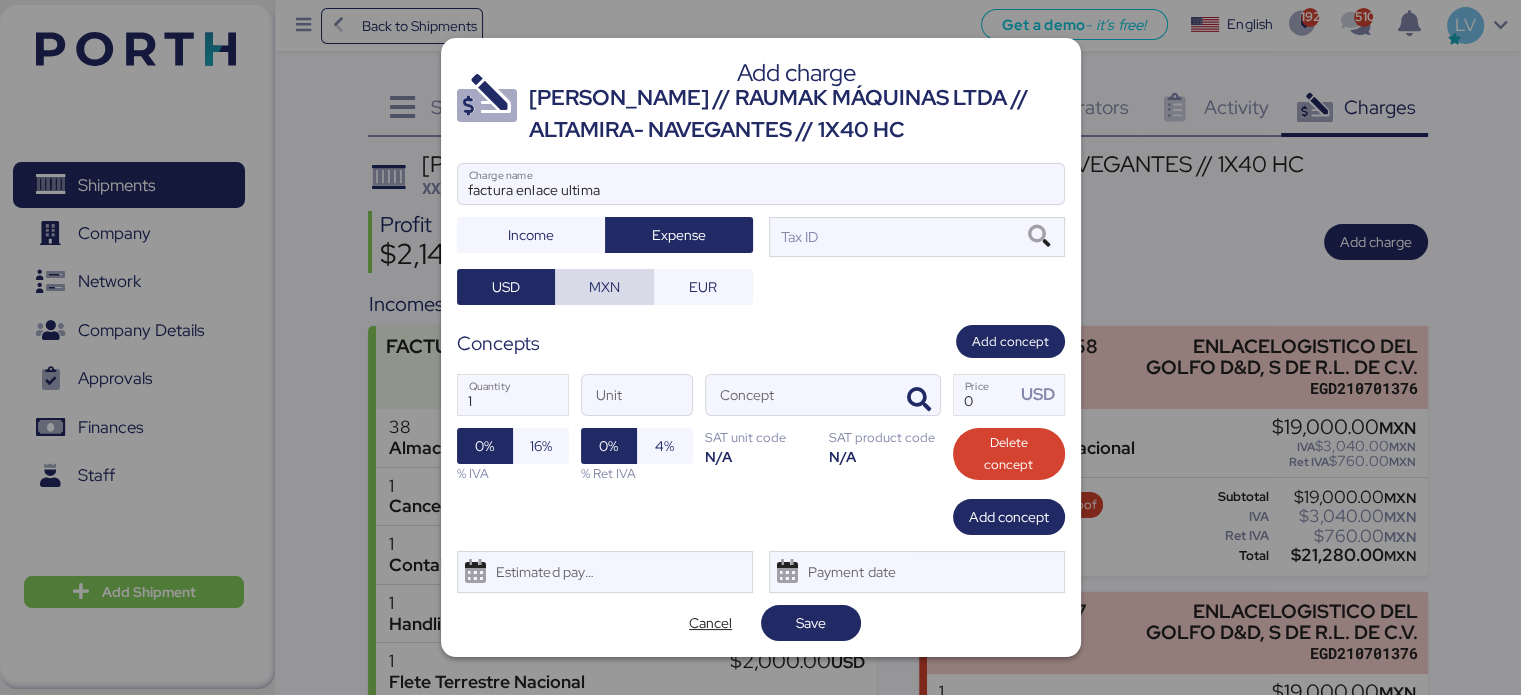 click on "MXN" at bounding box center (604, 287) 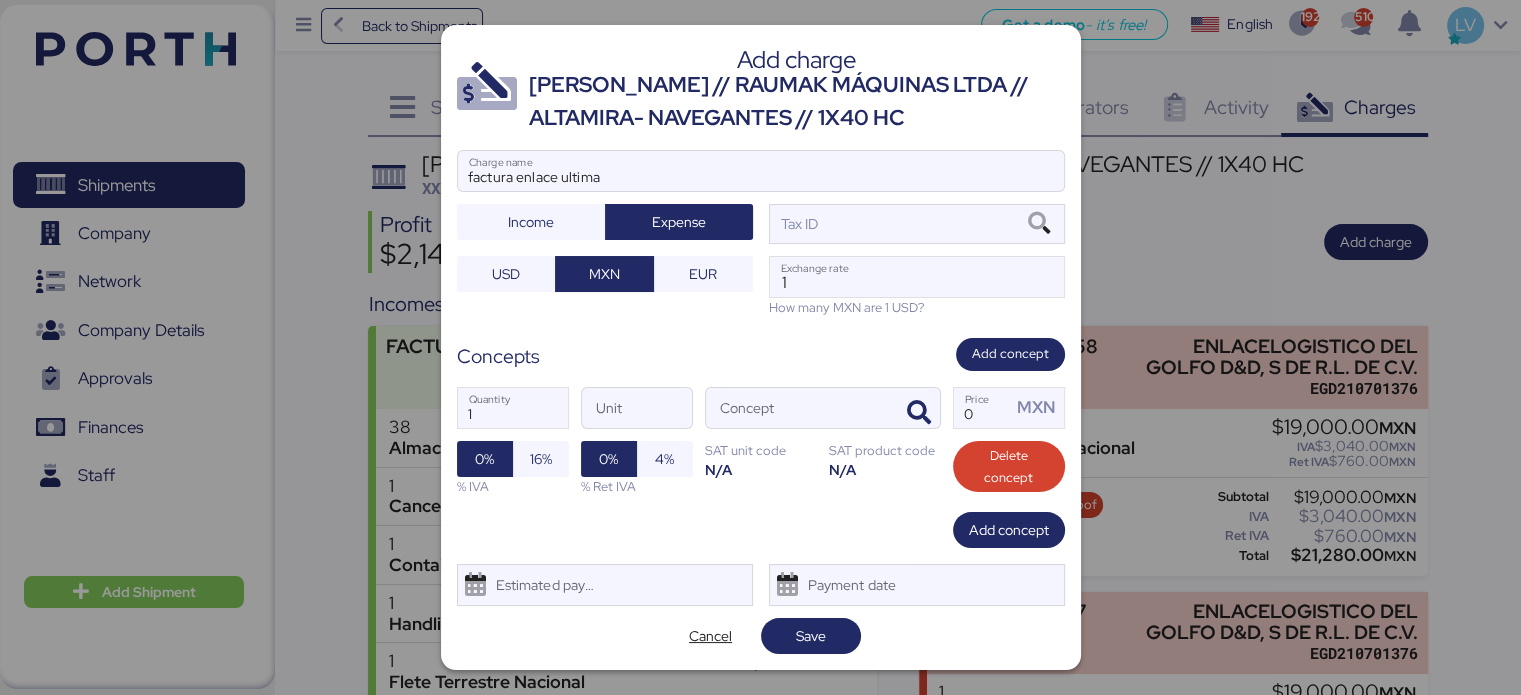 click on "How many
MXN
are 1 USD?" at bounding box center [917, 307] 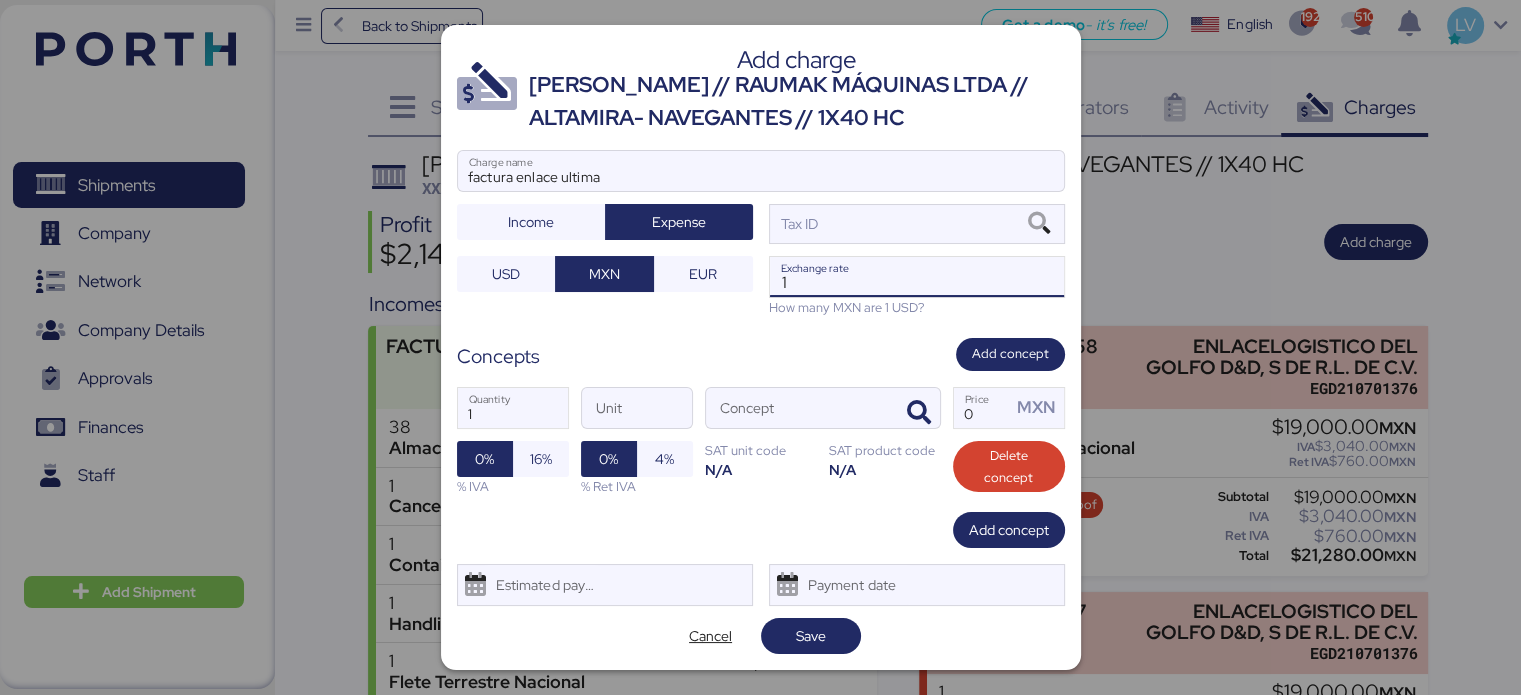 click on "1" at bounding box center (917, 277) 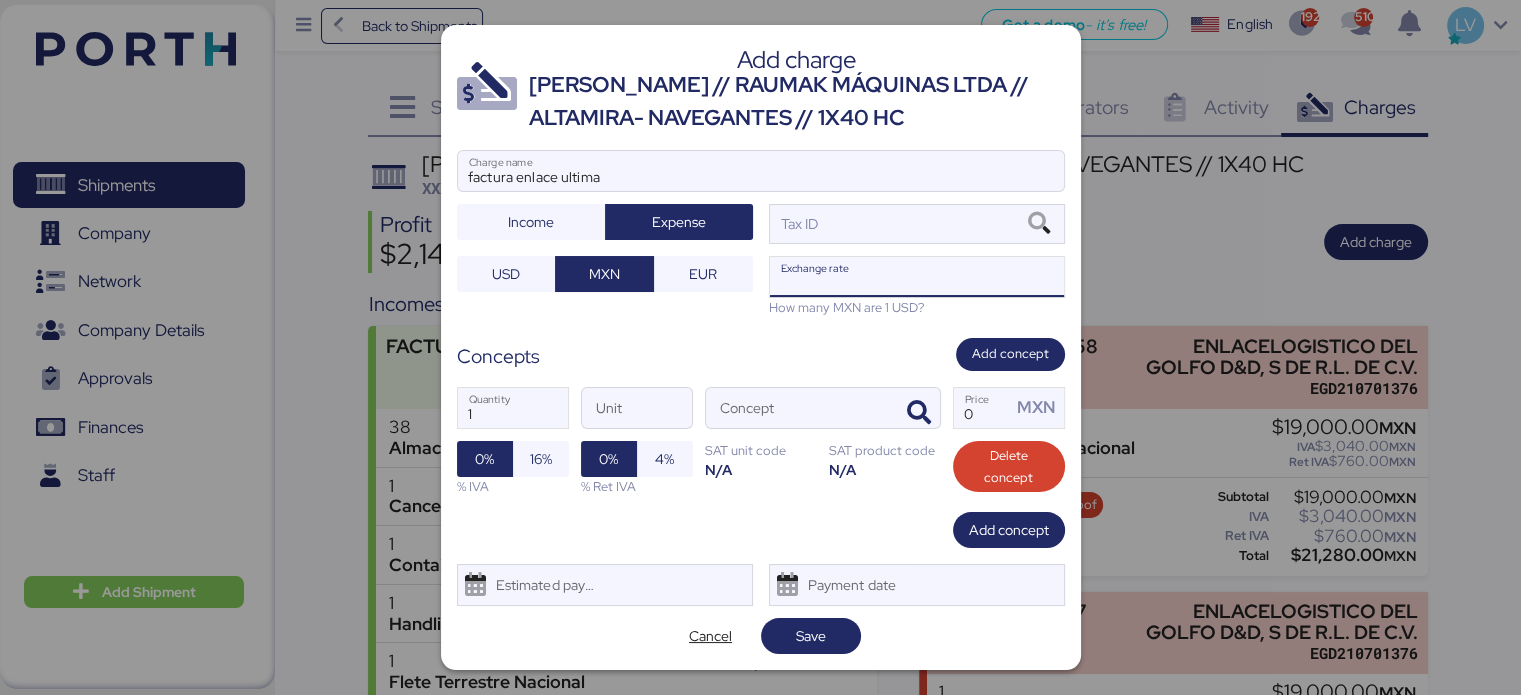 paste on "18.5548" 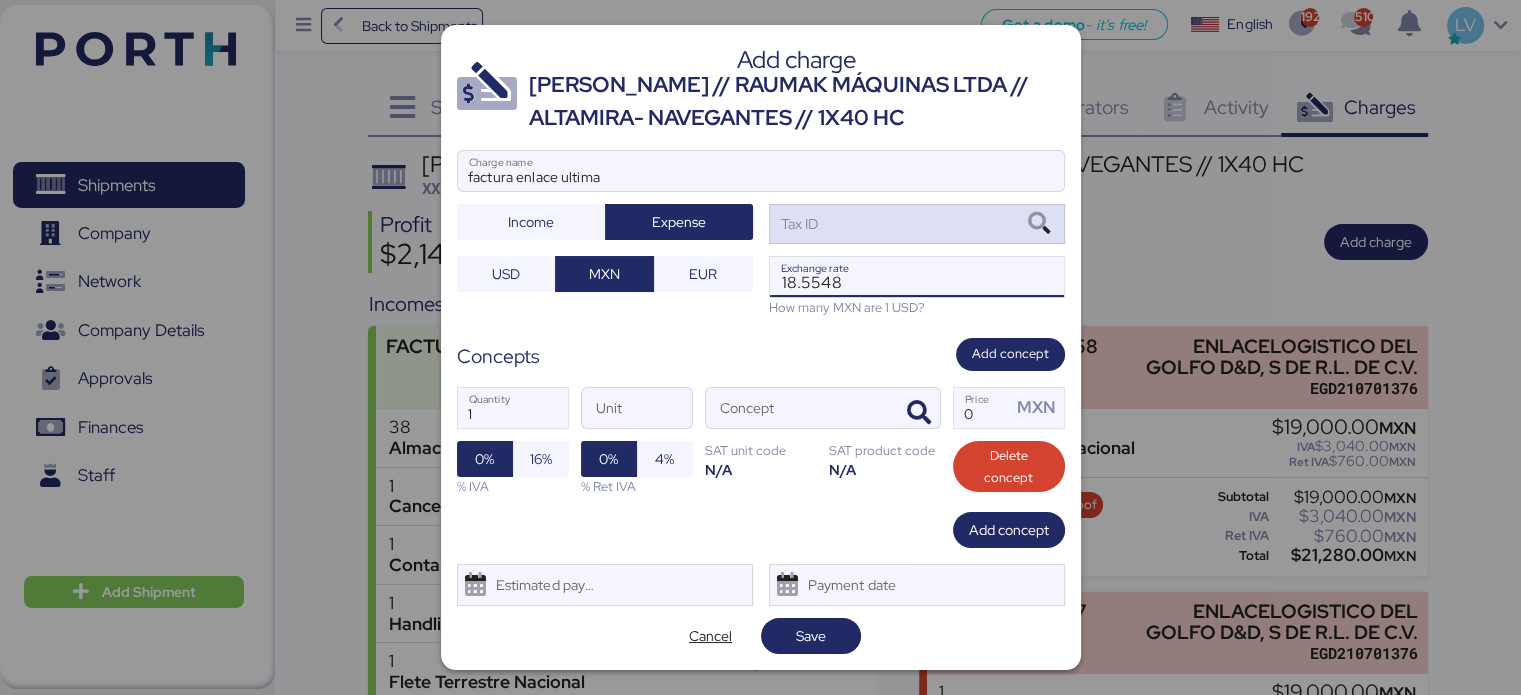 type on "18.5548" 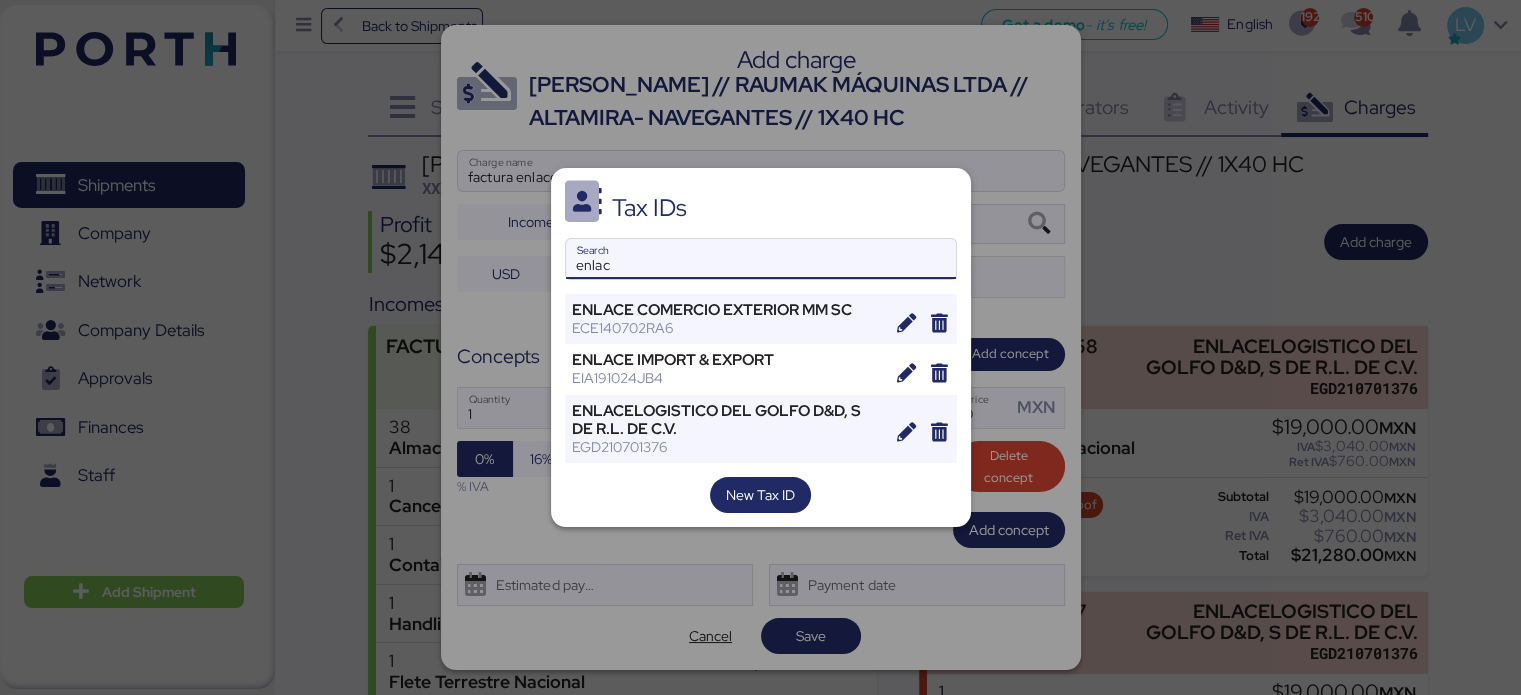 type on "enlac" 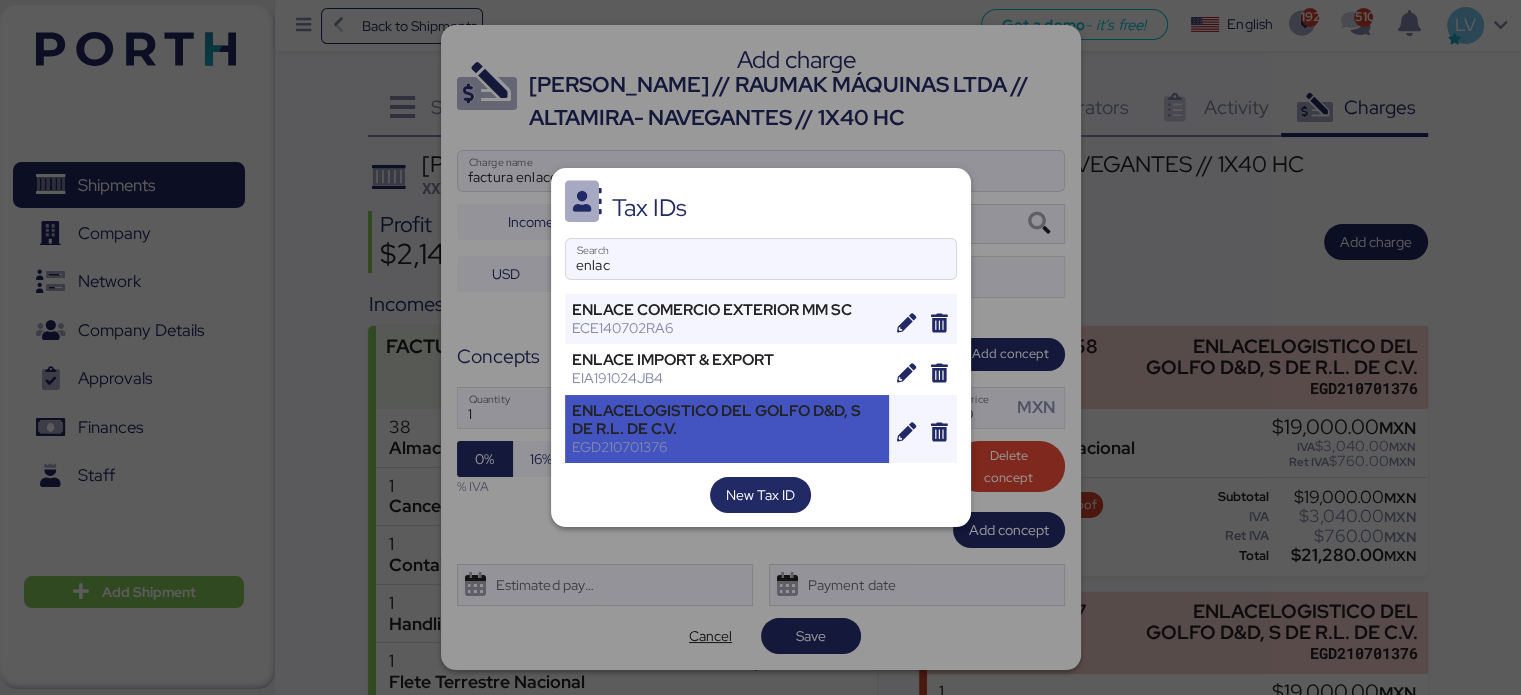 click on "ENLACELOGISTICO DEL GOLFO D&D, S DE R.L. DE C.V." at bounding box center (727, 420) 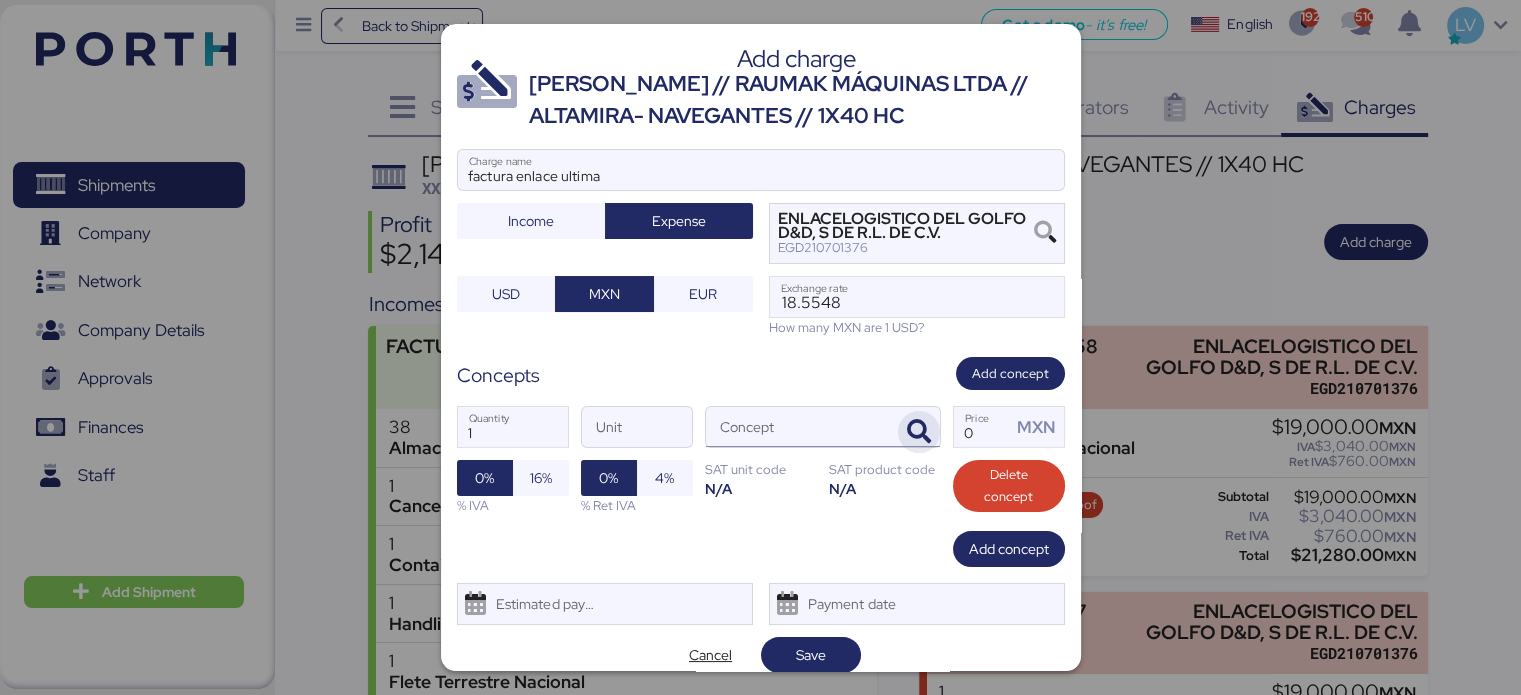 click at bounding box center (919, 432) 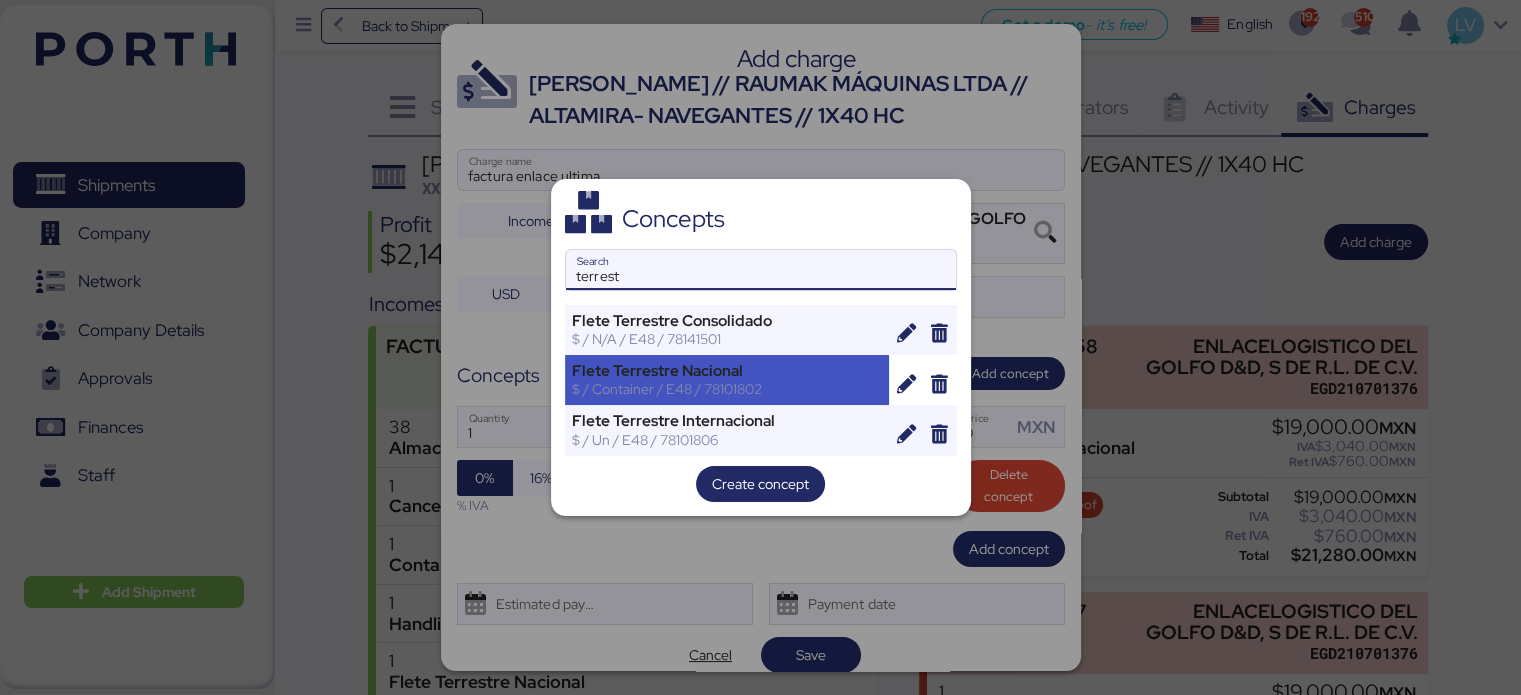 type on "terrest" 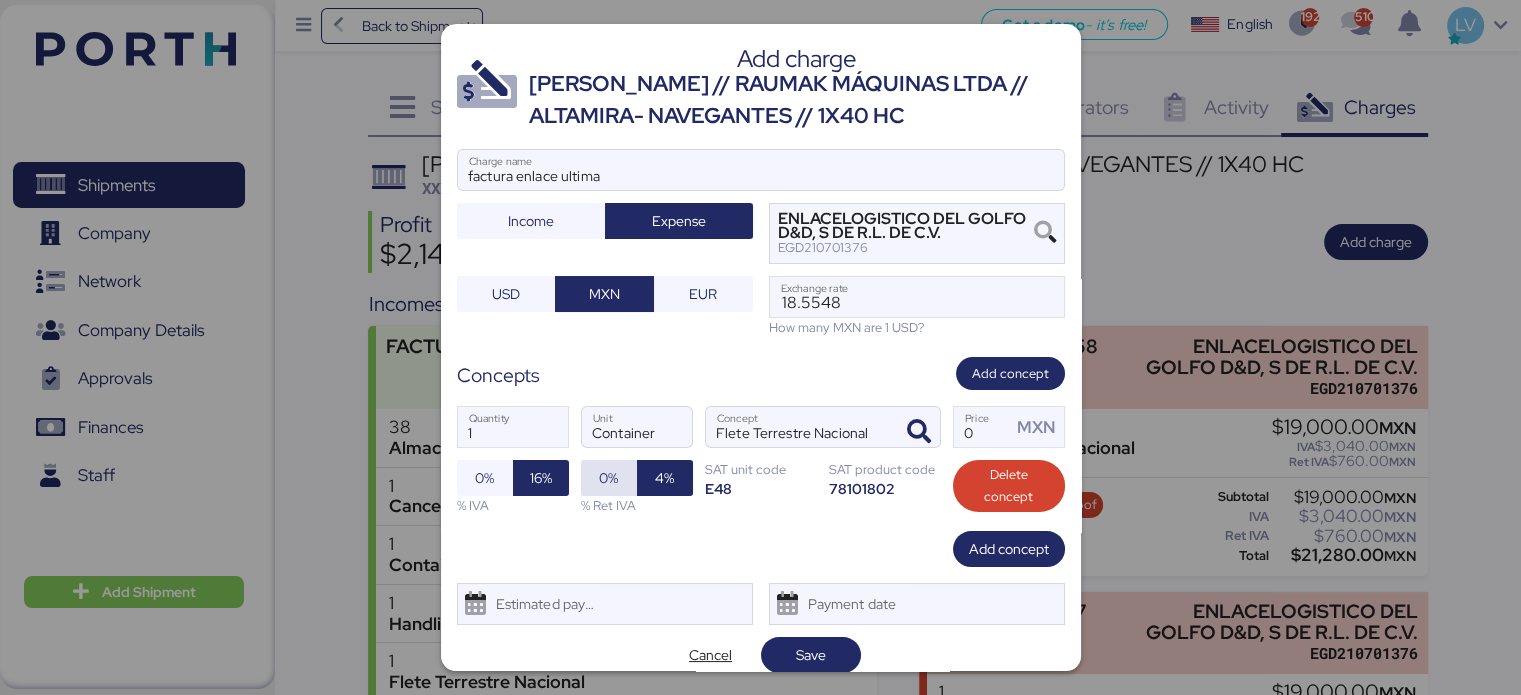 click on "0%" at bounding box center (609, 478) 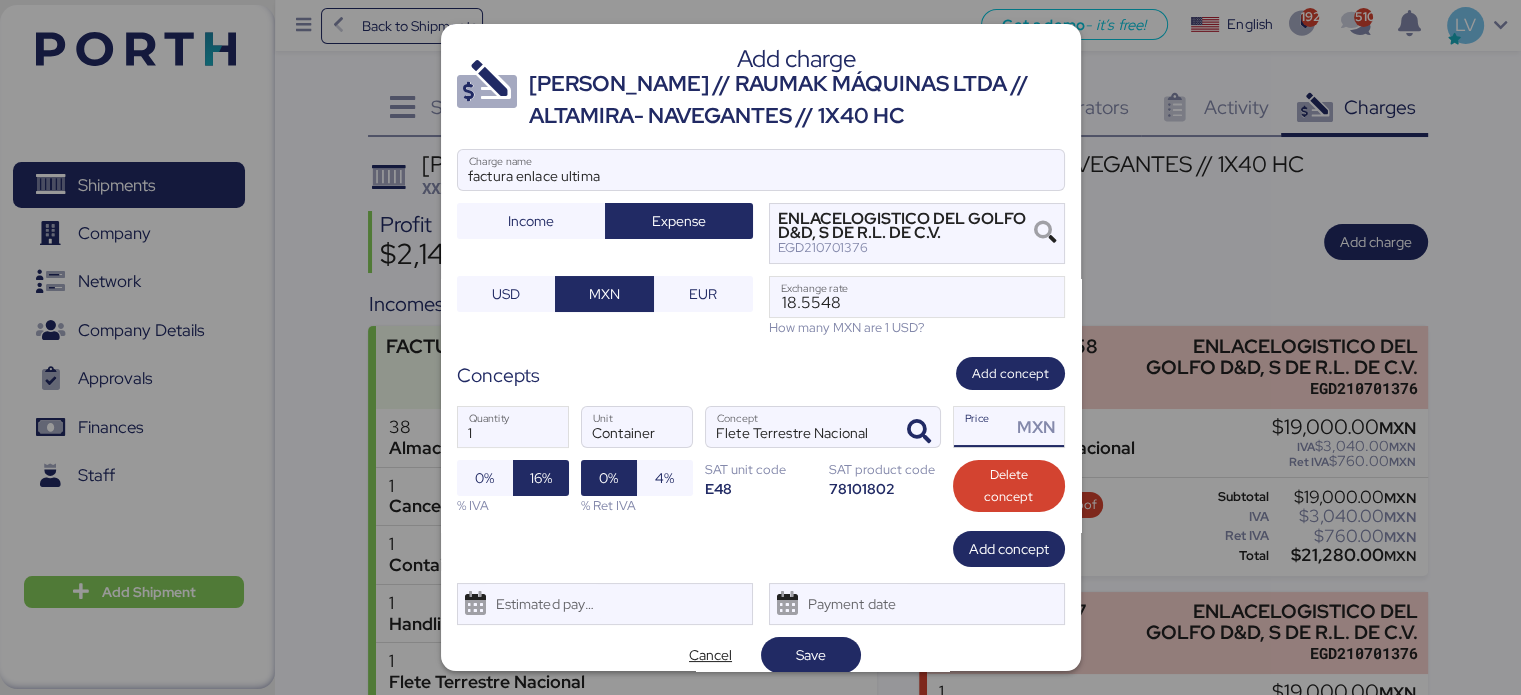 click on "Price MXN" at bounding box center [983, 427] 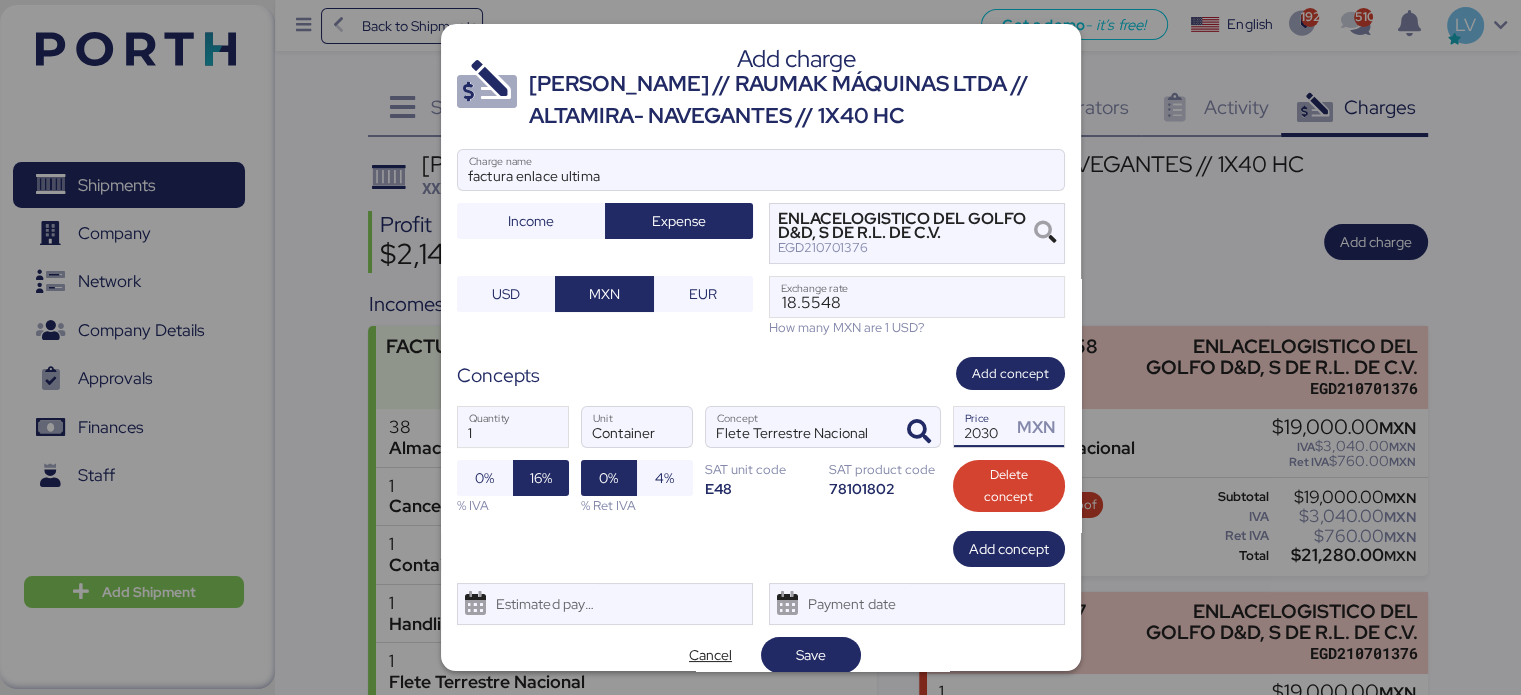 scroll, scrollTop: 0, scrollLeft: 11, axis: horizontal 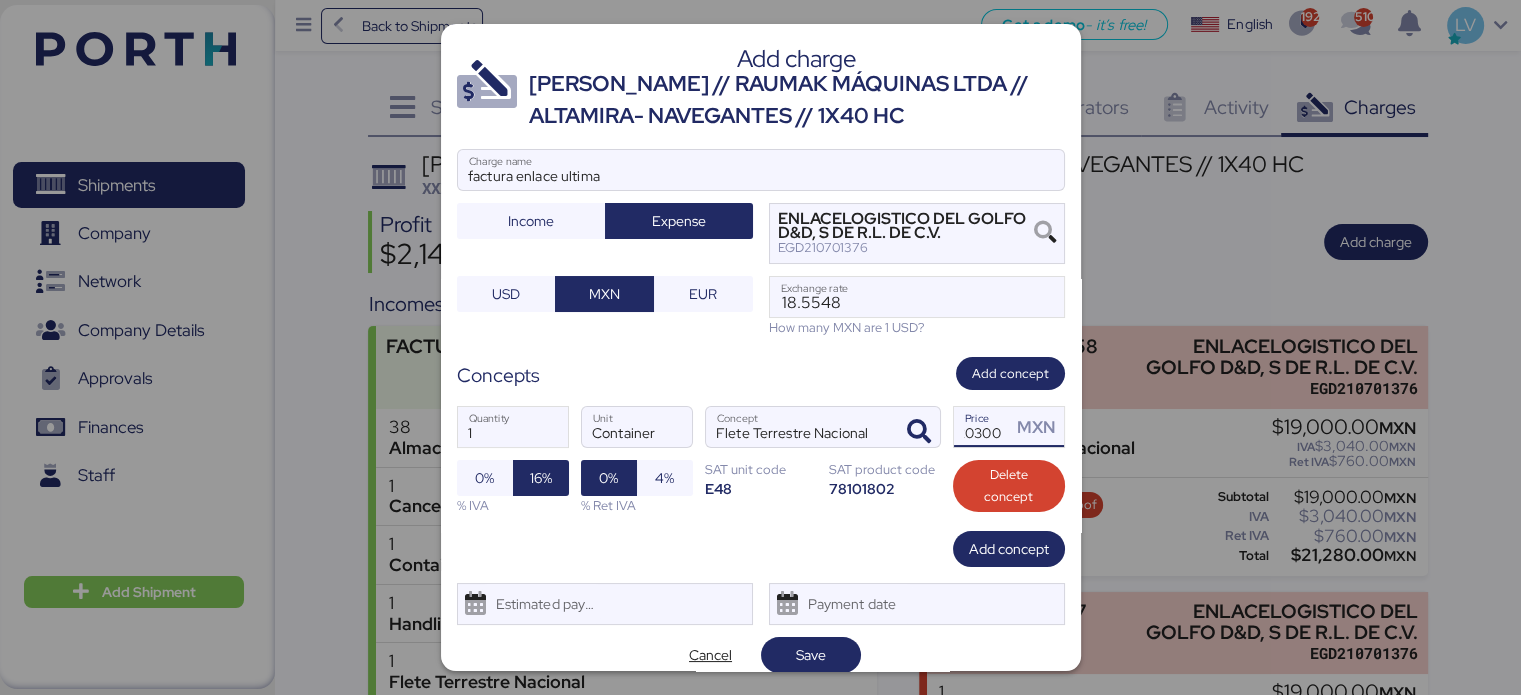 type on "20300" 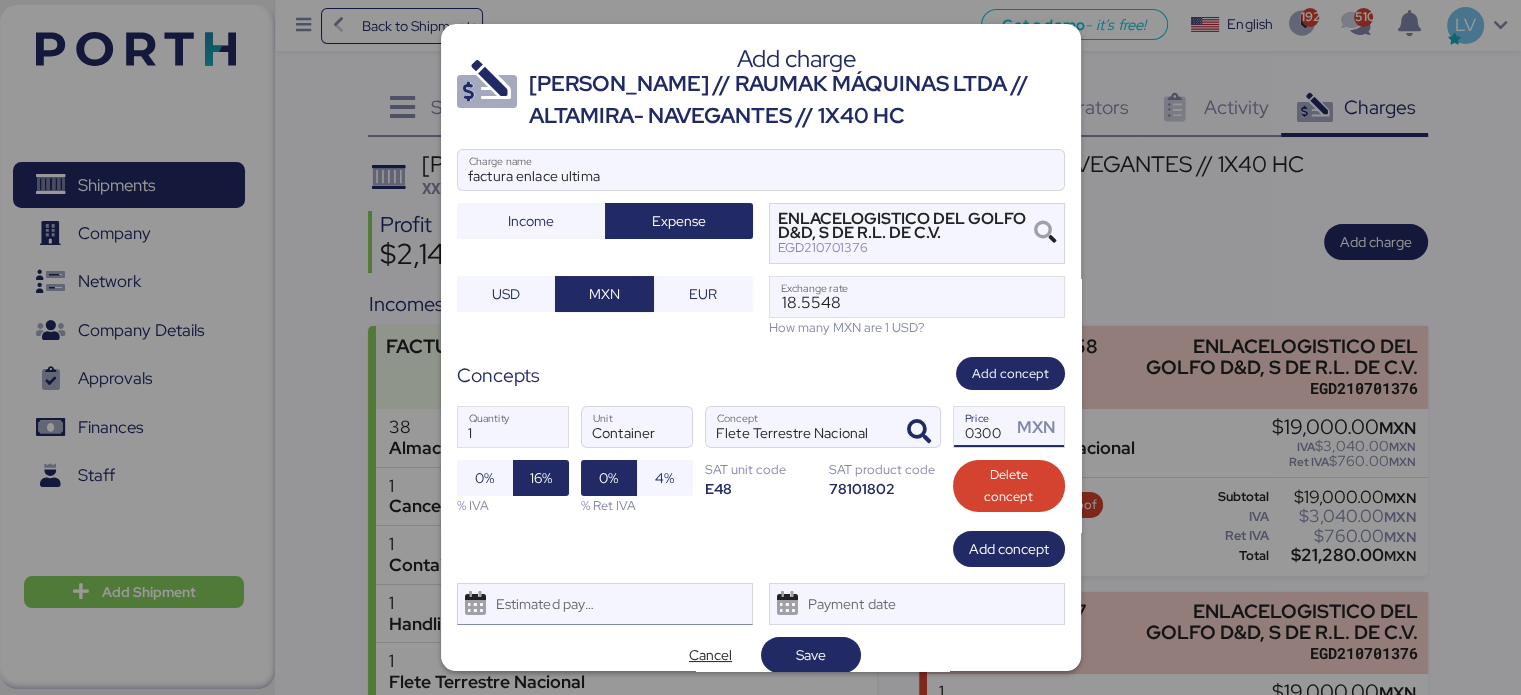 click on "Estimated payment date" at bounding box center (605, 604) 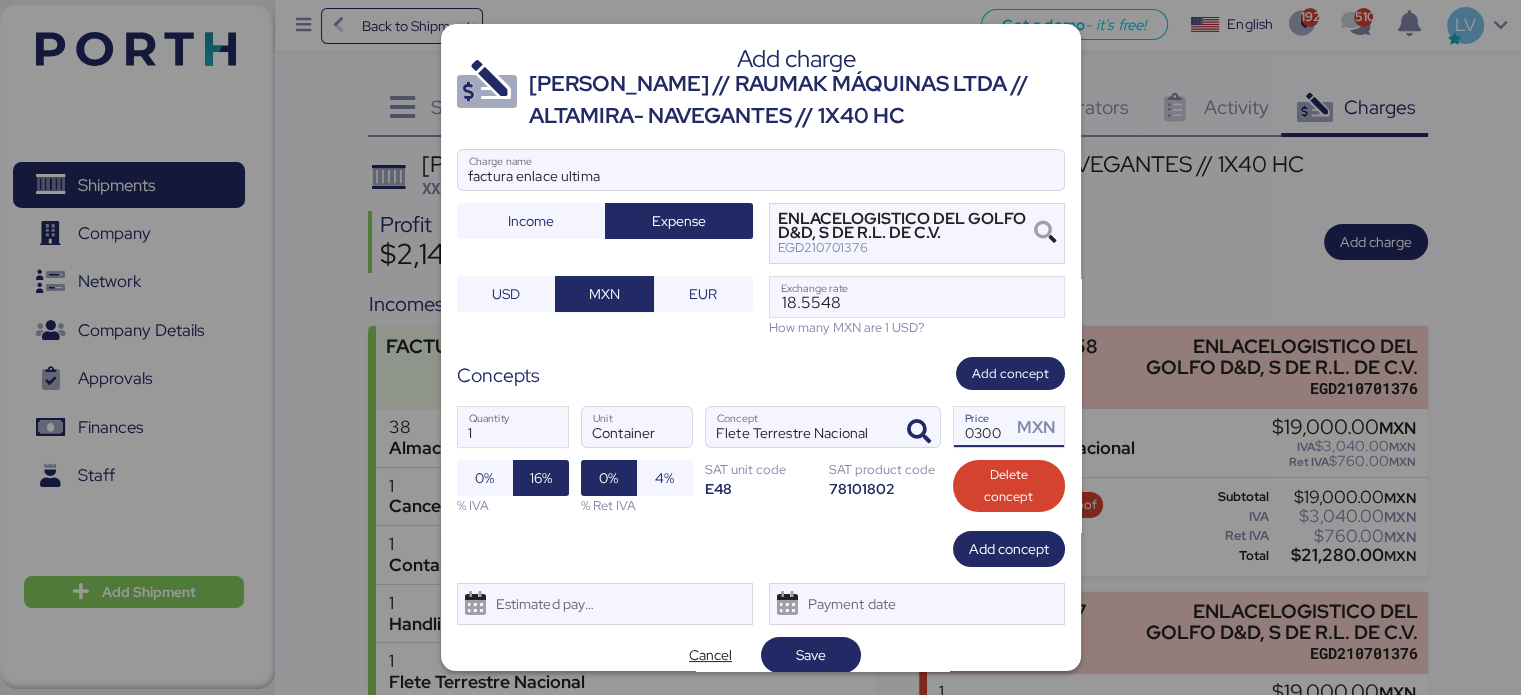 scroll, scrollTop: 0, scrollLeft: 0, axis: both 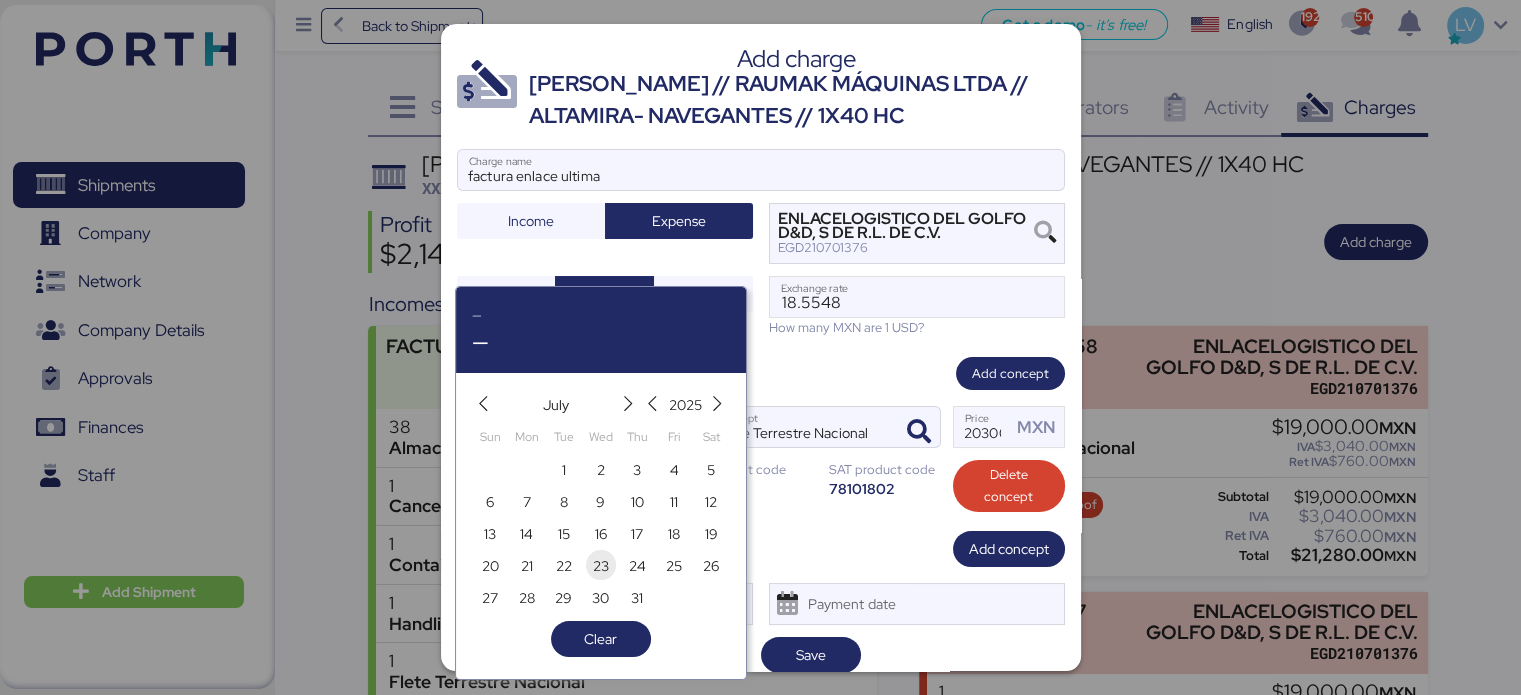 click on "23" at bounding box center [601, 566] 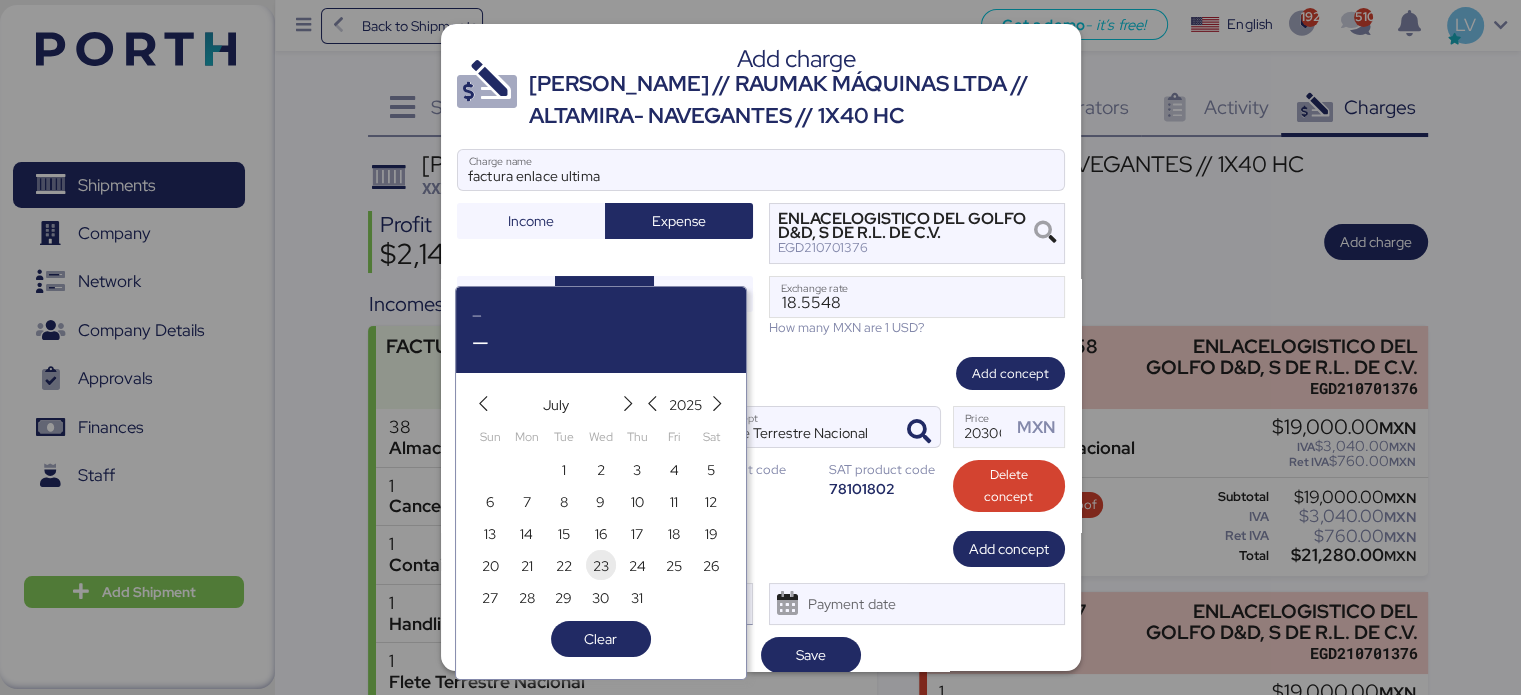 type on "[DATE]" 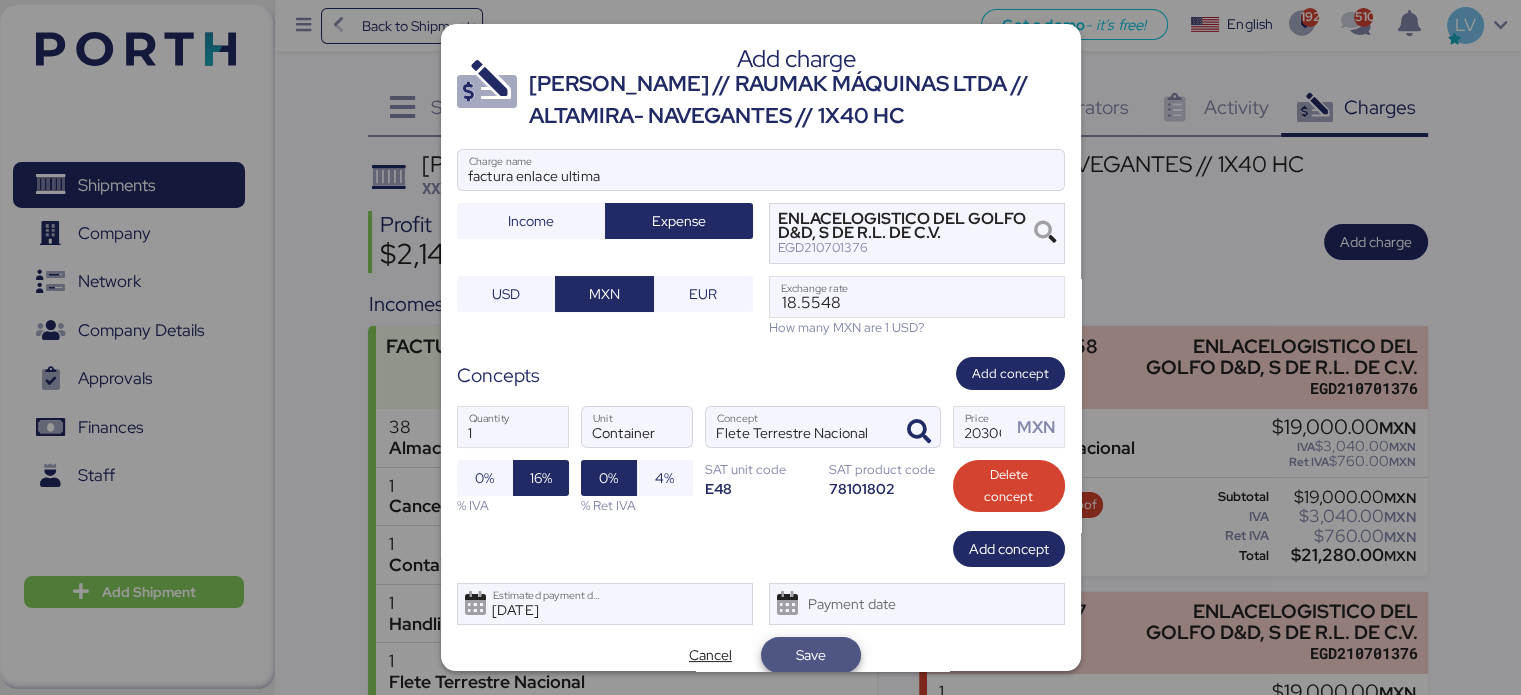 click on "Save" at bounding box center (811, 655) 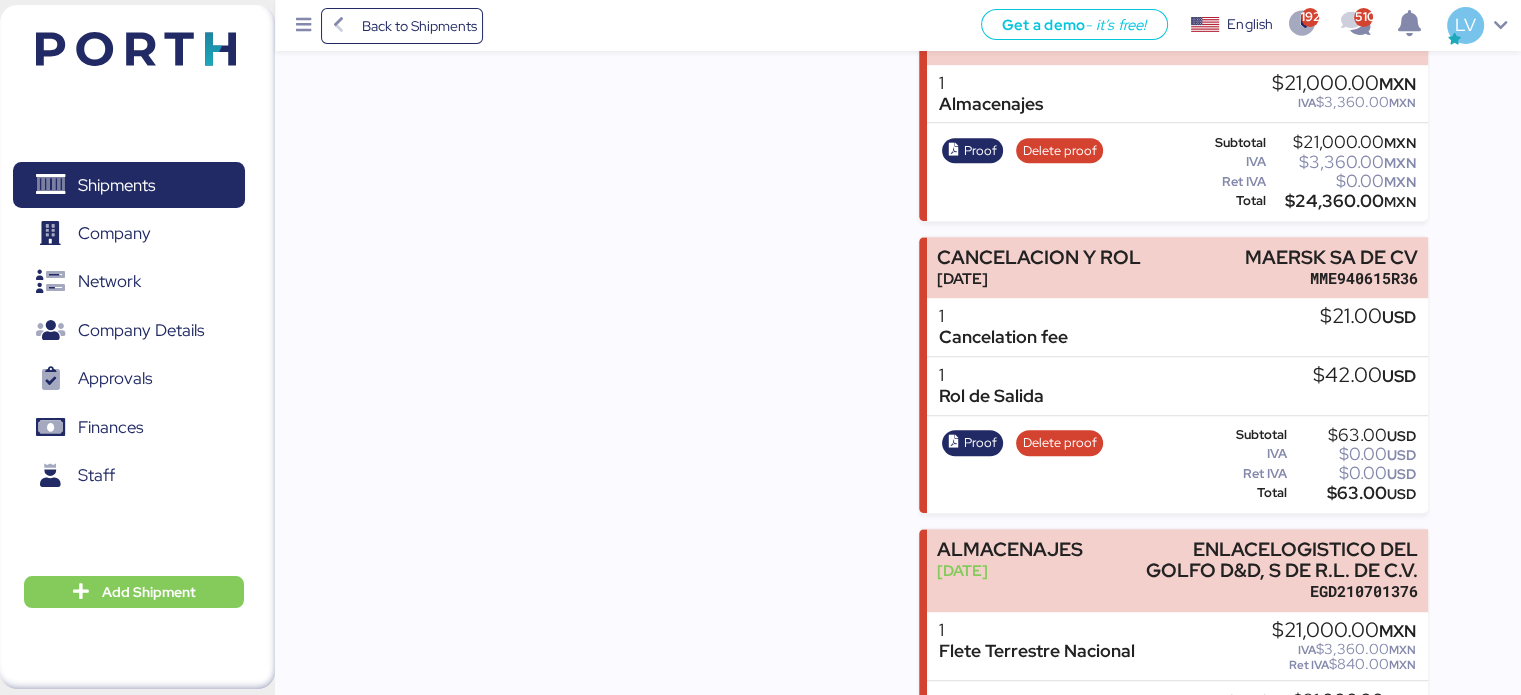 scroll, scrollTop: 1783, scrollLeft: 0, axis: vertical 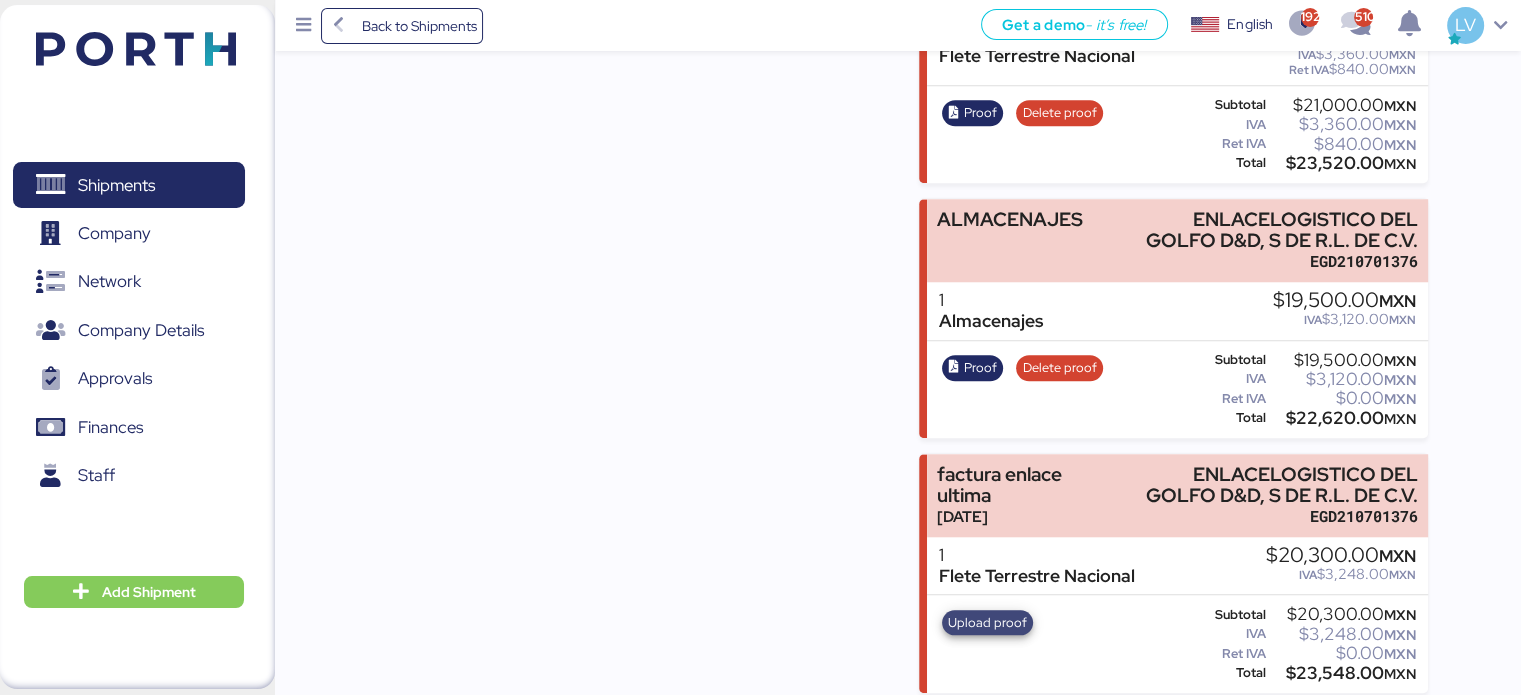 click on "Upload proof" at bounding box center (987, 623) 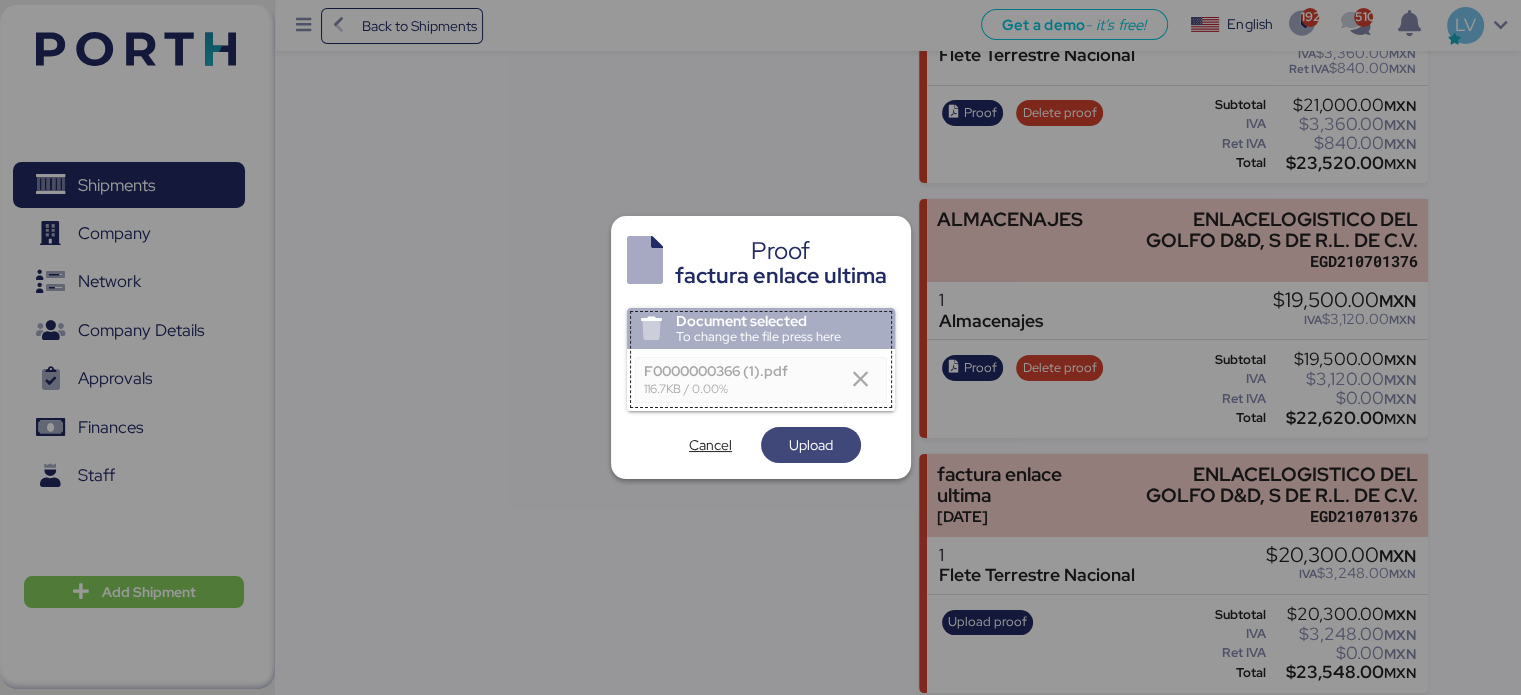 click on "Upload" at bounding box center (811, 445) 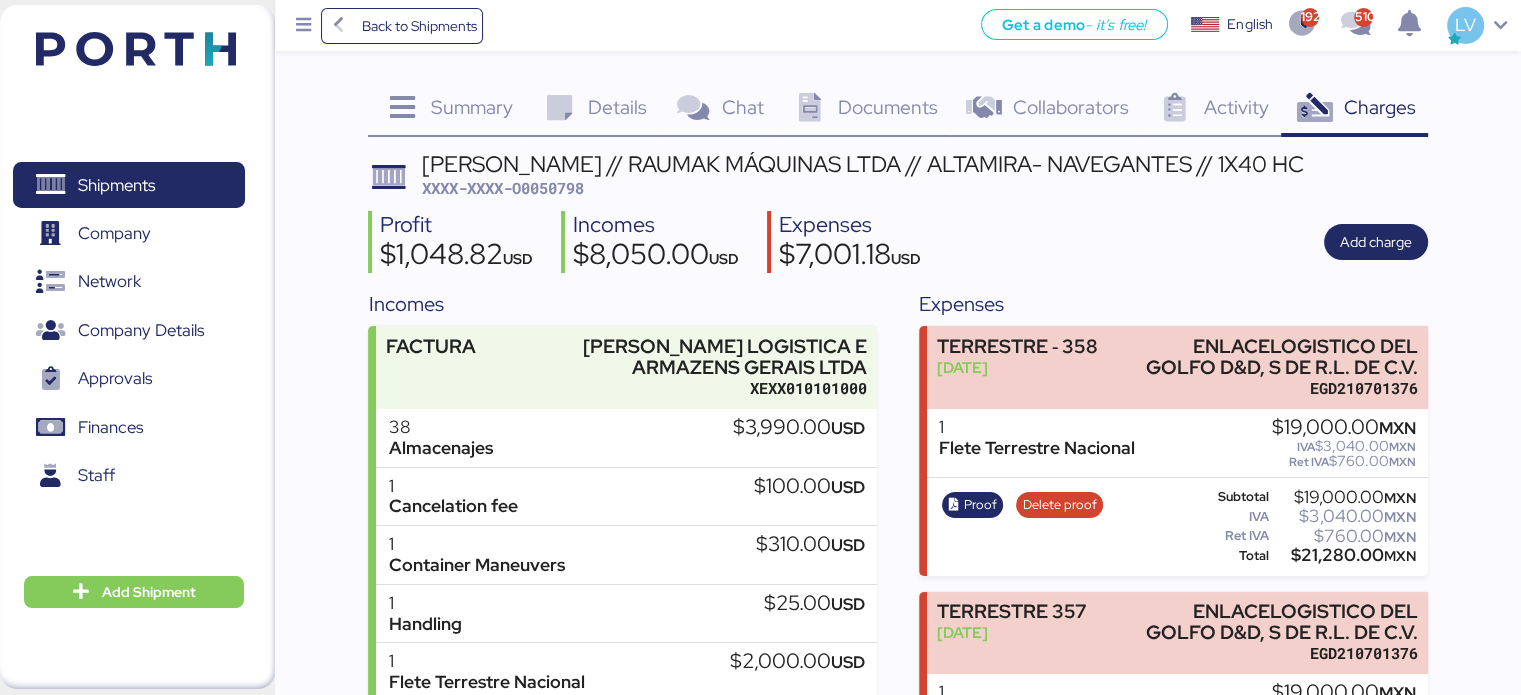 click on "[PERSON_NAME] // RAUMAK MÁQUINAS LTDA // ALTAMIRA- NAVEGANTES // 1X40 HC XXXX-XXXX-O0050798 Profit $1,048.82  USD Incomes $8,050.00  USD Expenses $7,001.18  USD Add charge Incomes FACTURA  [PERSON_NAME] LOGISTICA E ARMAZENS GERAIS LTDA XEXX010101000 38  Almacenajes
$3,990.00  USD 1  Cancelation fee
$100.00  USD 1  Container Maneuvers
$310.00  USD 1  Handling
$25.00  USD 1  [PERSON_NAME] Terrestre Nacional
$2,000.00  USD   XML   PDF Cancel invoice Subtotal
$6,425.00  USD IVA
$0.00  USD Ret IVA
$0.00  USD Total
$6,425.00  USD STORAGE [PERSON_NAME] LOGISTICA E ARMAZENS GERAIS LTDA XEXX010101000 13  Storage Charges
$1,365.00  USD 1  Container Maneuvers
$260.00  USD   XML   PDF Cancel invoice Subtotal
$1,625.00  USD IVA
$0.00  USD Ret IVA
$0.00  USD Total
$1,625.00  USD Expenses TERRESTRE ‐ 358 [DATE] ENLACELOGISTICO DEL GOLFO D&D, S DE [PERSON_NAME] DE C.V. EGD210701376 1  MXN IVA MXN MXN" at bounding box center [897, 1314] 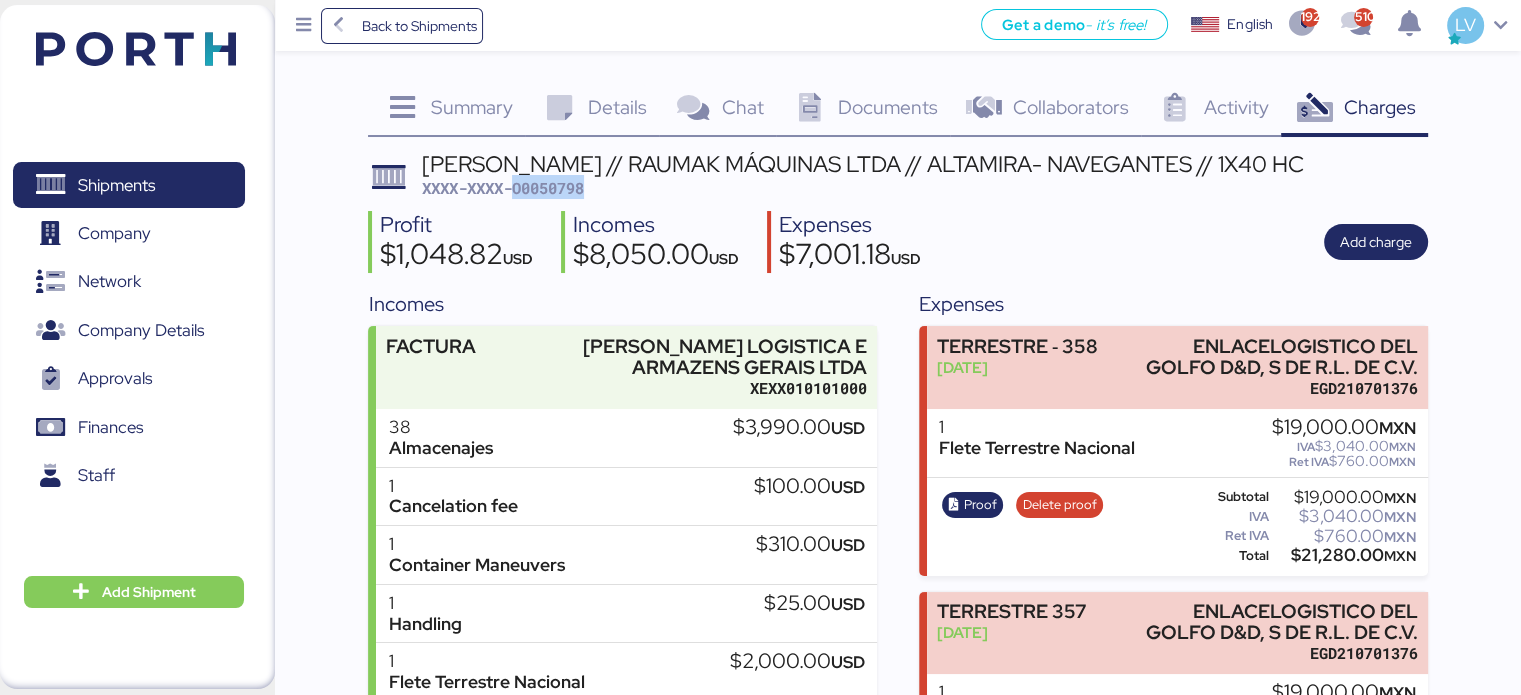 click on "XXXX-XXXX-O0050798" at bounding box center (503, 188) 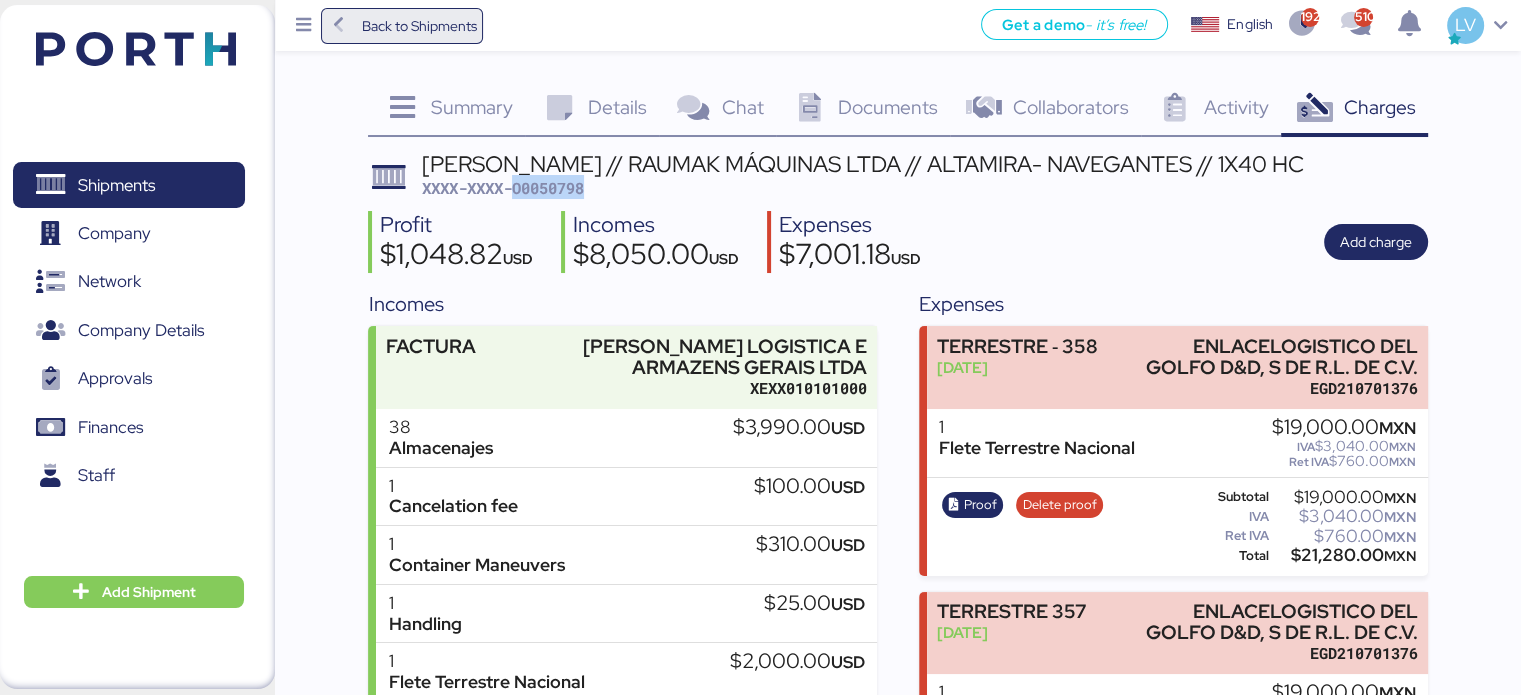 click on "Back to Shipments" at bounding box center [418, 26] 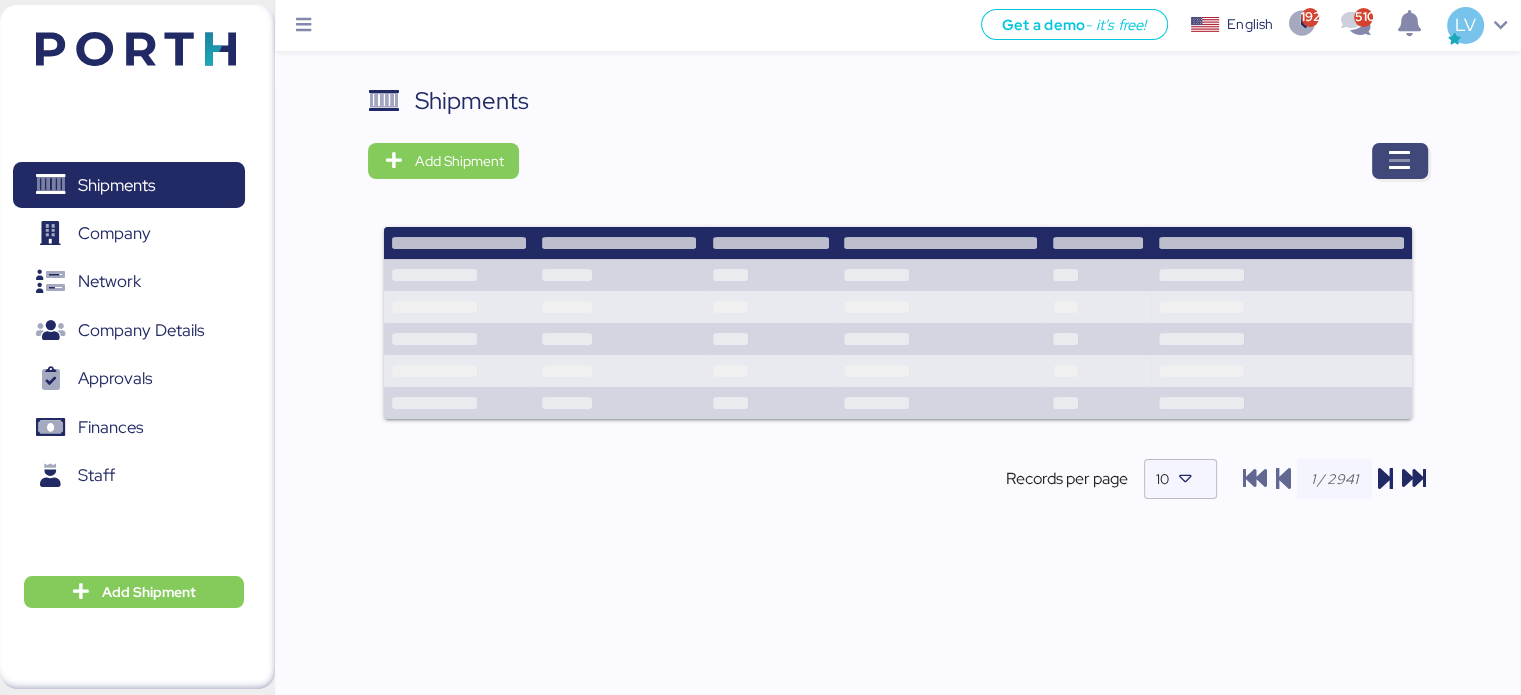 click at bounding box center (1400, 161) 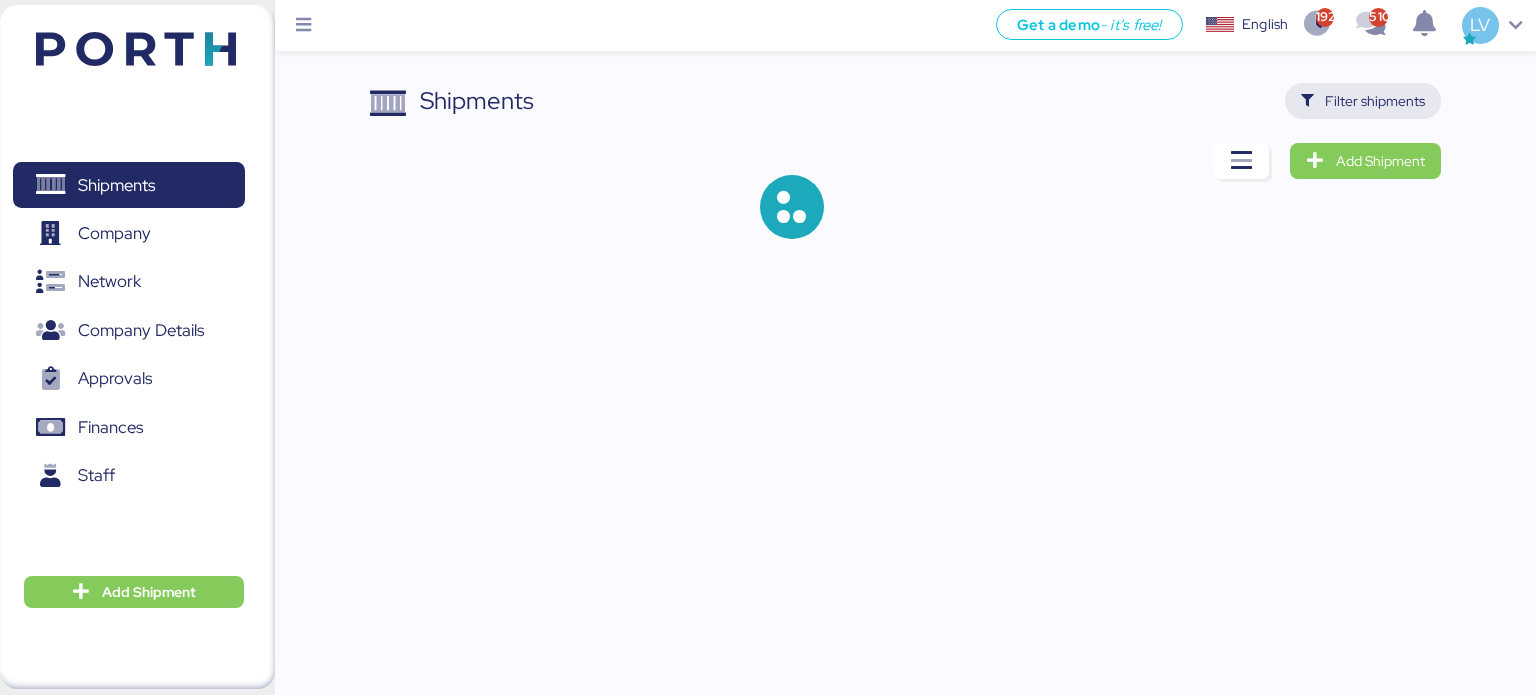 click on "Filter shipments" at bounding box center [1363, 101] 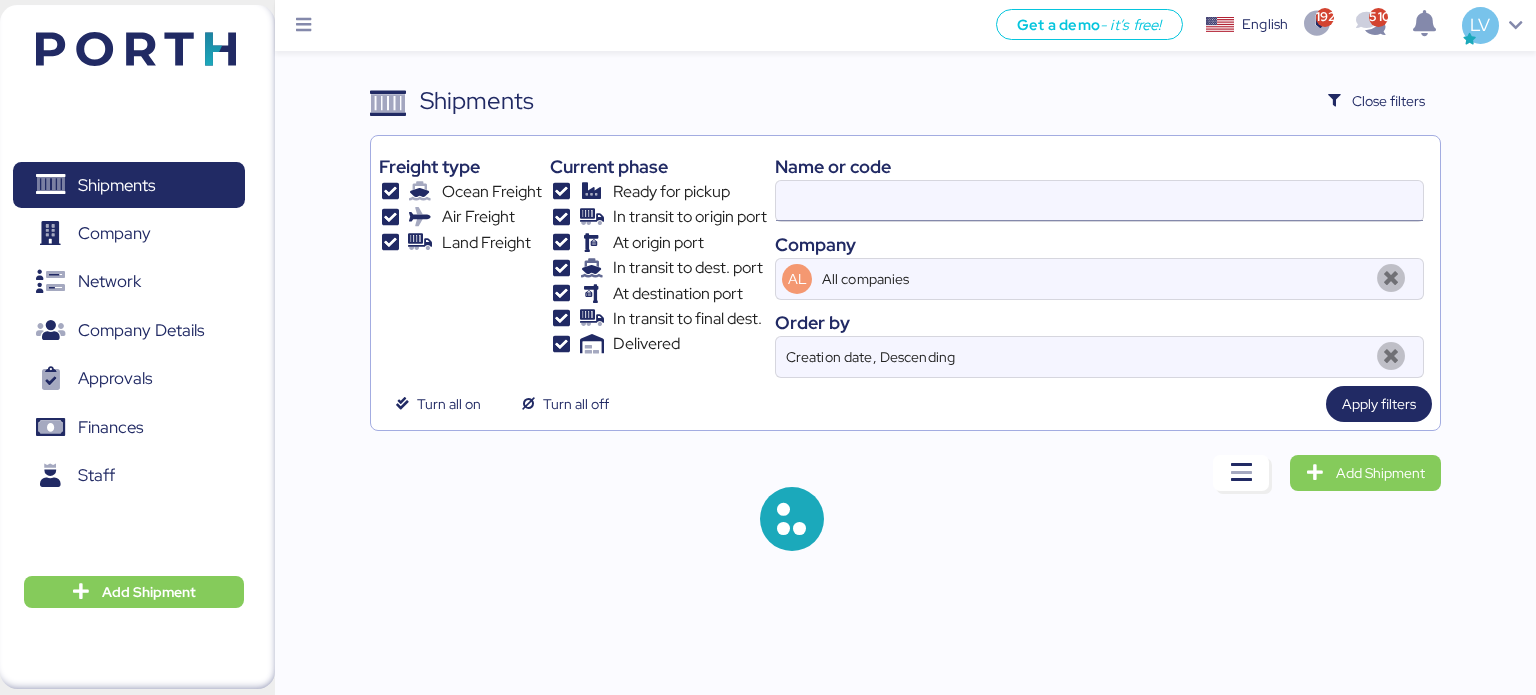 click at bounding box center (1099, 201) 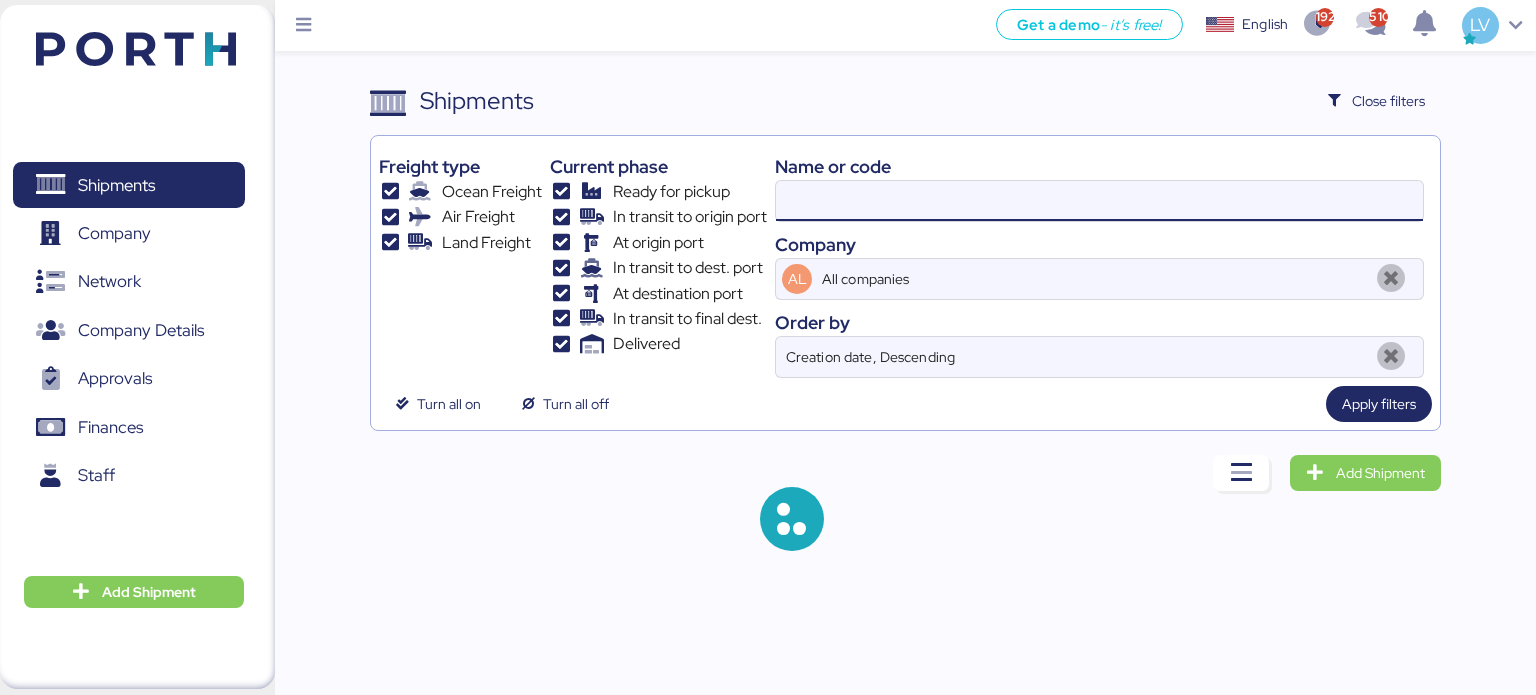 click at bounding box center [1099, 201] 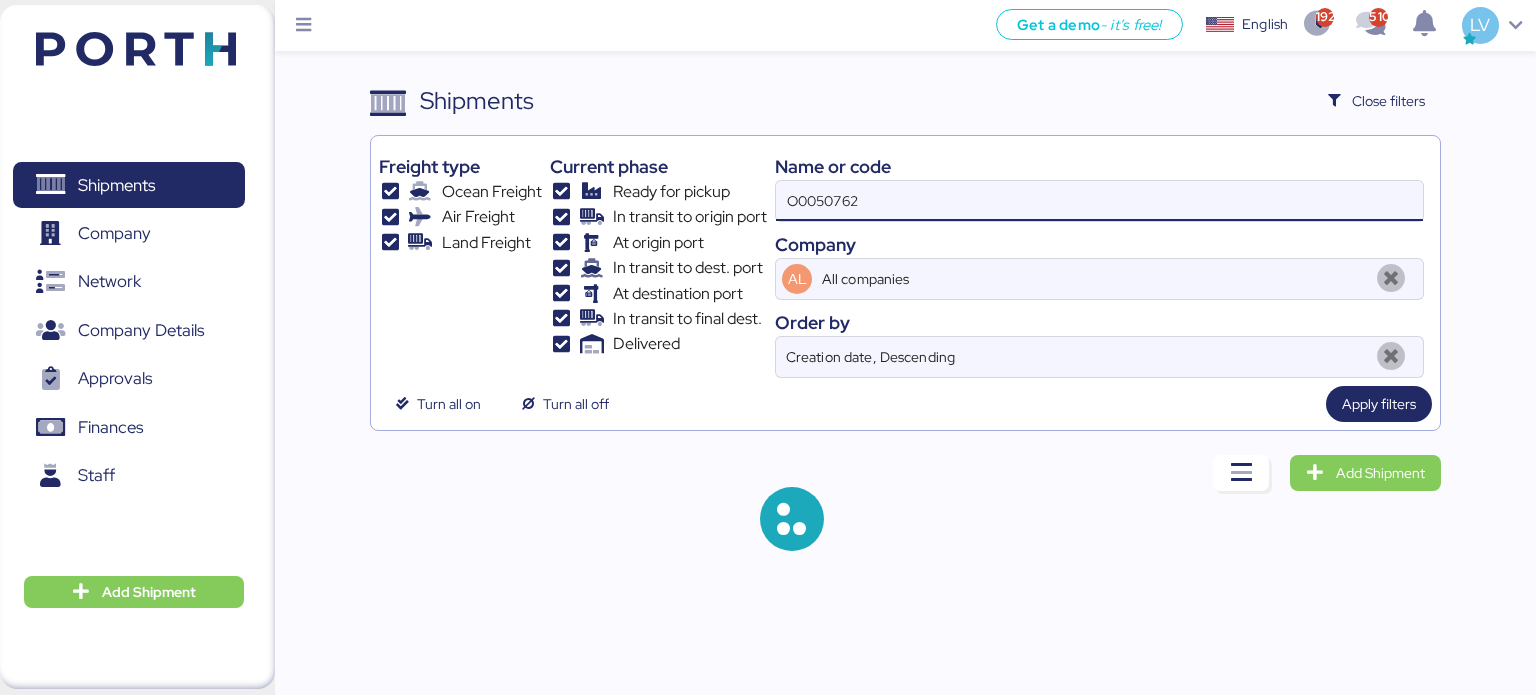 type on "O0050762" 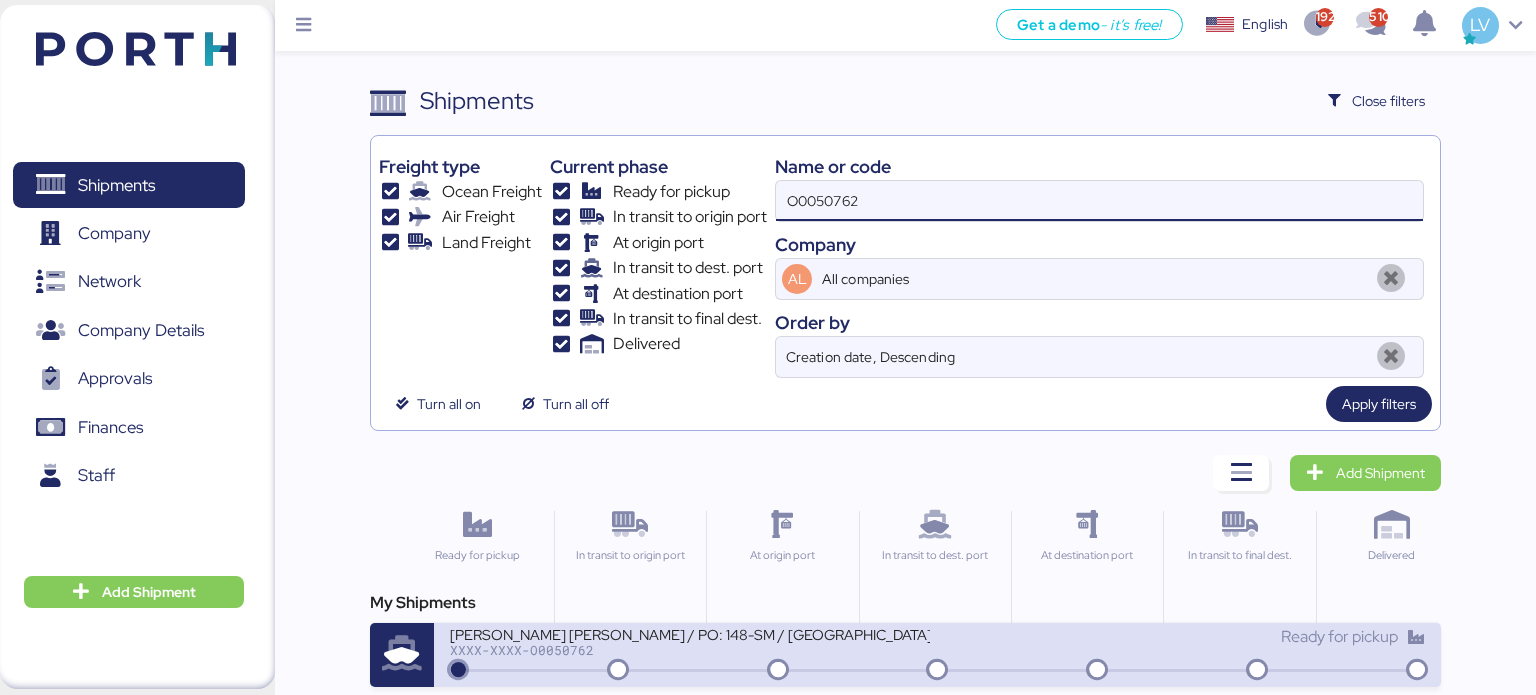 click on "XXXX-XXXX-O0050762" at bounding box center [690, 650] 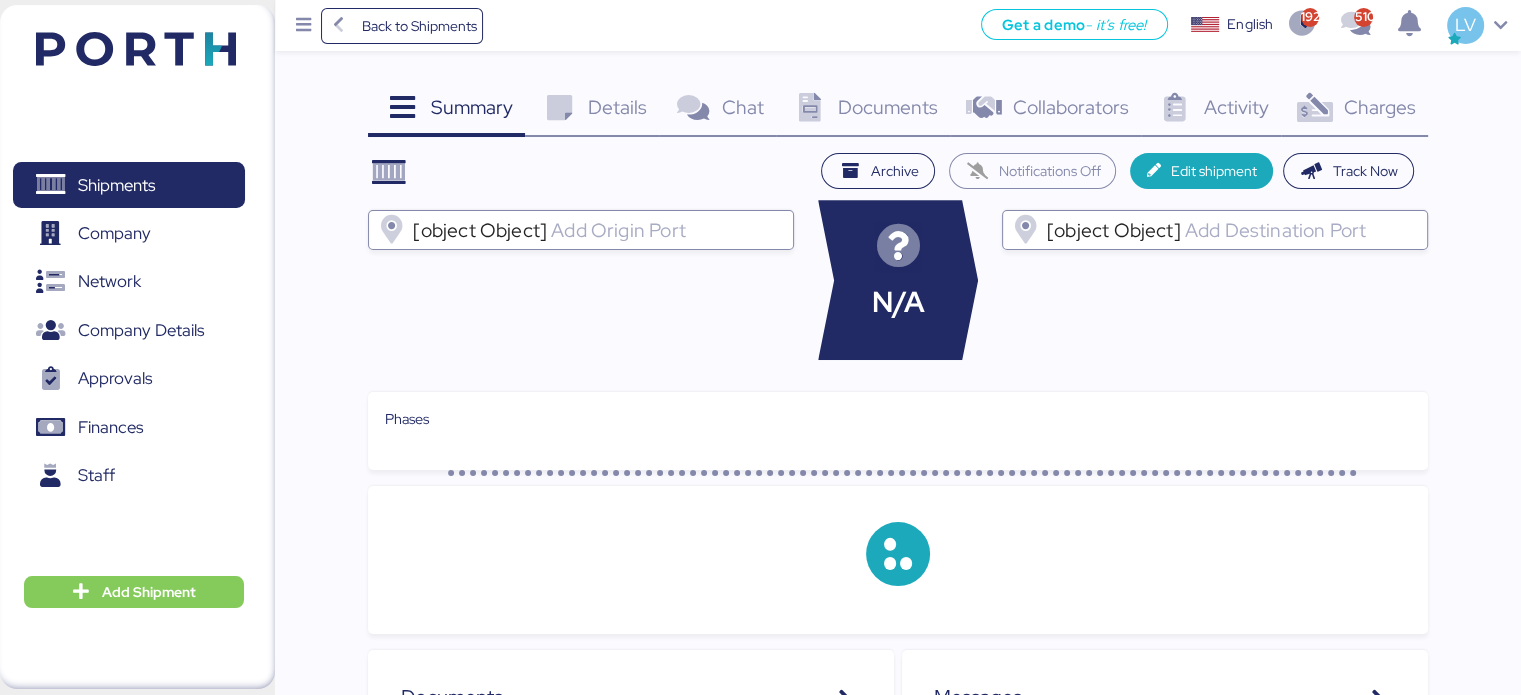 click on "Charges 0" at bounding box center (1354, 110) 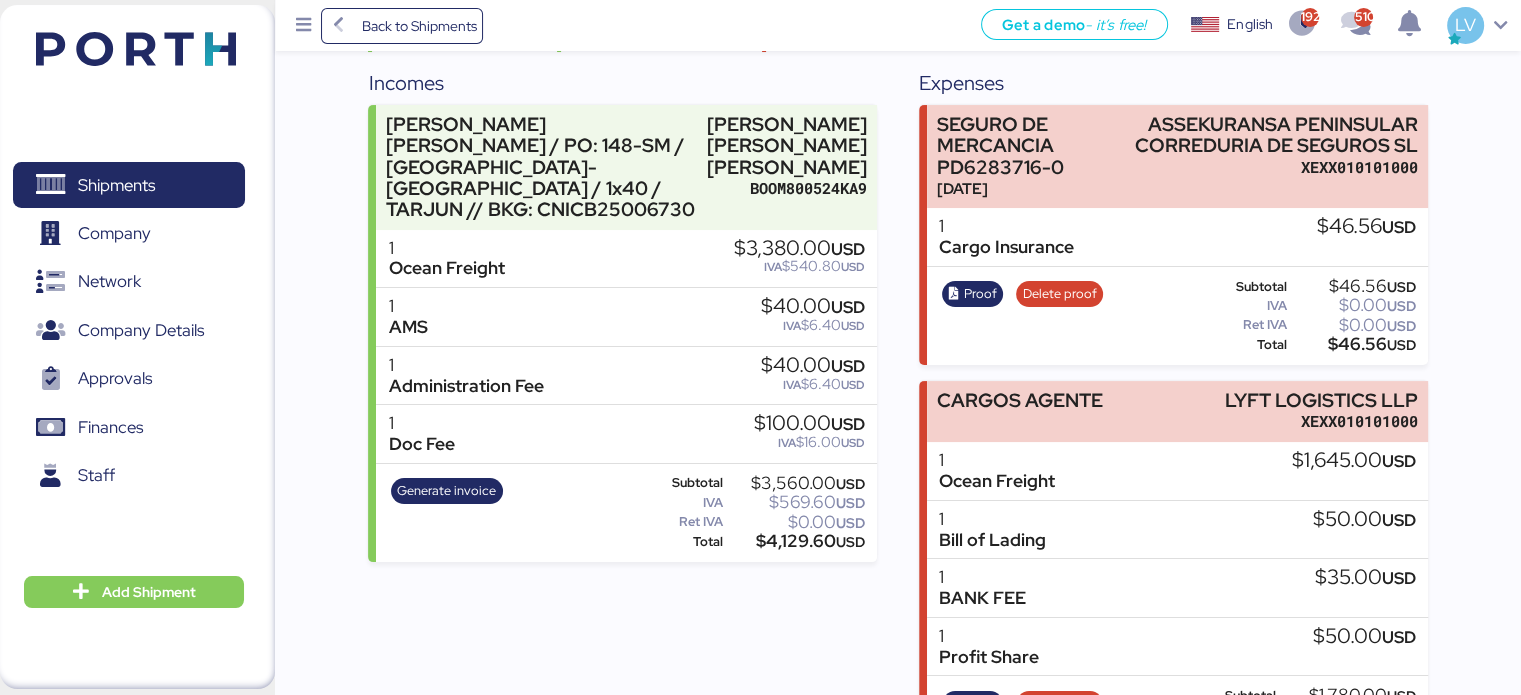 scroll, scrollTop: 0, scrollLeft: 0, axis: both 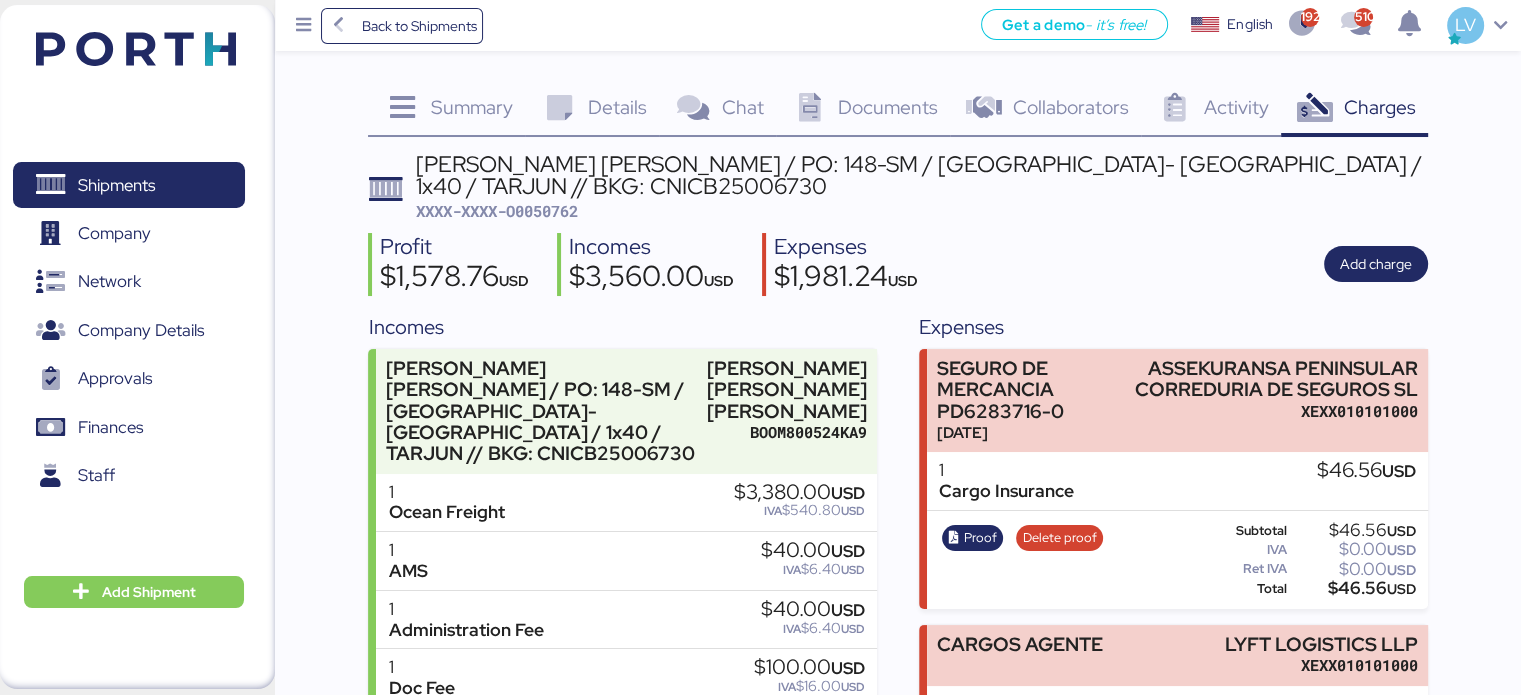 click on "XXXX-XXXX-O0050762" at bounding box center [497, 211] 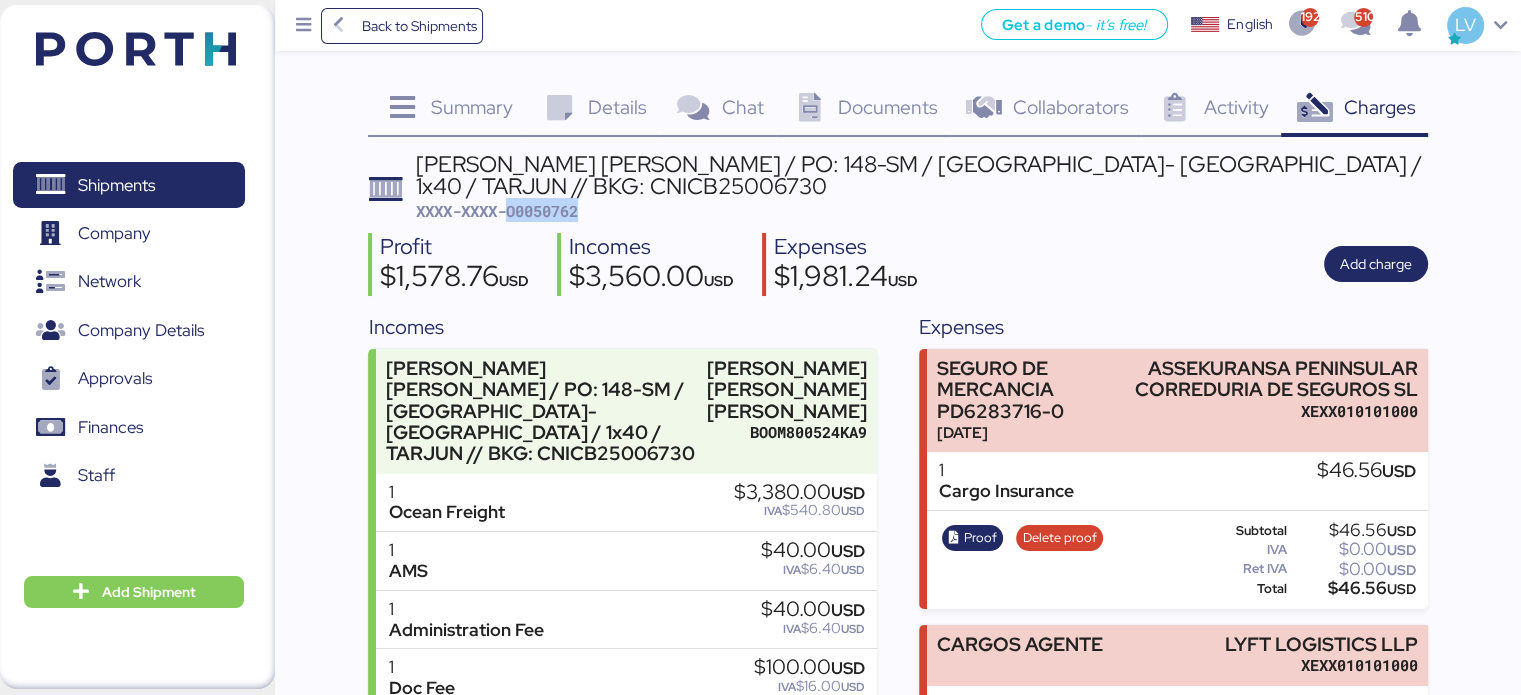 click on "XXXX-XXXX-O0050762" at bounding box center (497, 211) 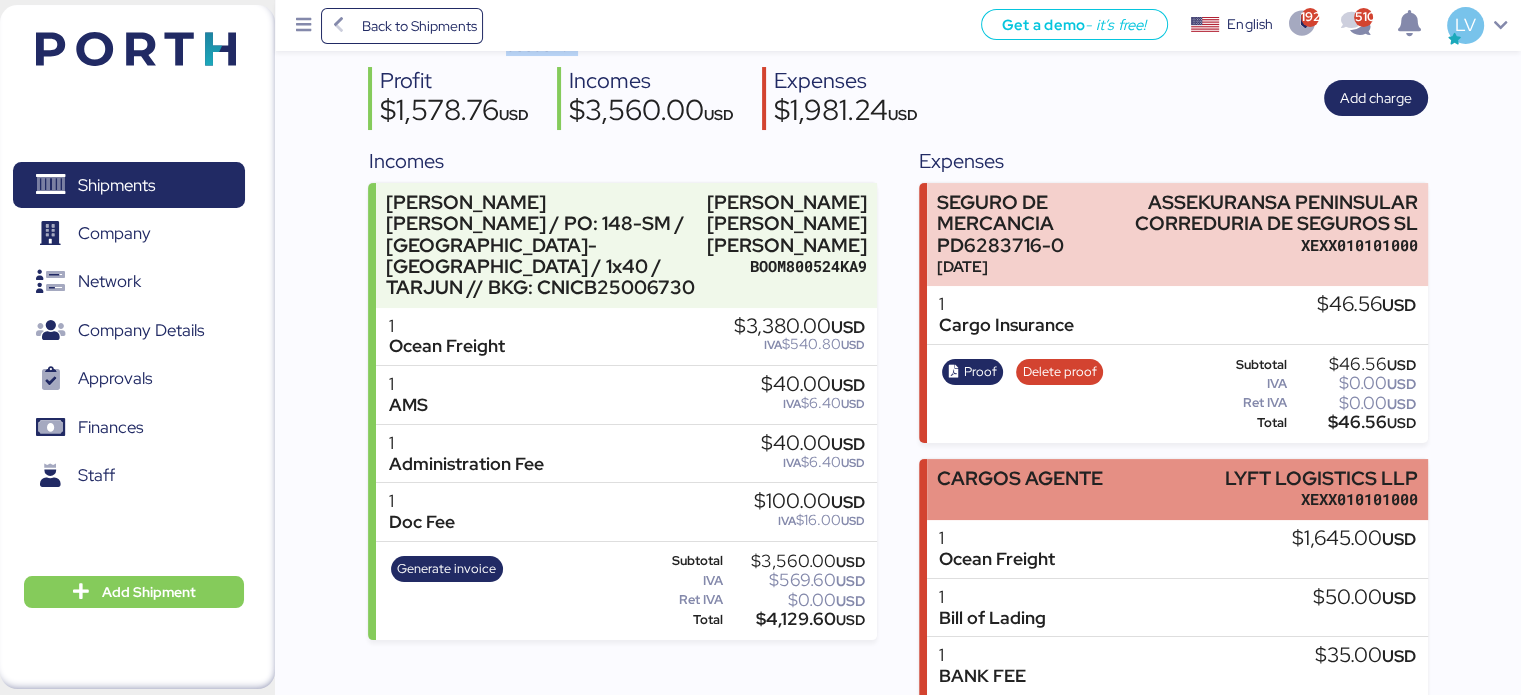 scroll, scrollTop: 164, scrollLeft: 0, axis: vertical 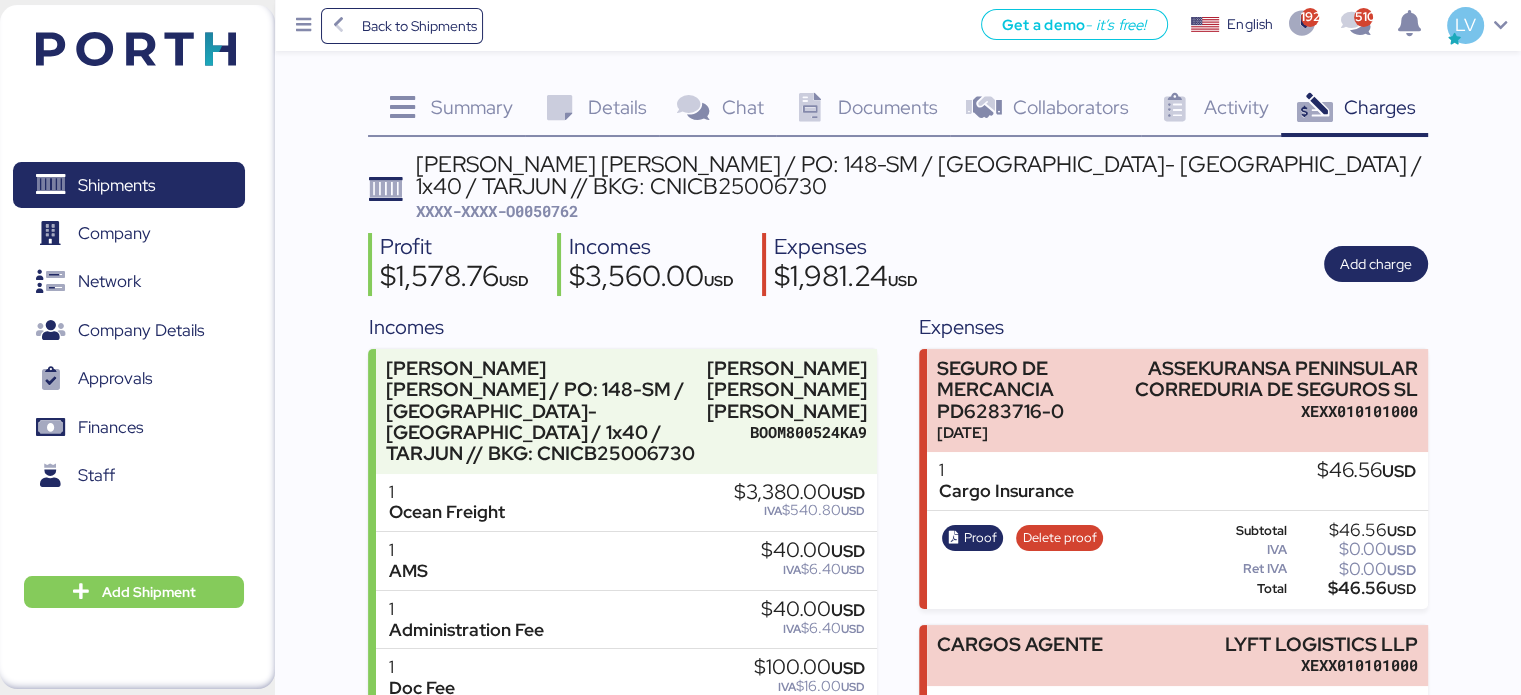 click on "Documents 0" at bounding box center [863, 110] 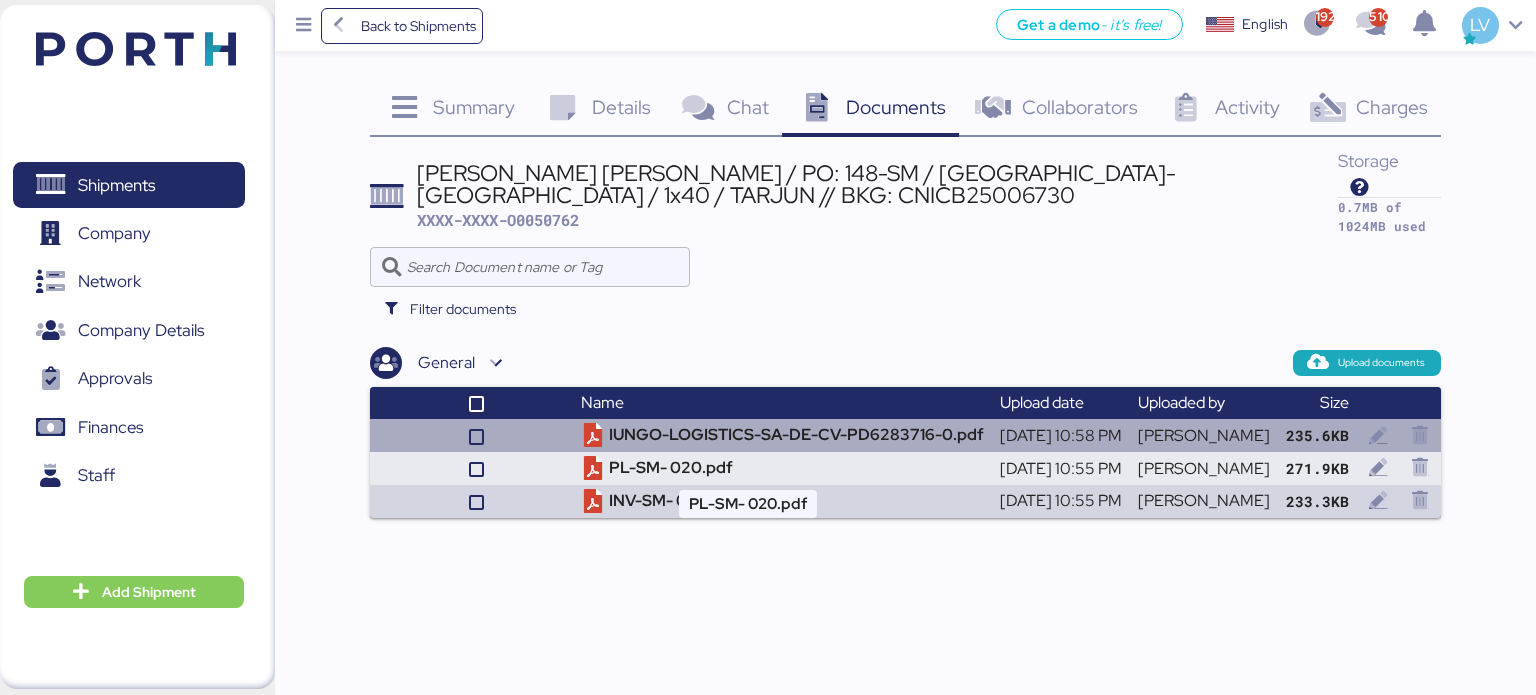click on "IUNGO-LOGISTICS-SA-DE-CV-PD6283716-0.pdf" at bounding box center [782, 435] 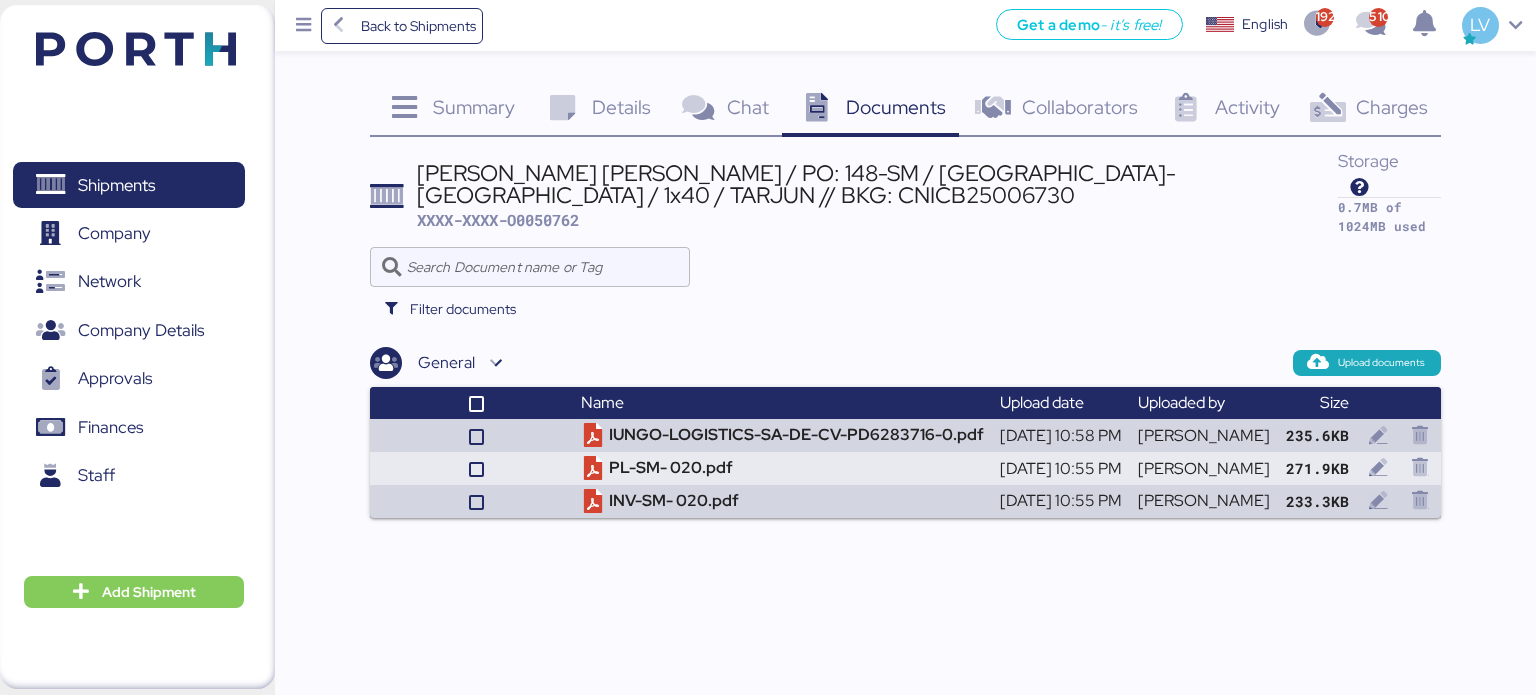 click on "Charges" at bounding box center (1392, 107) 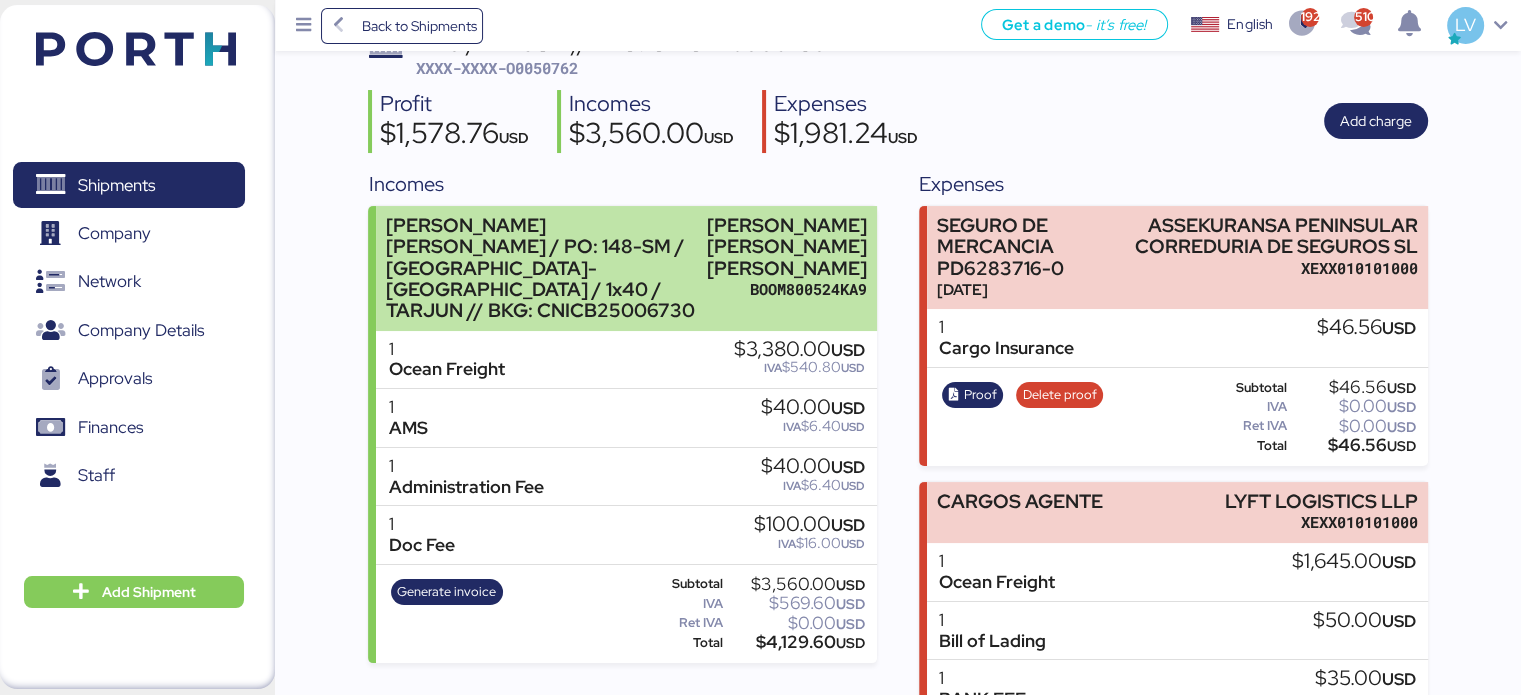 scroll, scrollTop: 140, scrollLeft: 0, axis: vertical 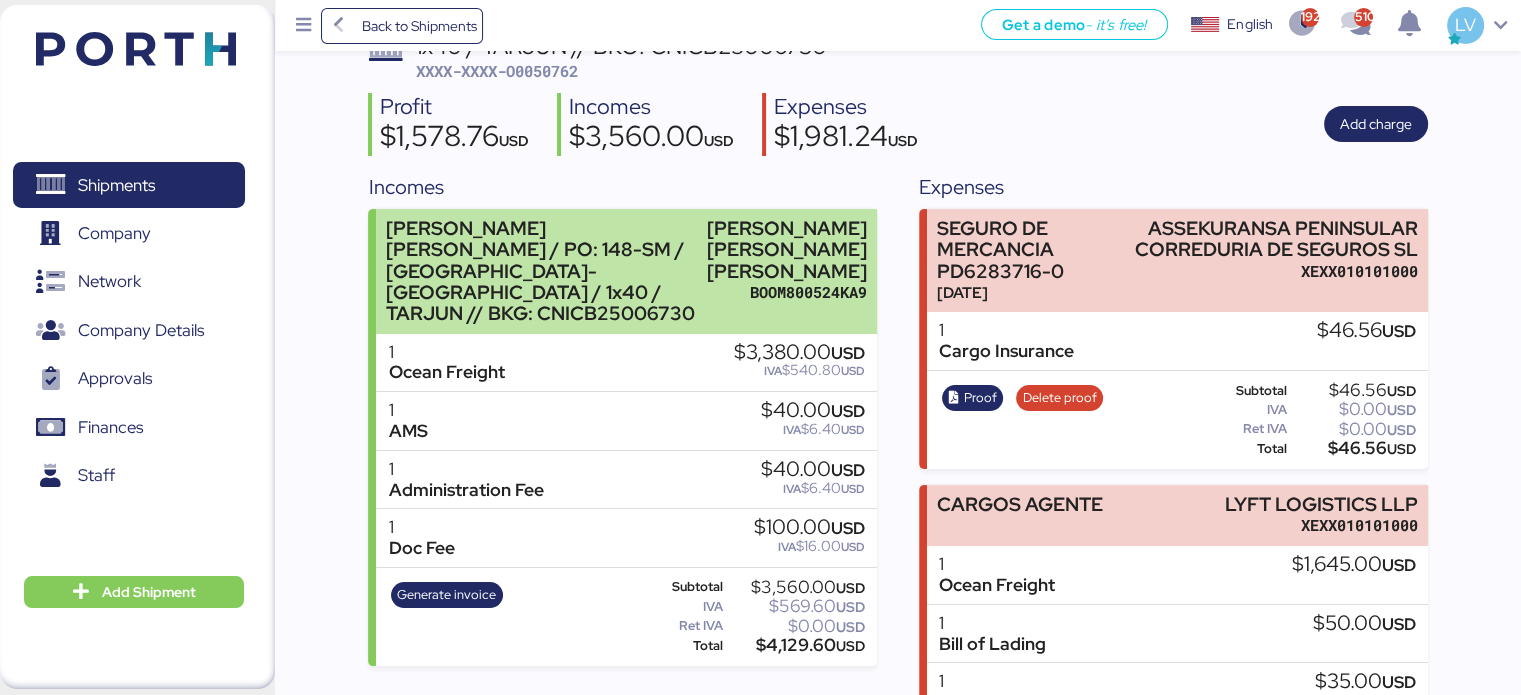 click on "[PERSON_NAME] [PERSON_NAME] [PERSON_NAME]" at bounding box center (787, 249) 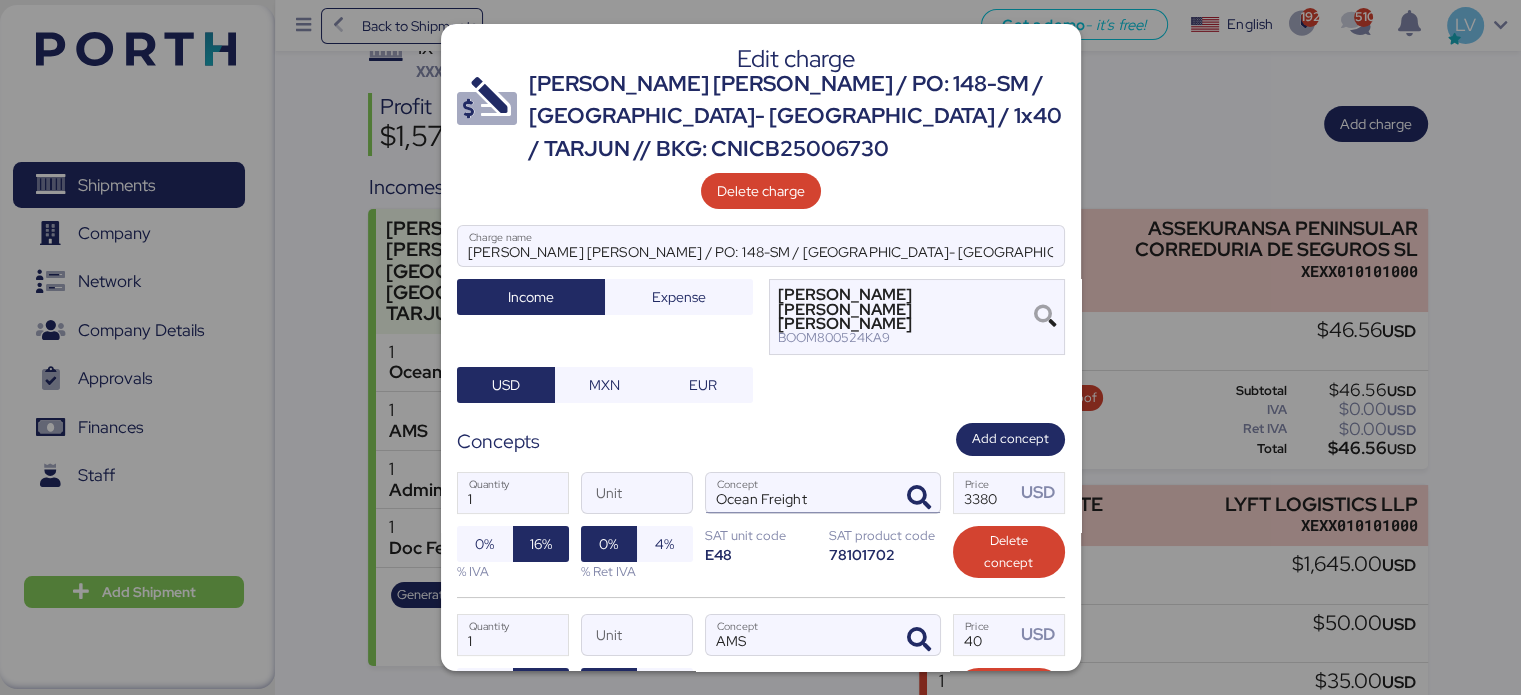 scroll, scrollTop: 492, scrollLeft: 0, axis: vertical 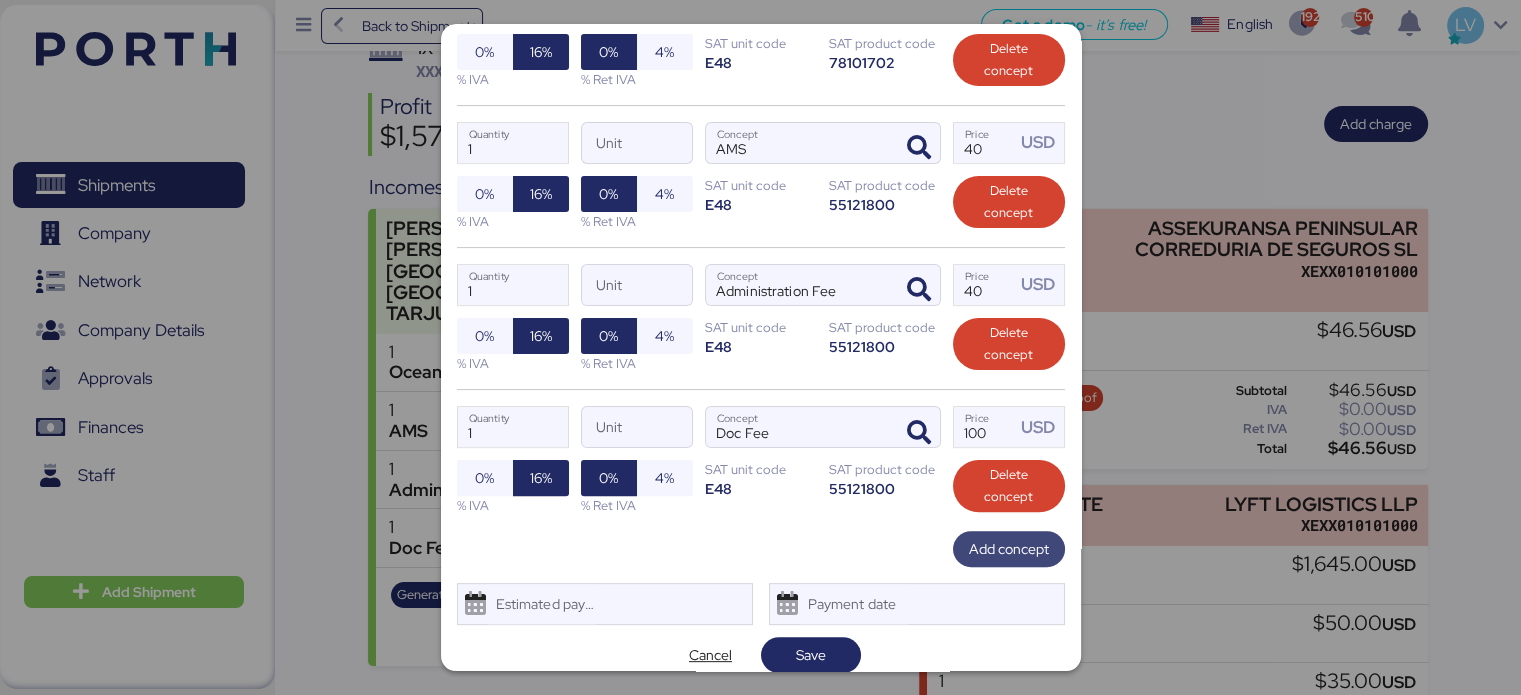 click on "Add concept" at bounding box center (1009, 549) 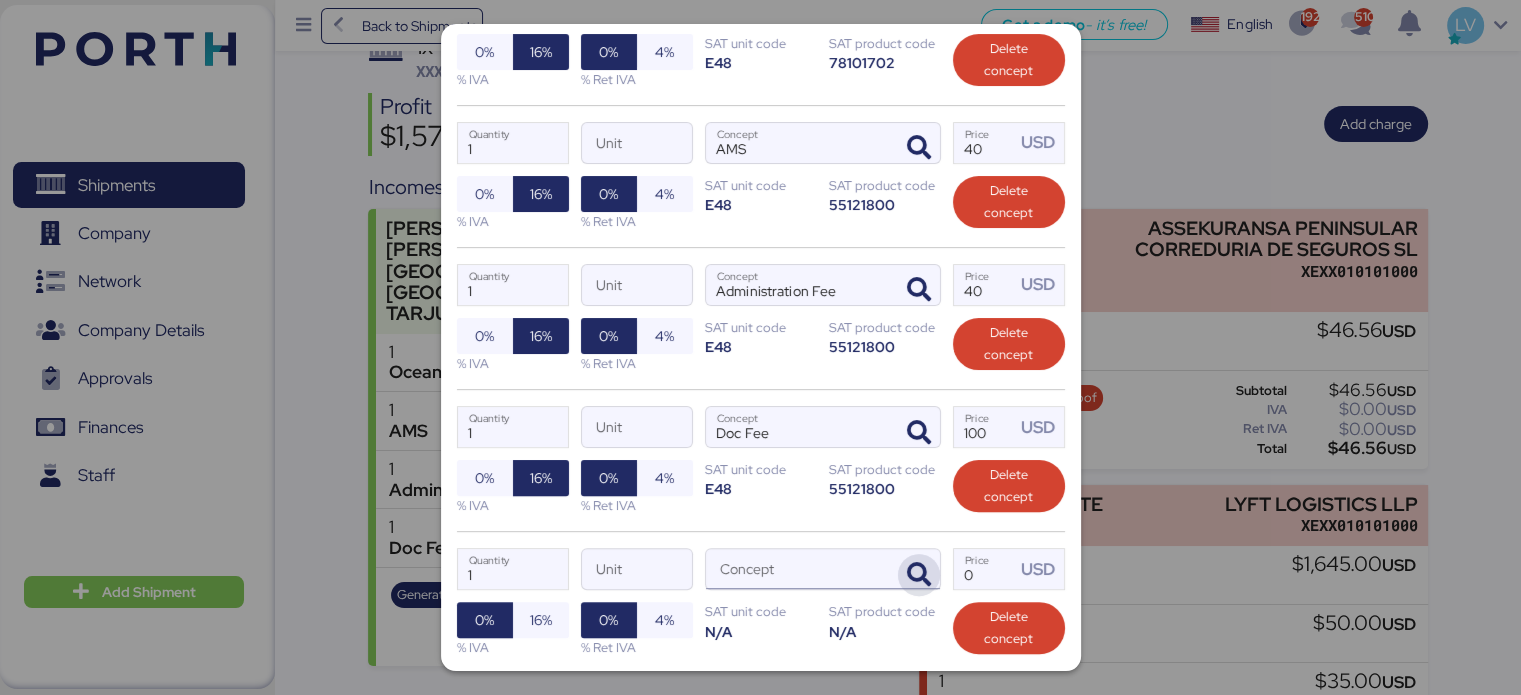 click at bounding box center (919, 575) 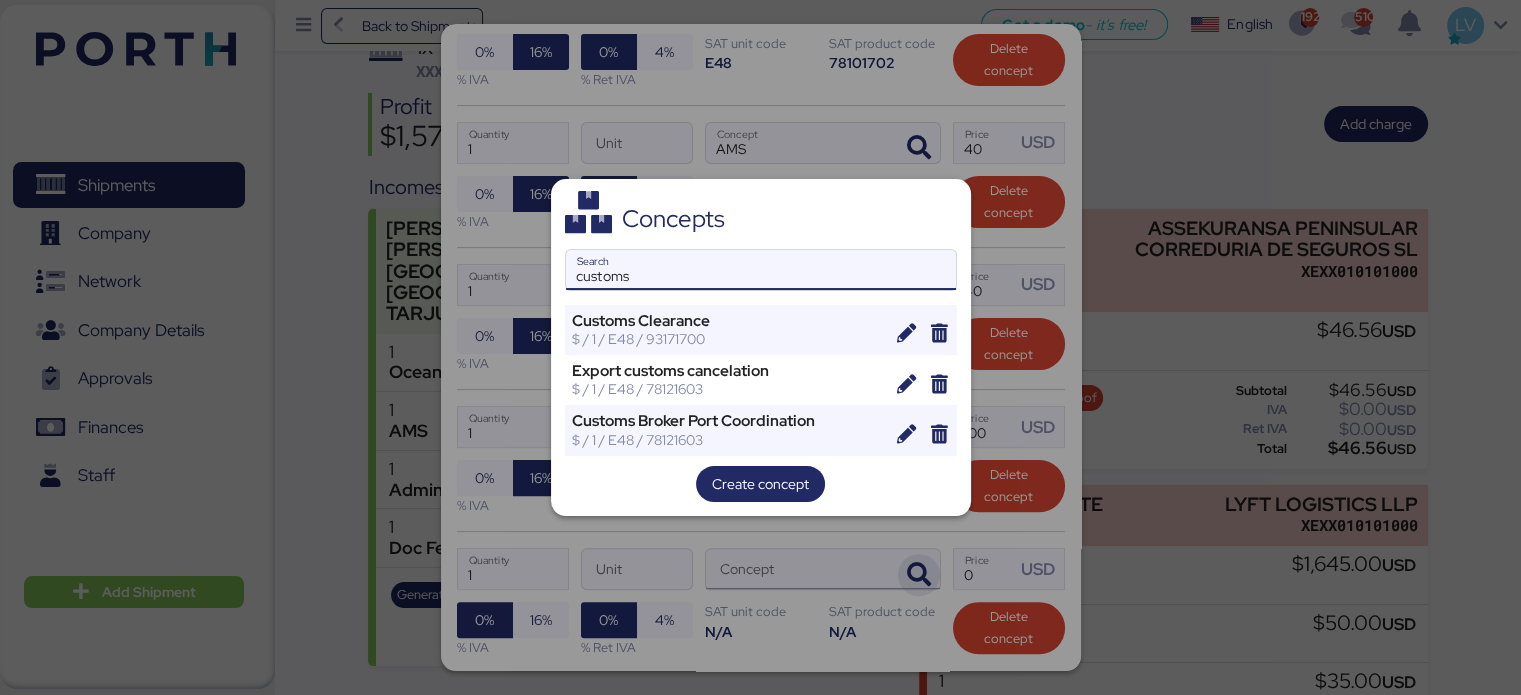 type on "customs" 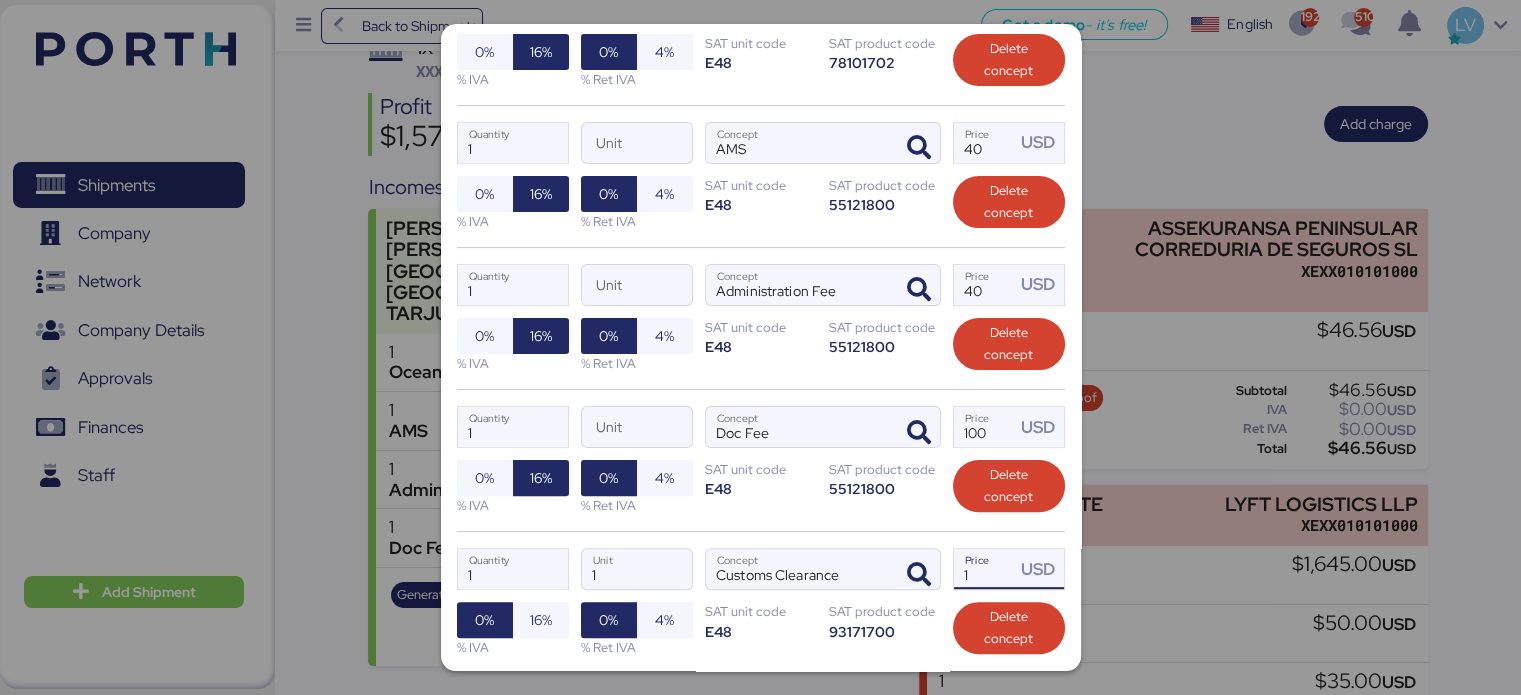 click on "1" at bounding box center [985, 569] 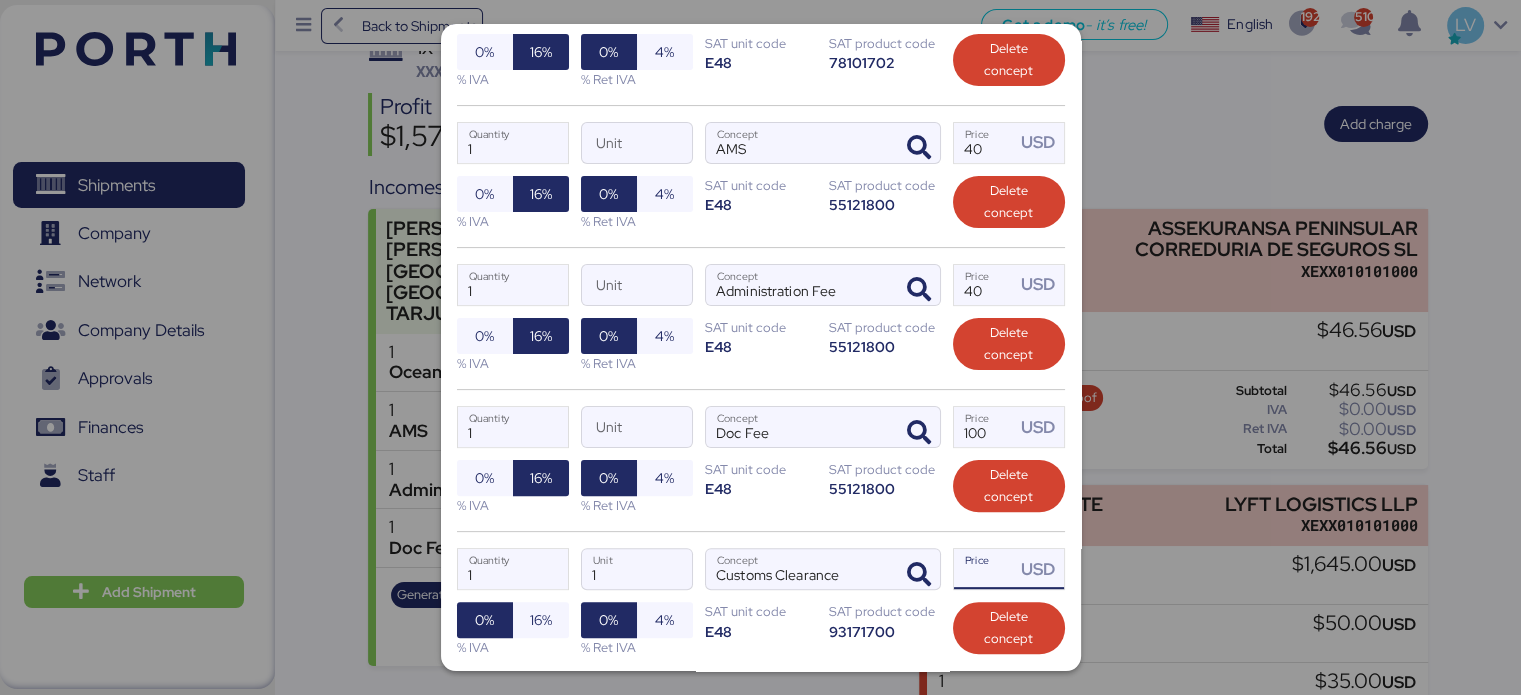 paste on "81.48" 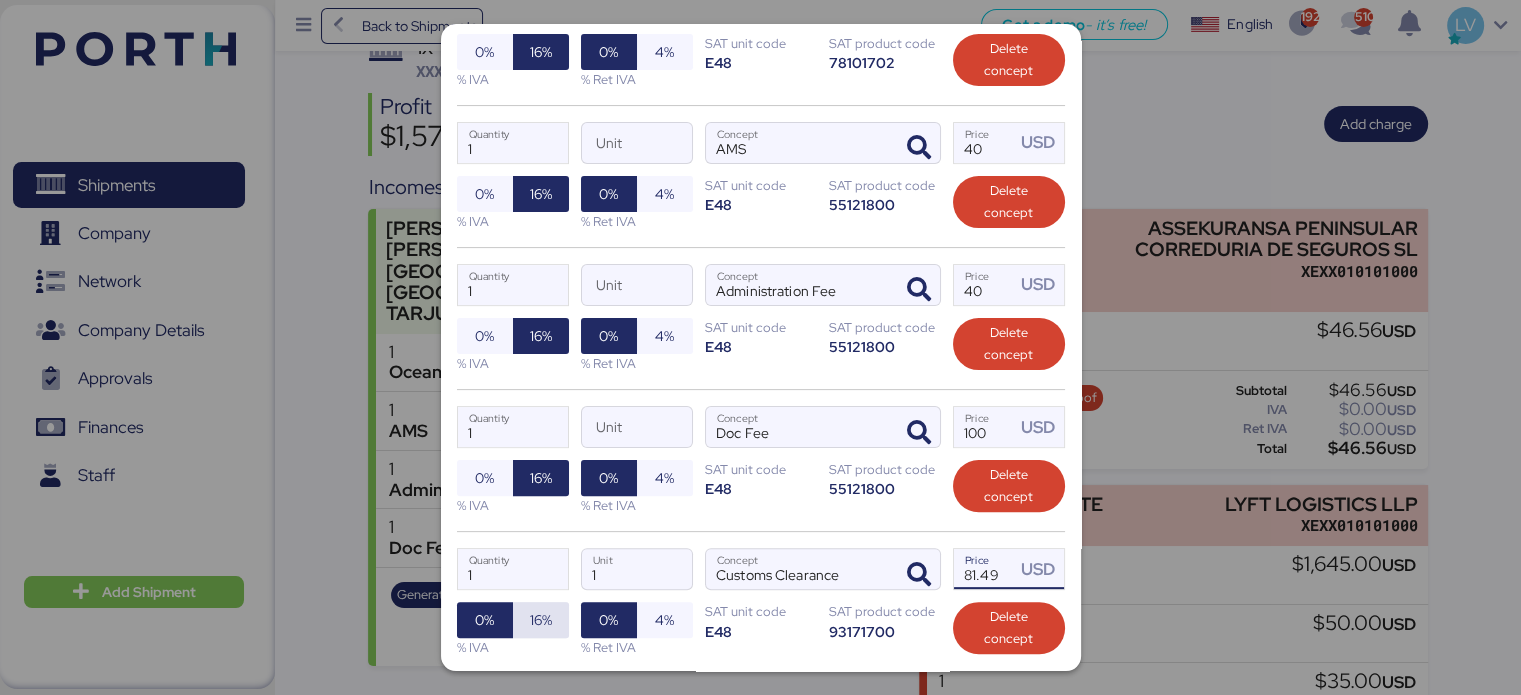 type on "81.49" 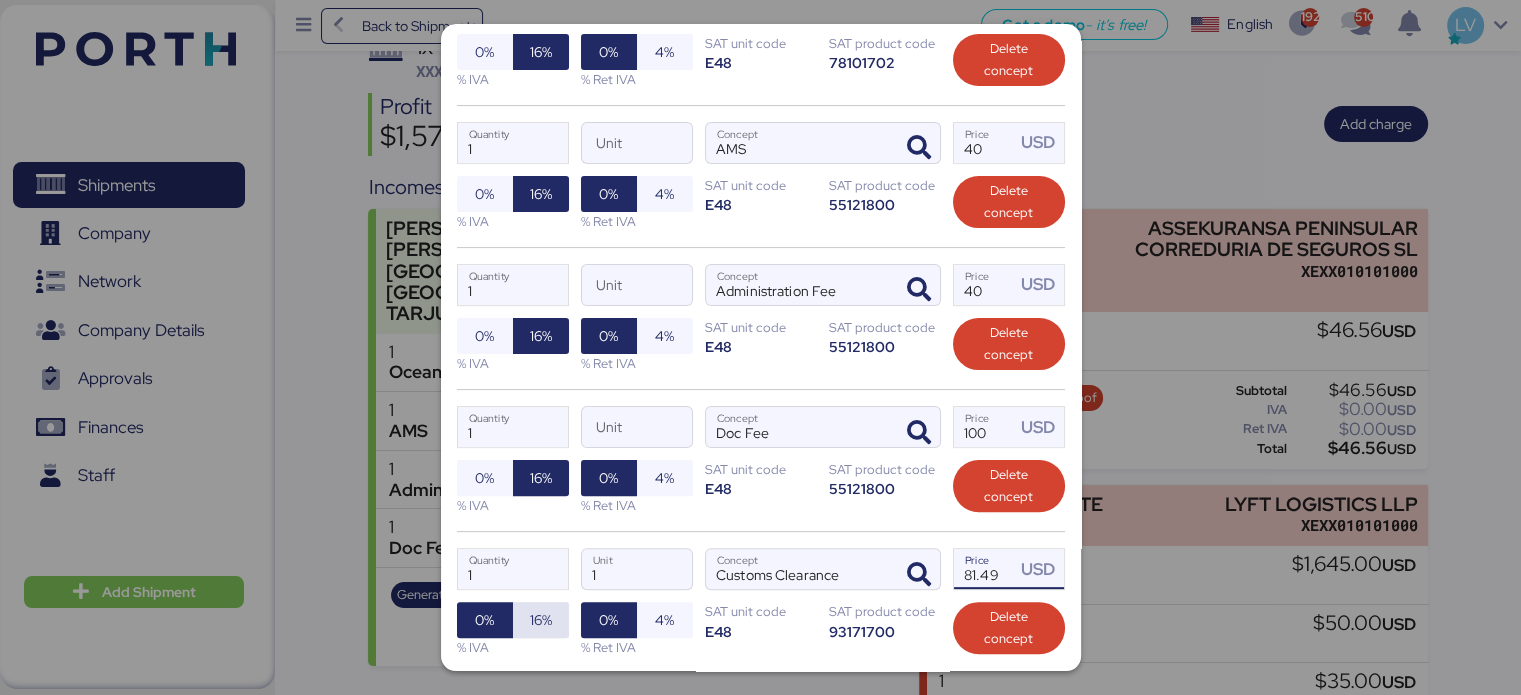 click on "16%" at bounding box center [541, 620] 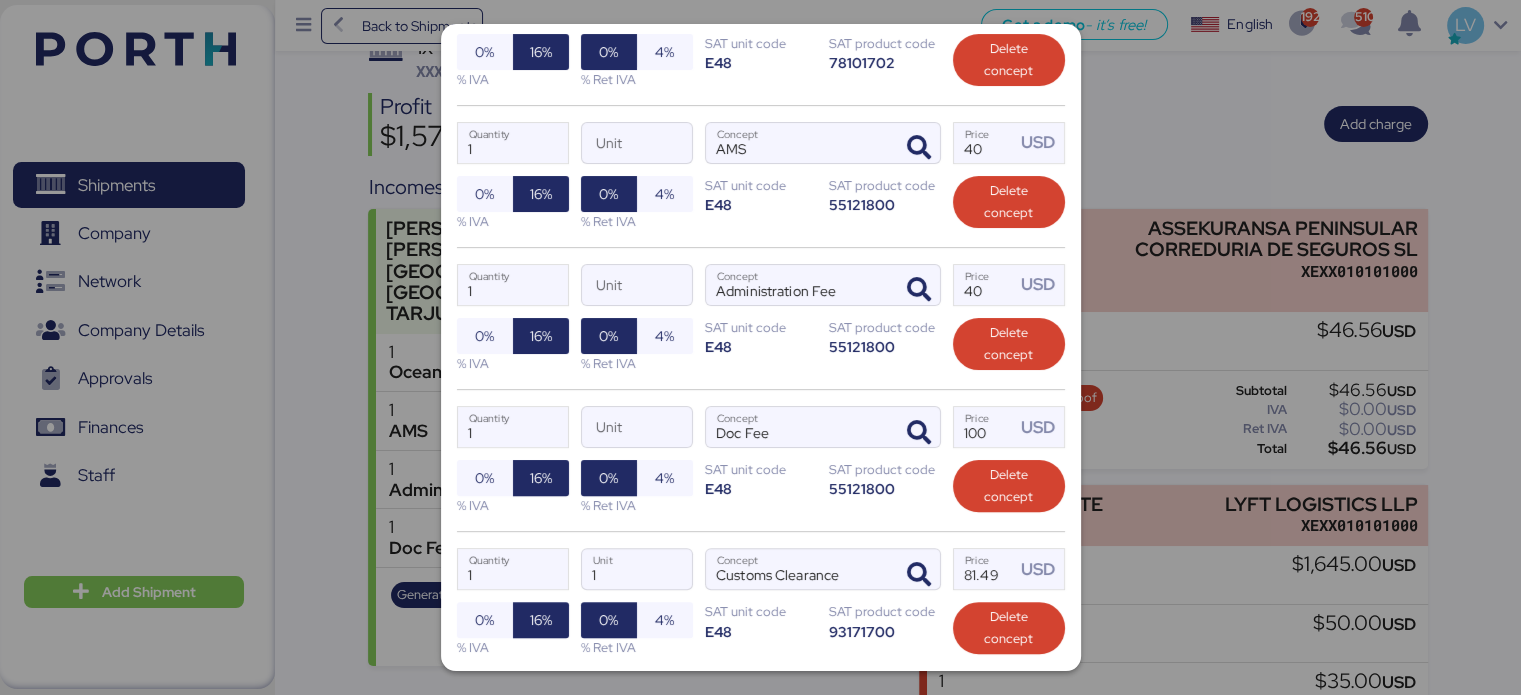click on "Add concept" at bounding box center [761, 692] 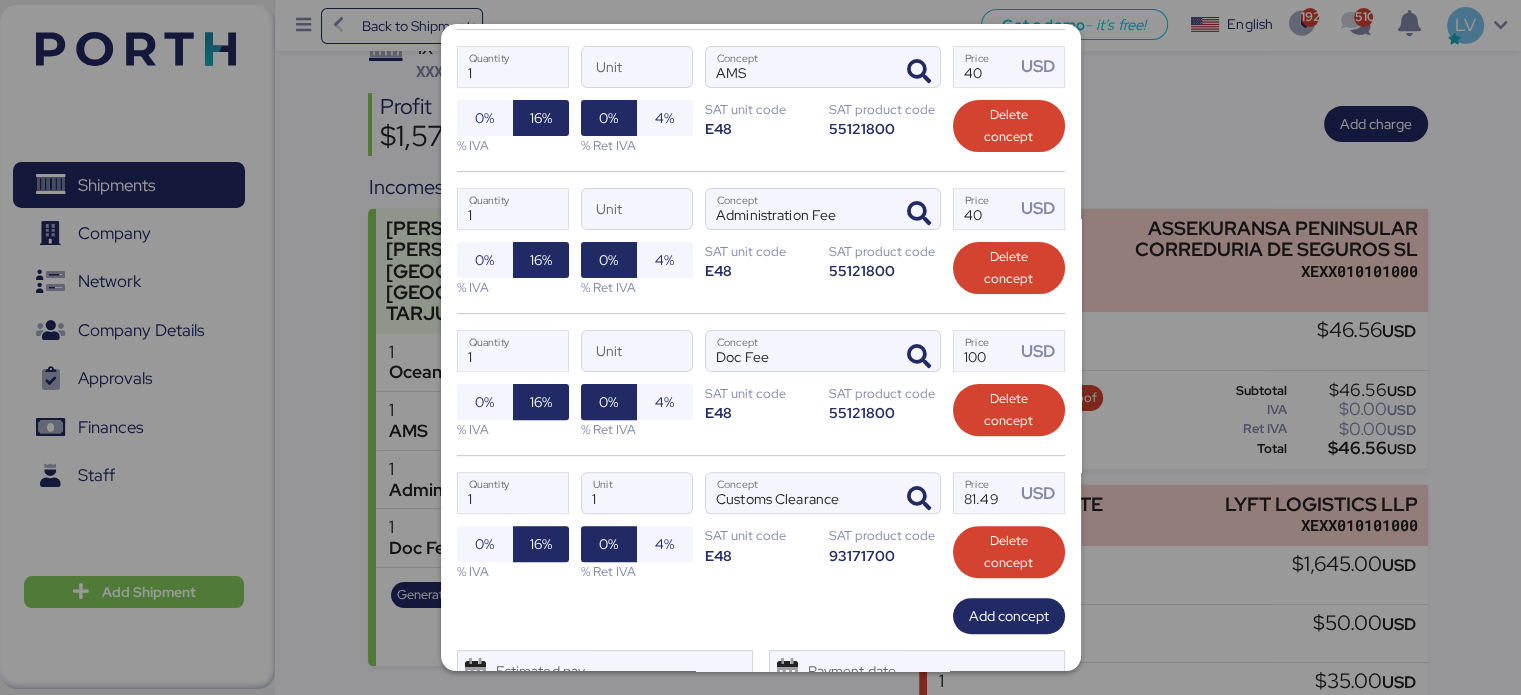 scroll, scrollTop: 568, scrollLeft: 0, axis: vertical 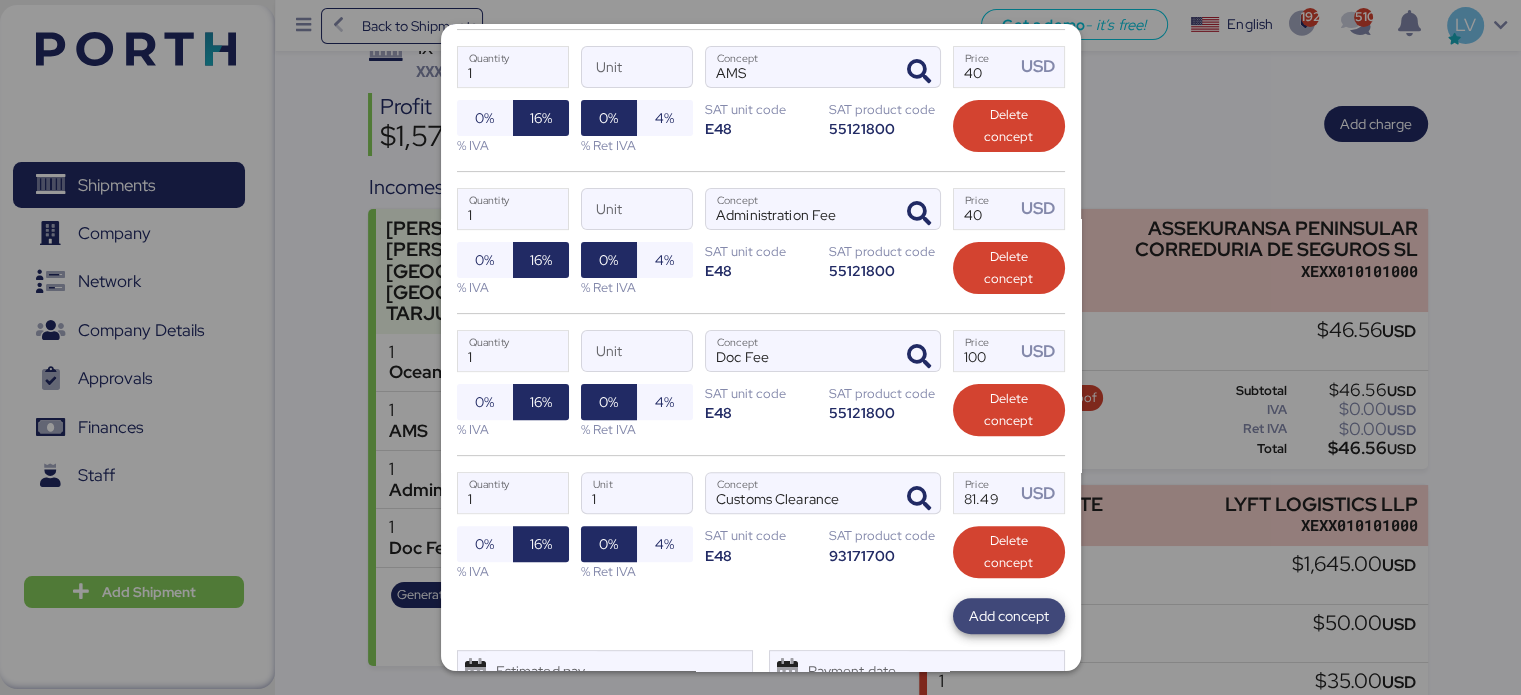 click on "Add concept" at bounding box center [1009, 616] 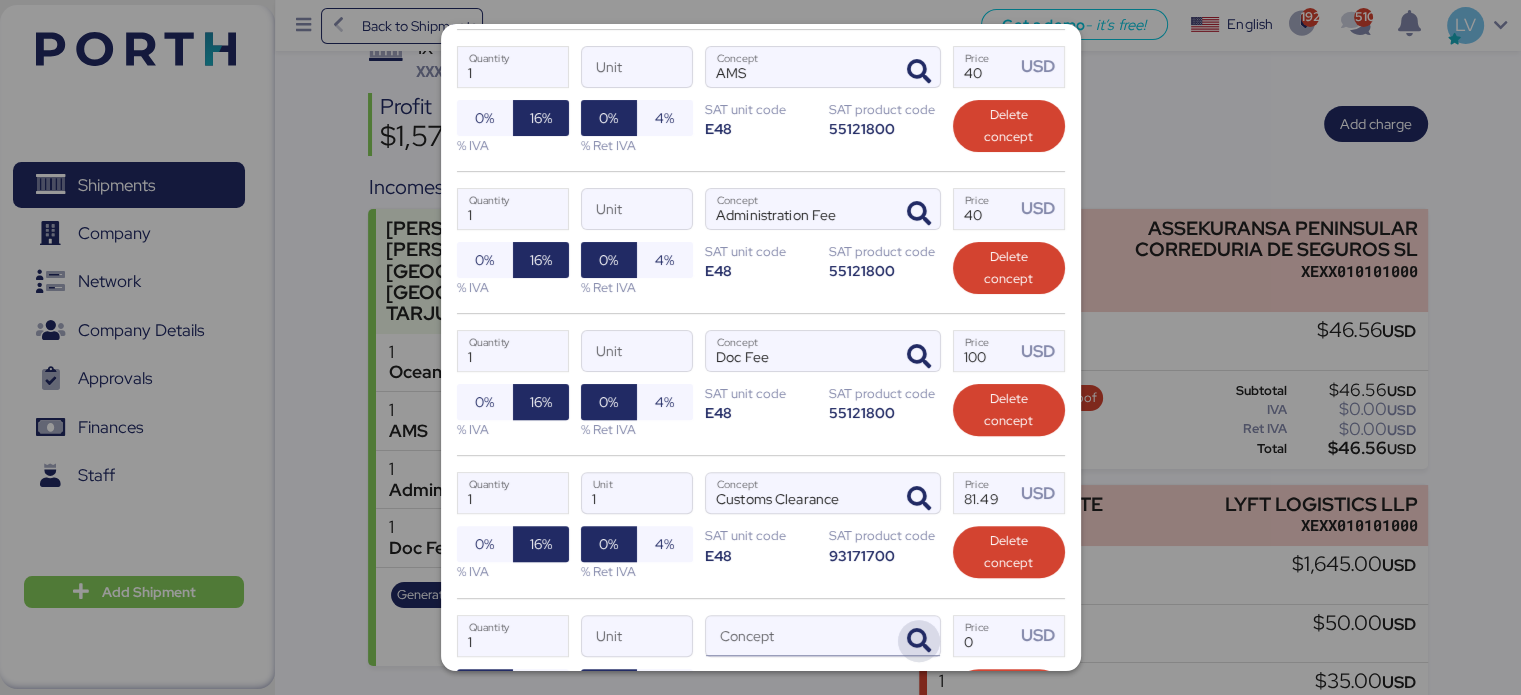 click at bounding box center (919, 641) 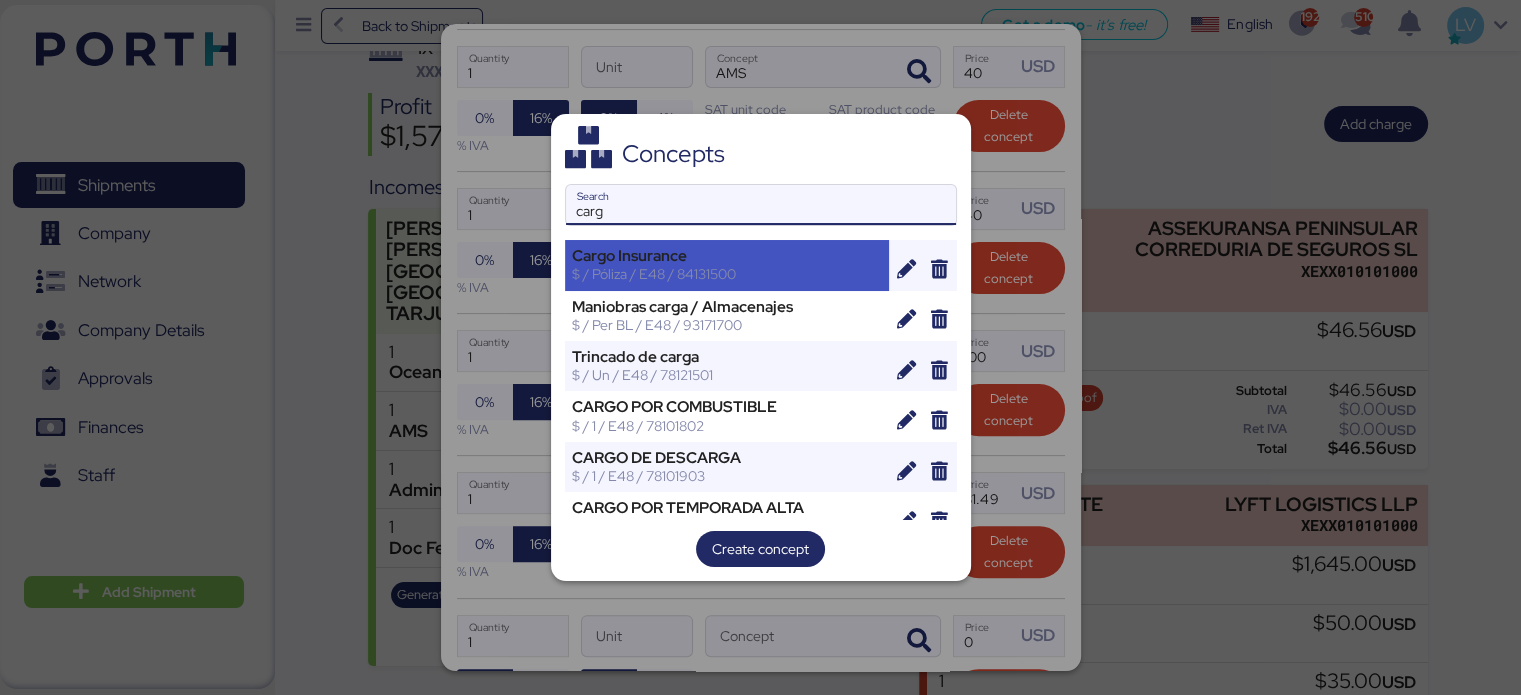 type on "carg" 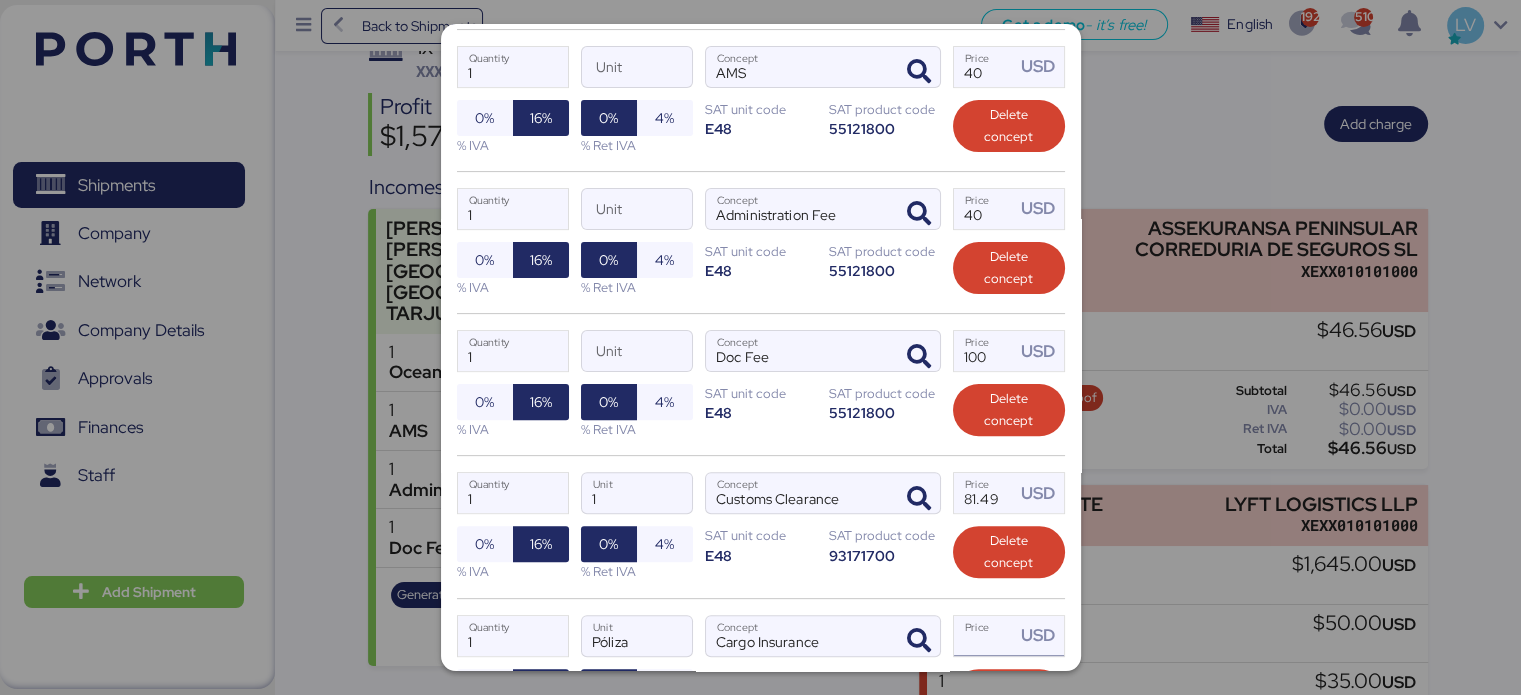 click on "Price USD" at bounding box center (985, 636) 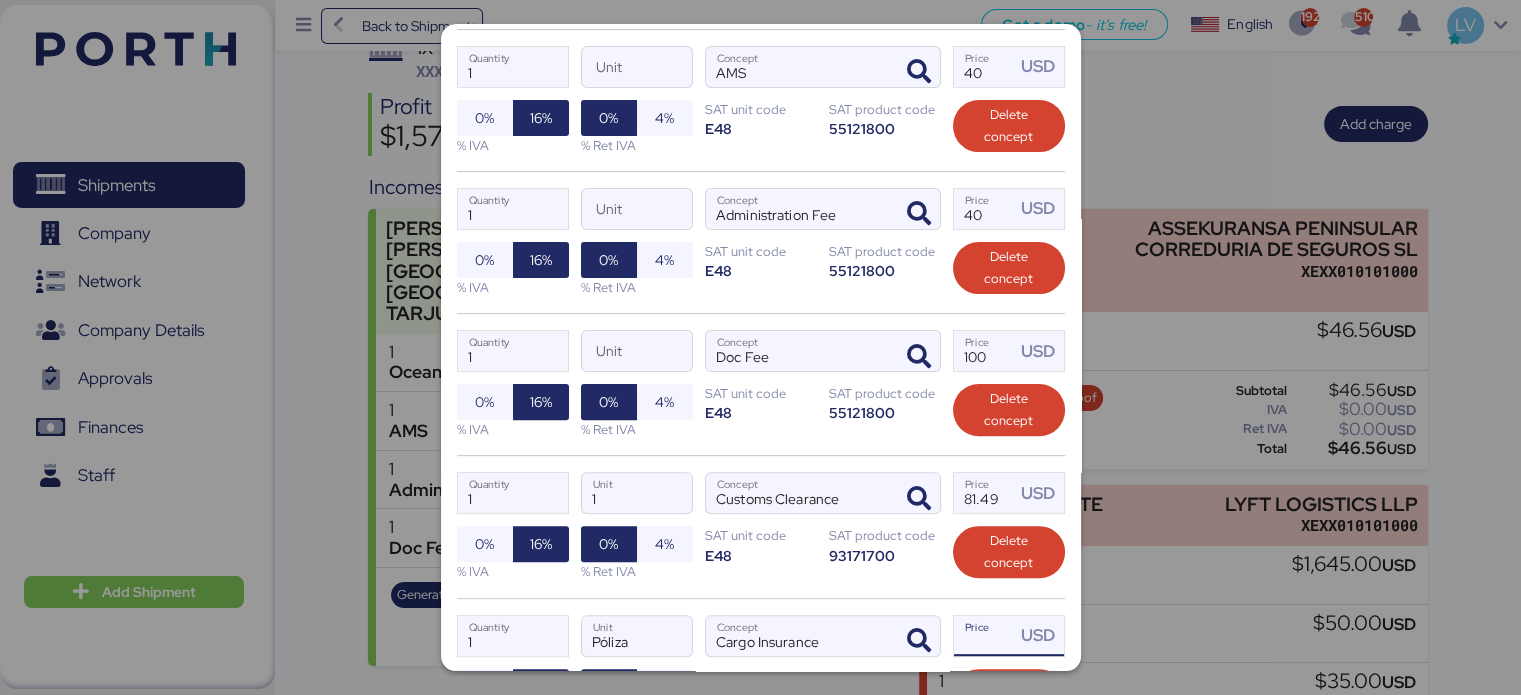 paste on "81.48" 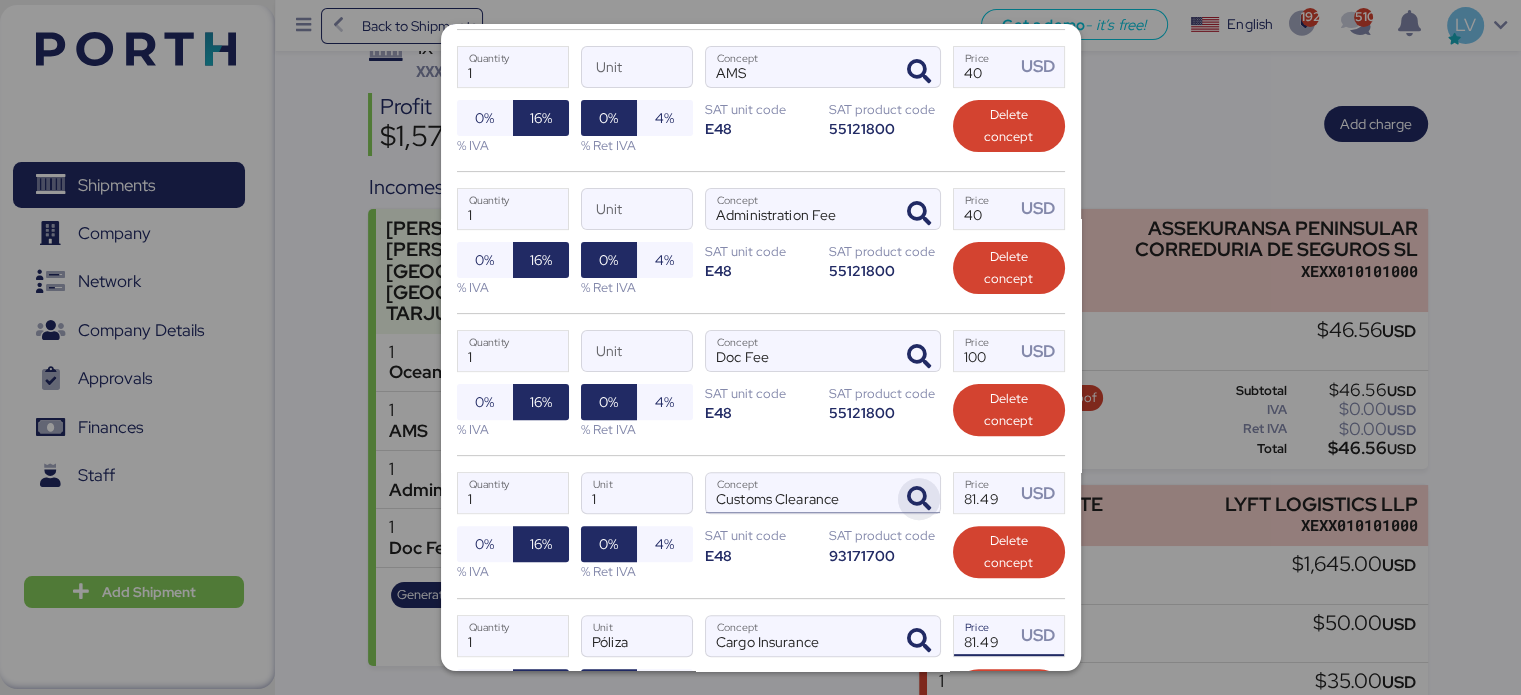 type on "81.49" 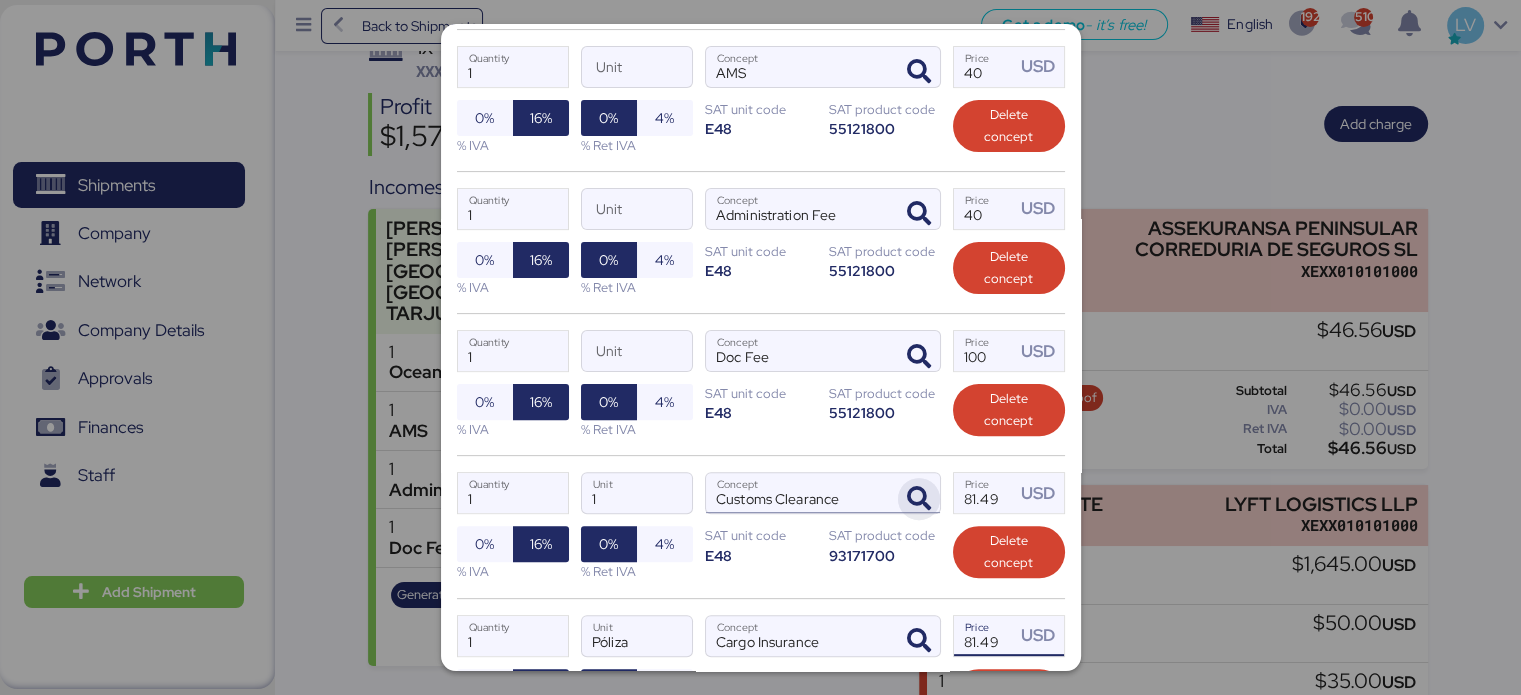 click at bounding box center (919, 499) 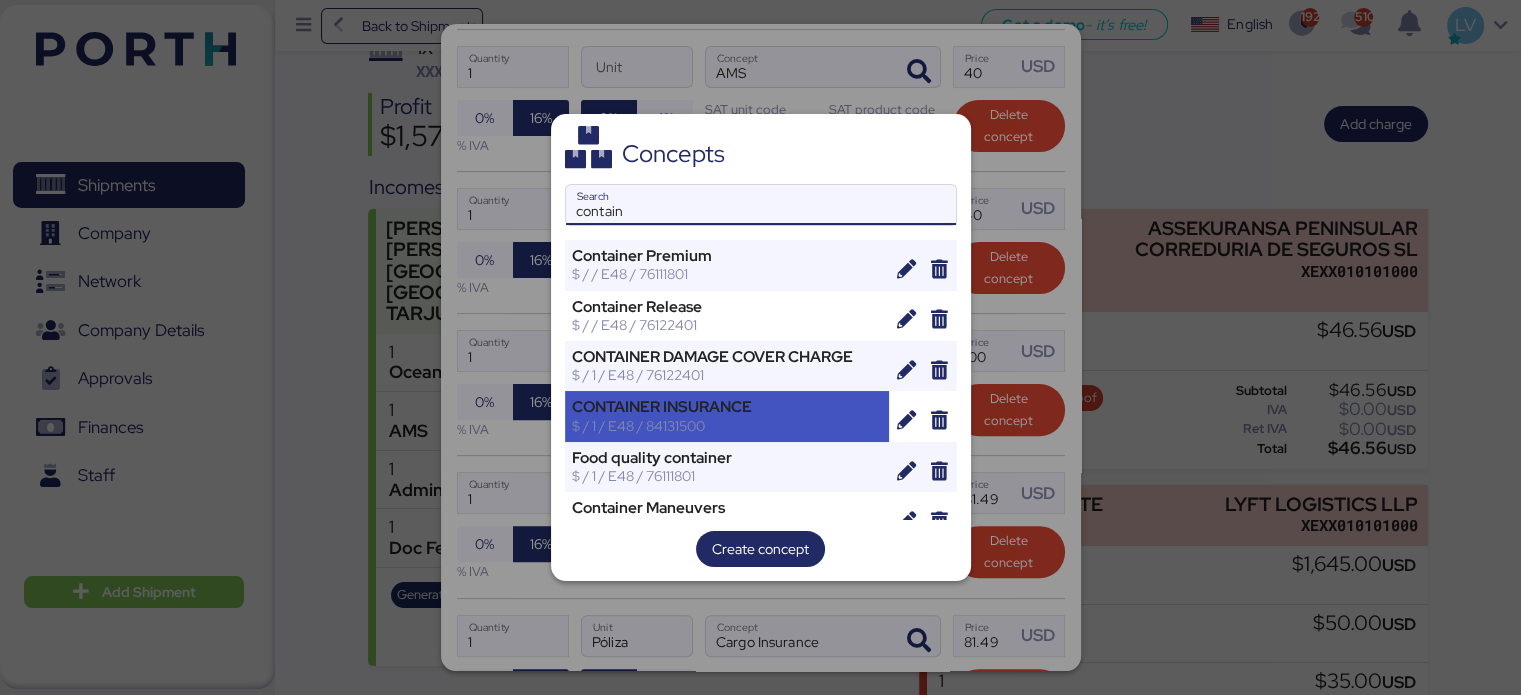 type on "contain" 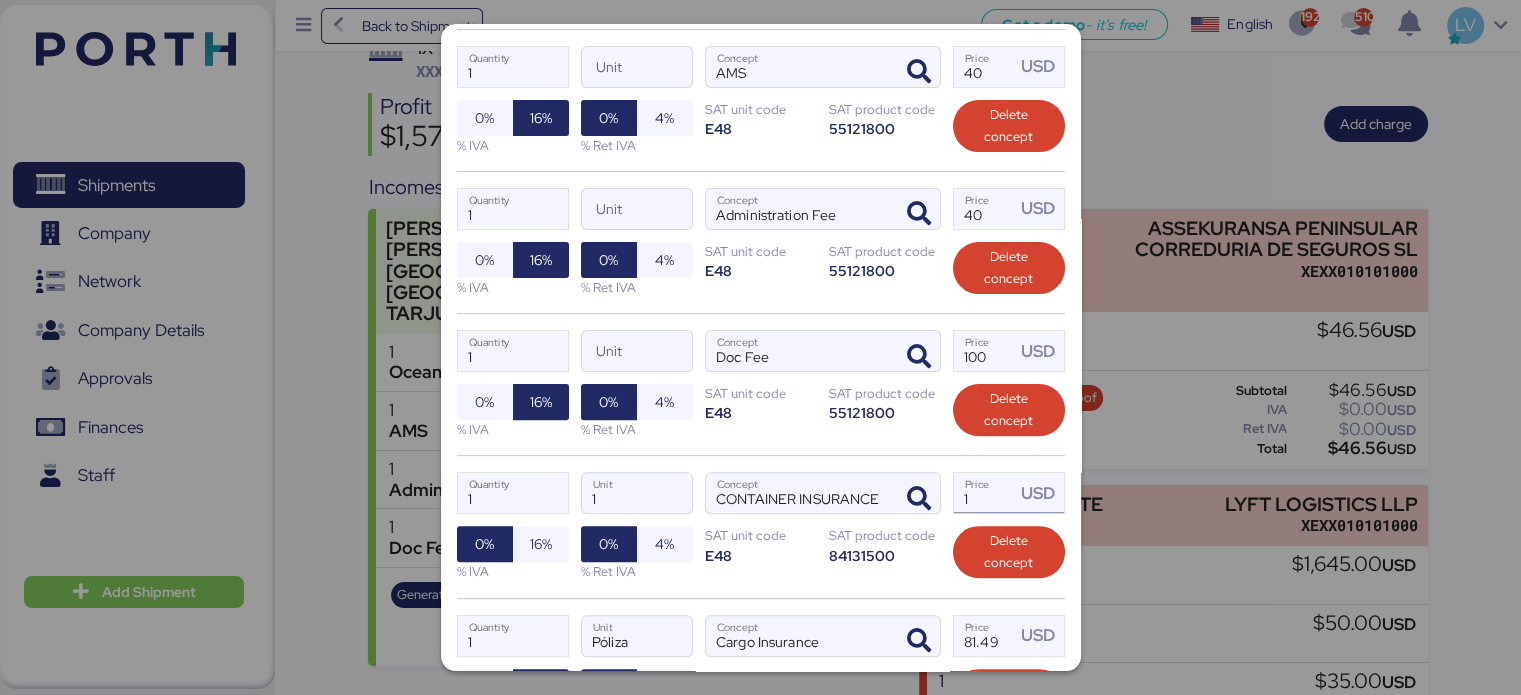 click on "1" at bounding box center (985, 493) 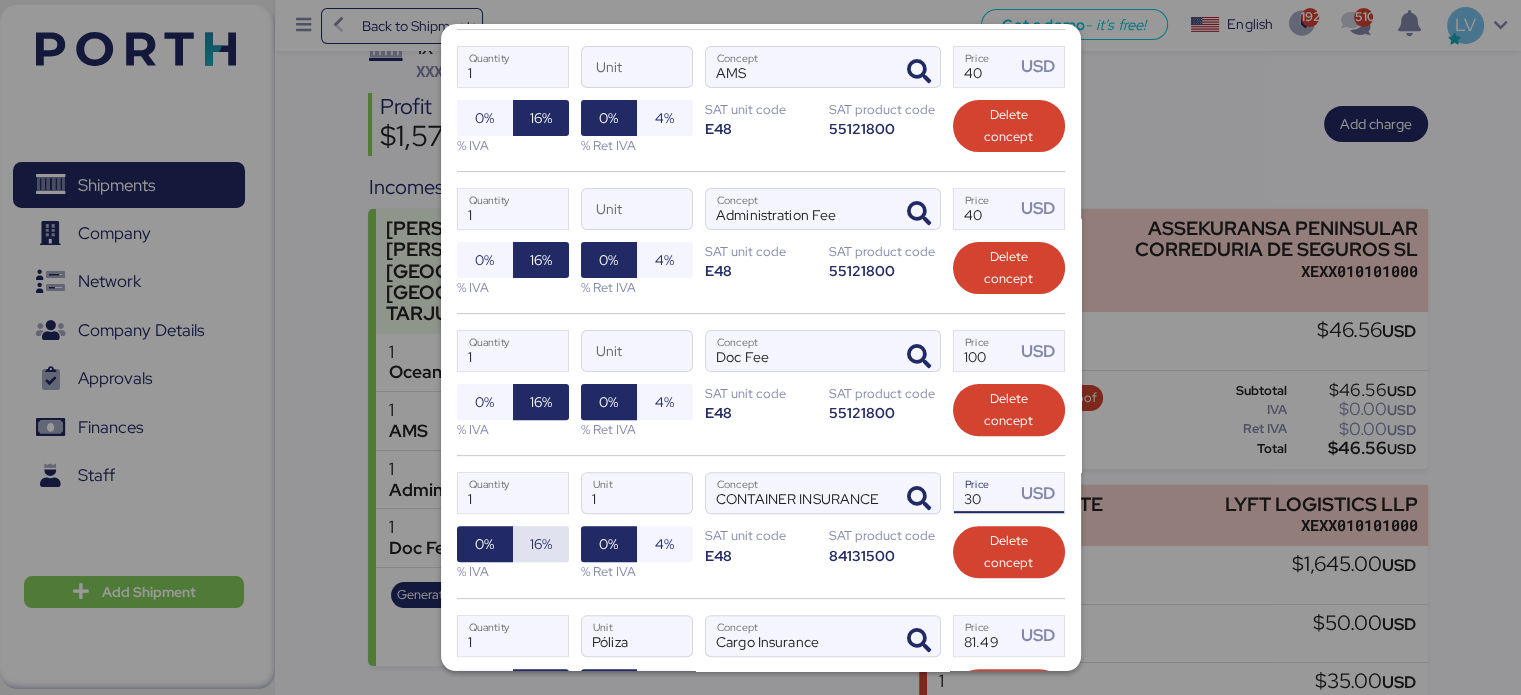 type on "30" 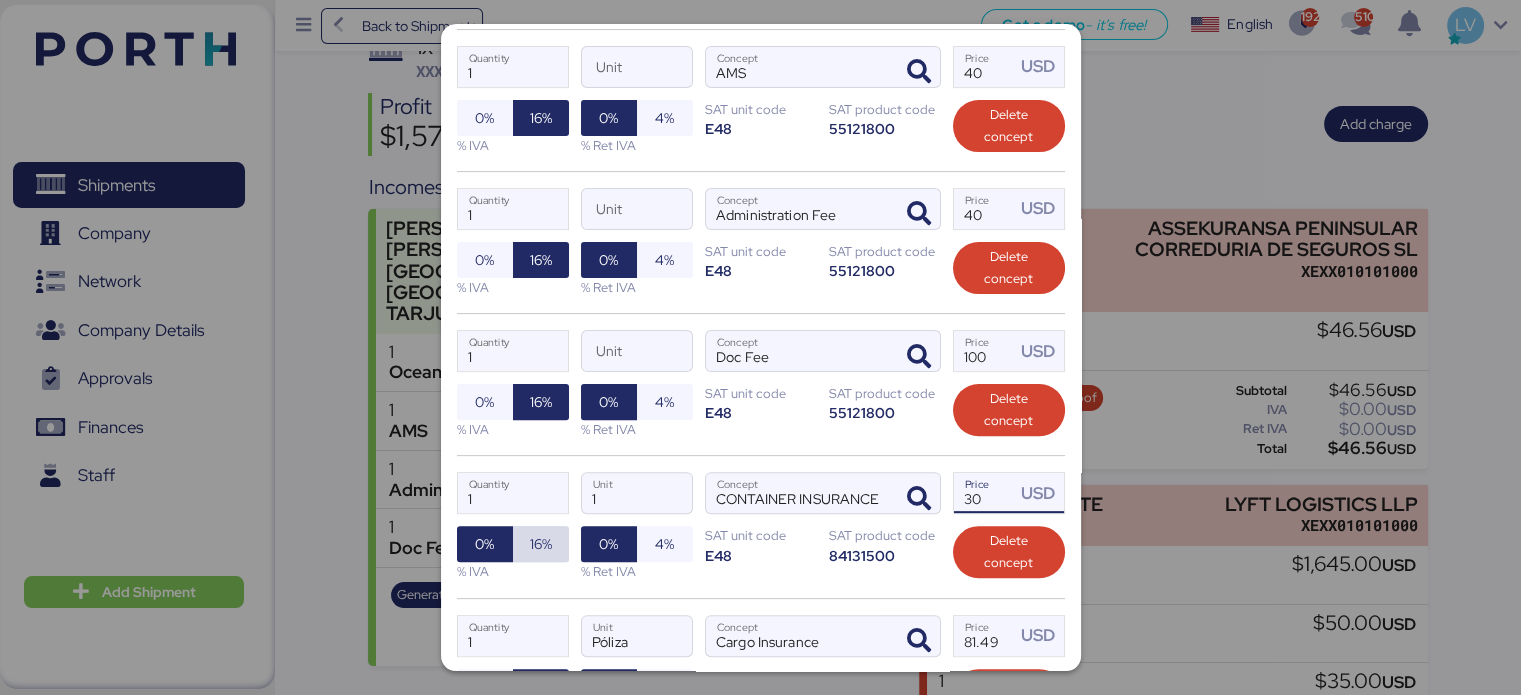 click on "16%" at bounding box center [541, 544] 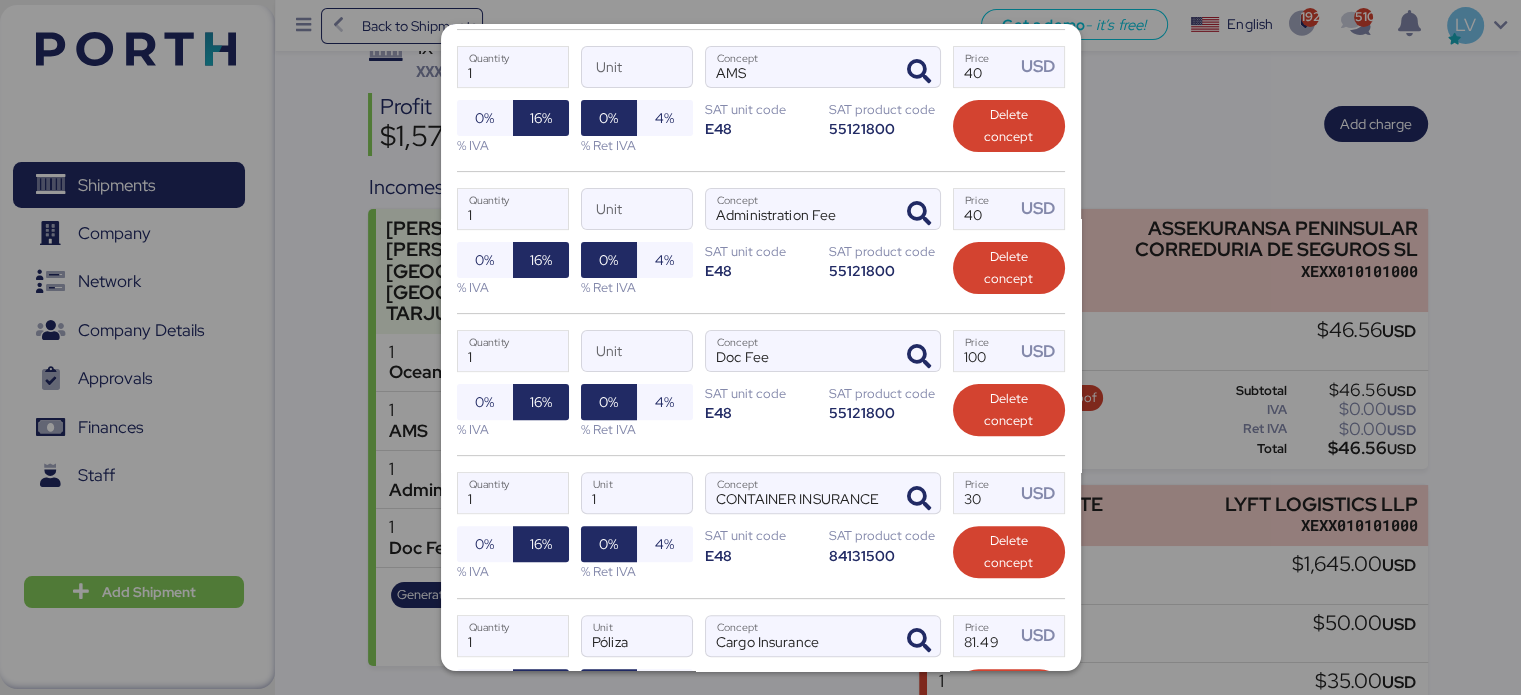 click on "E48" at bounding box center [761, 555] 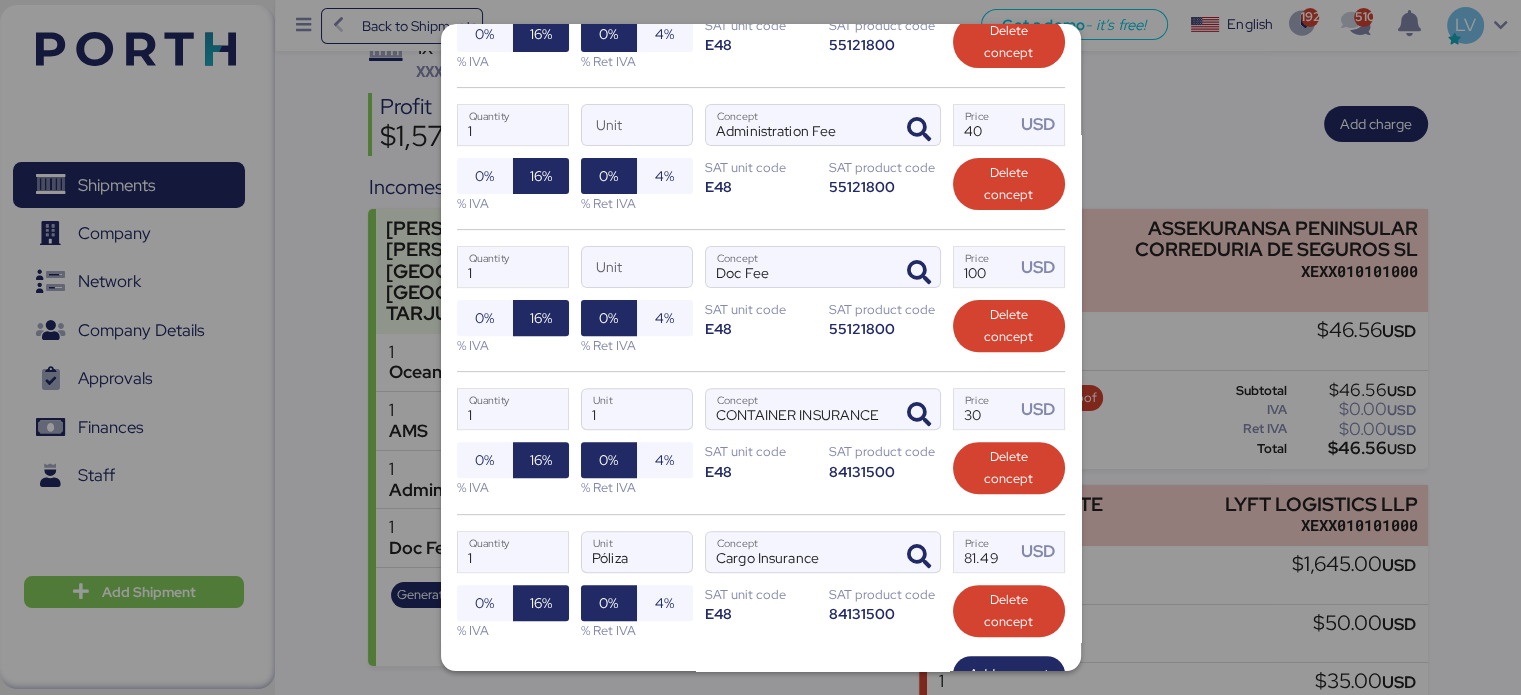 scroll, scrollTop: 776, scrollLeft: 0, axis: vertical 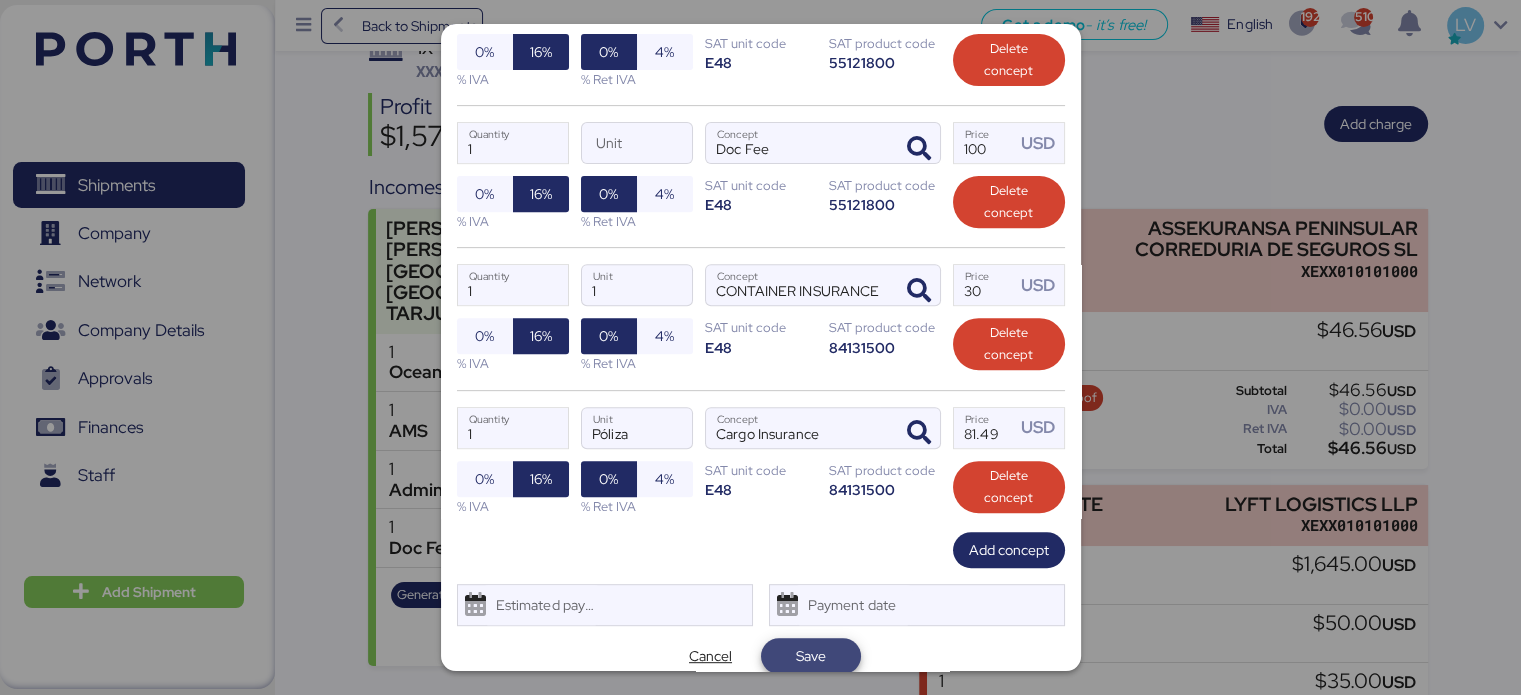 click on "Save" at bounding box center (811, 656) 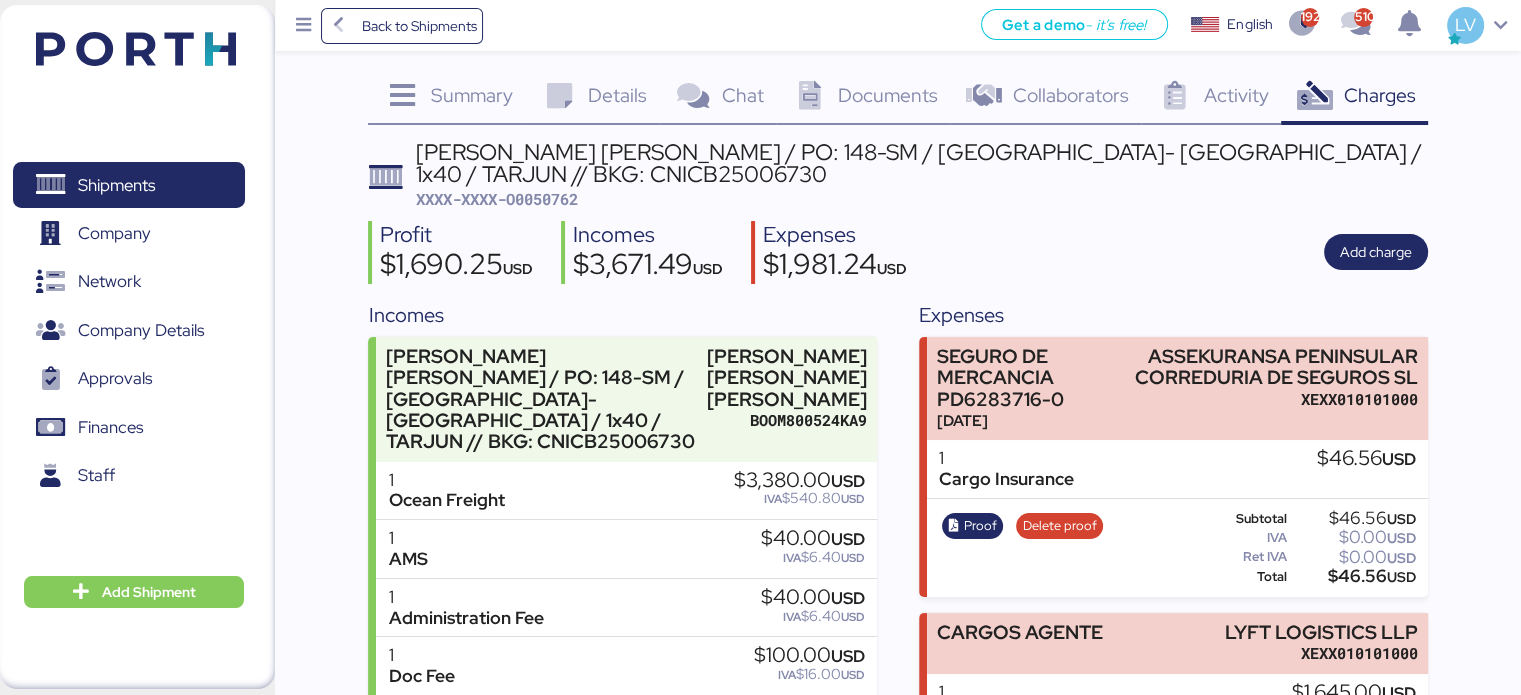 scroll, scrollTop: 24, scrollLeft: 0, axis: vertical 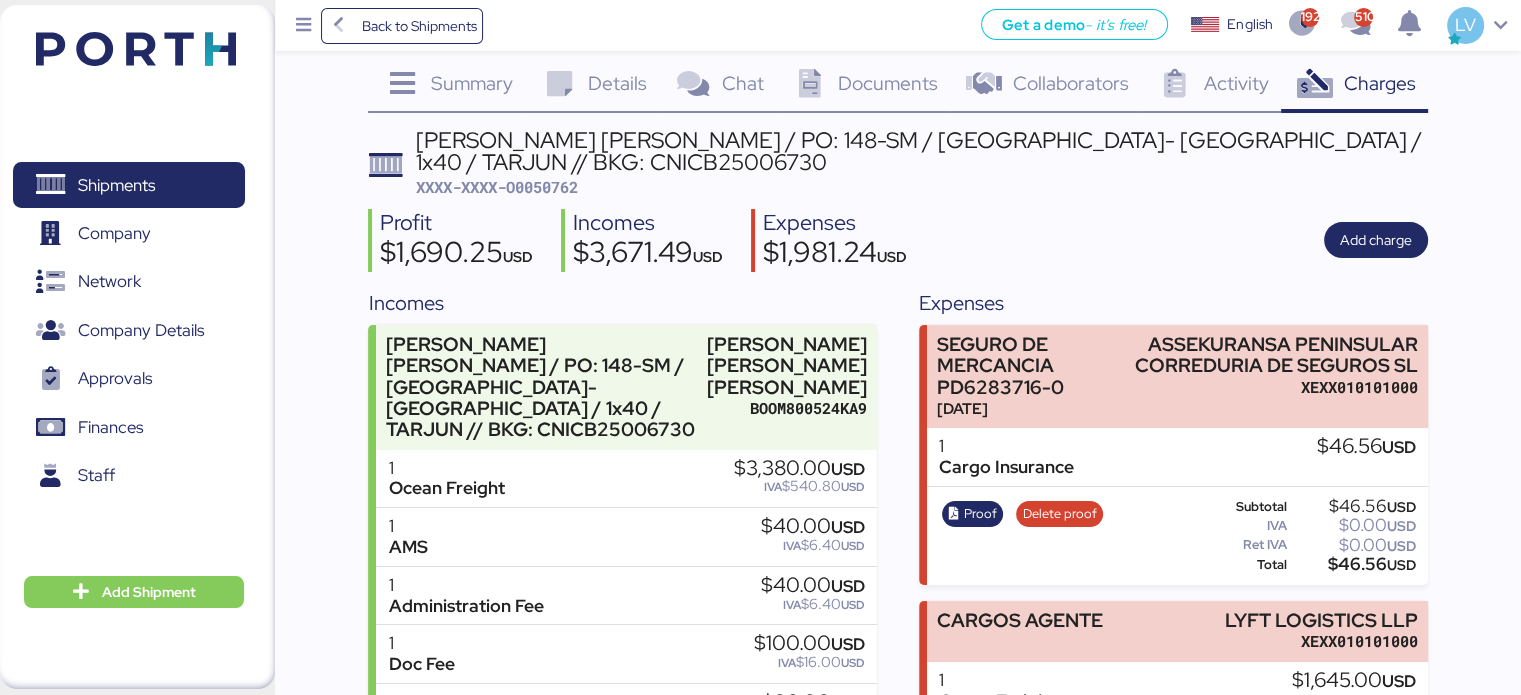 click on "XXXX-XXXX-O0050762" at bounding box center (497, 187) 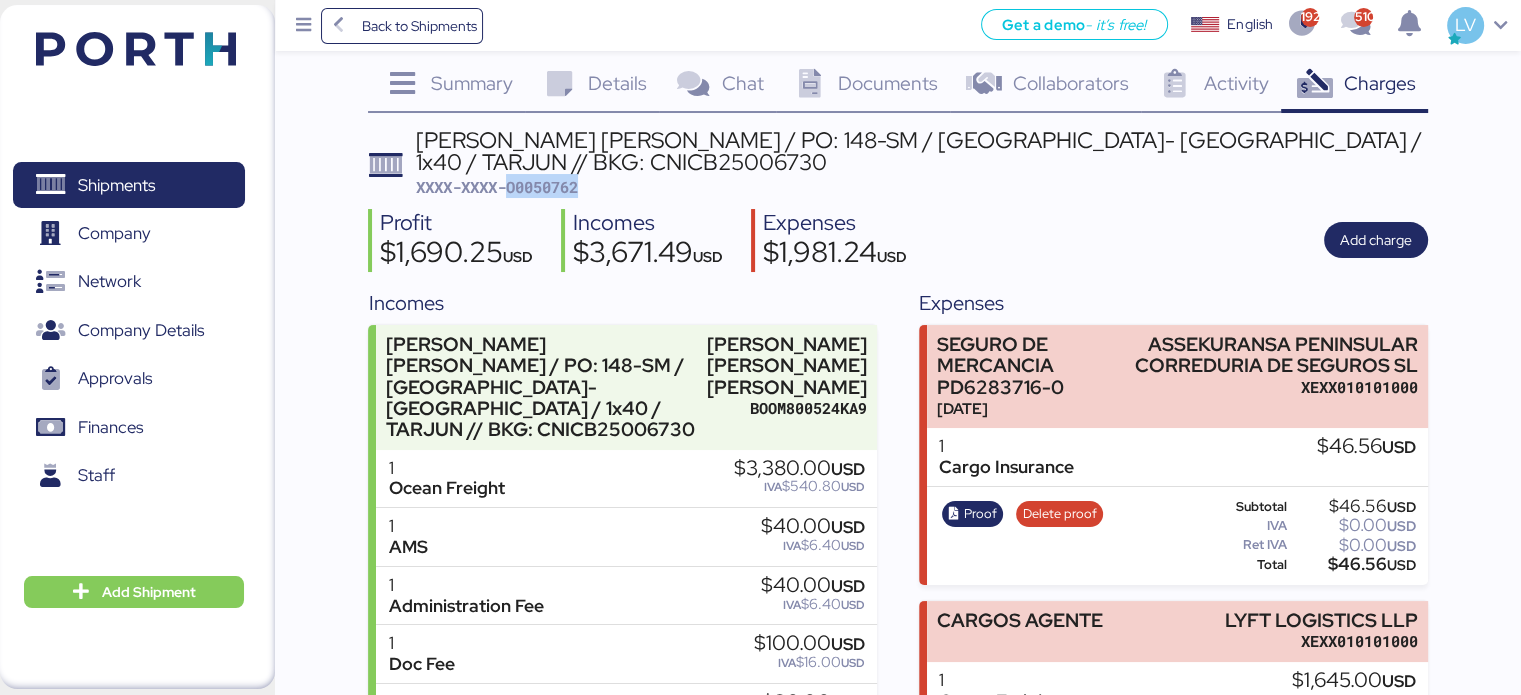 copy on "O0050762" 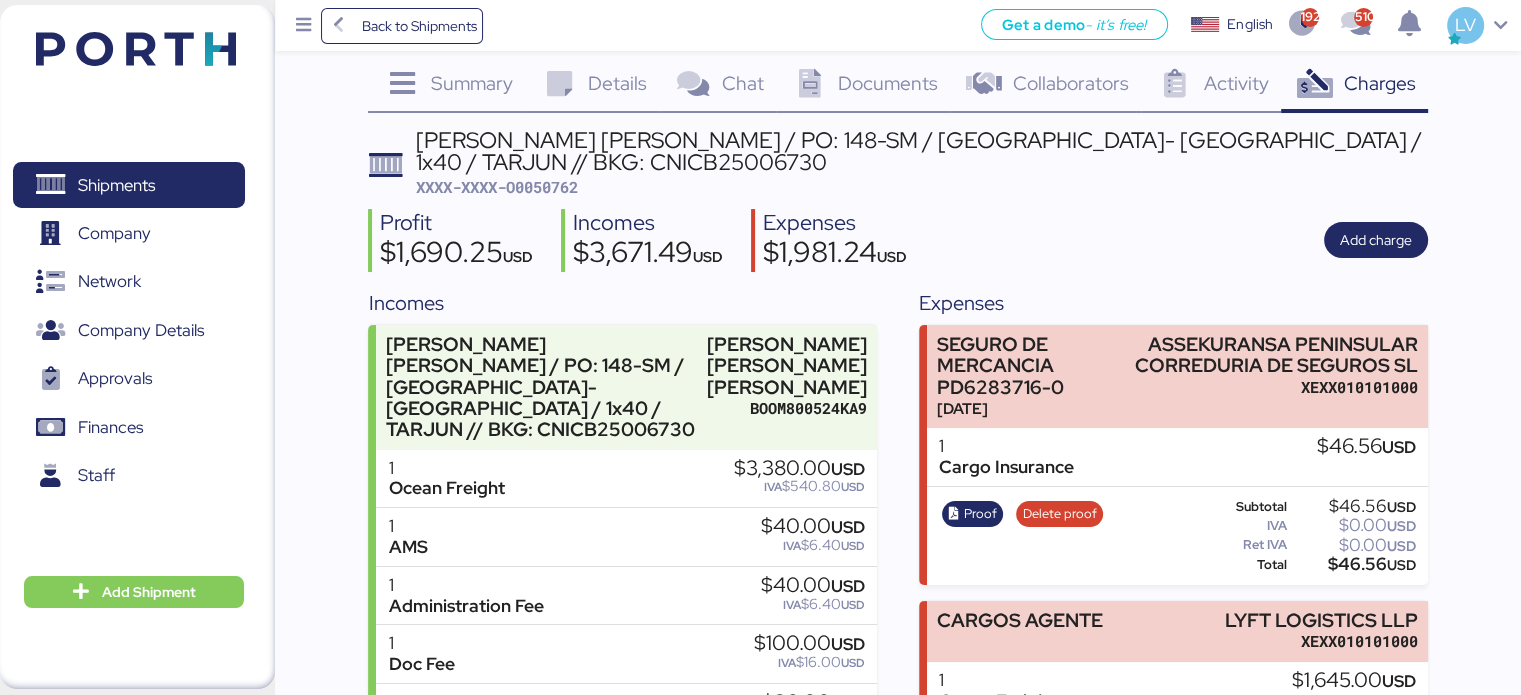 click on "[PERSON_NAME] [PERSON_NAME] / PO: 148-SM / [GEOGRAPHIC_DATA]- [GEOGRAPHIC_DATA] / 1x40 / TARJUN // BKG: CNICB25006730" at bounding box center (922, 151) 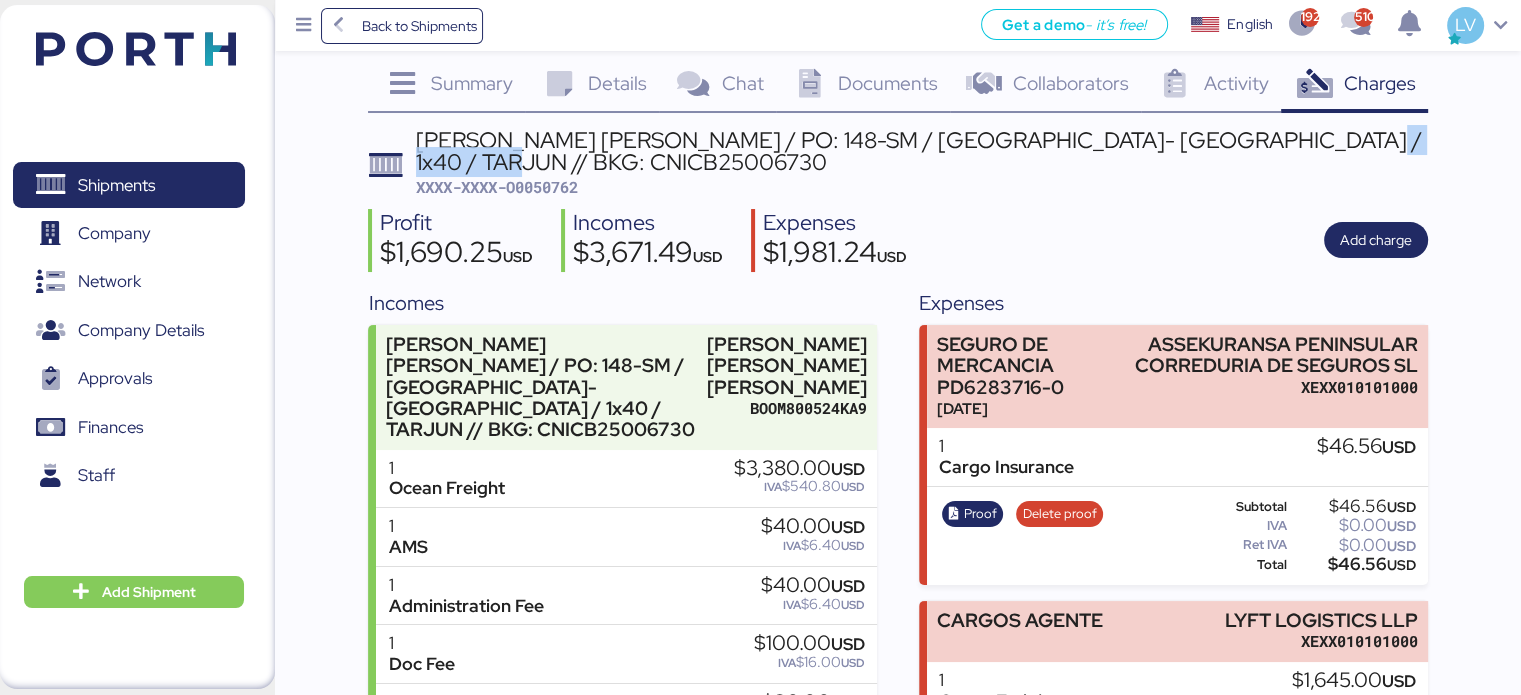 click on "[PERSON_NAME] [PERSON_NAME] / PO: 148-SM / [GEOGRAPHIC_DATA]- [GEOGRAPHIC_DATA] / 1x40 / TARJUN // BKG: CNICB25006730" at bounding box center [922, 151] 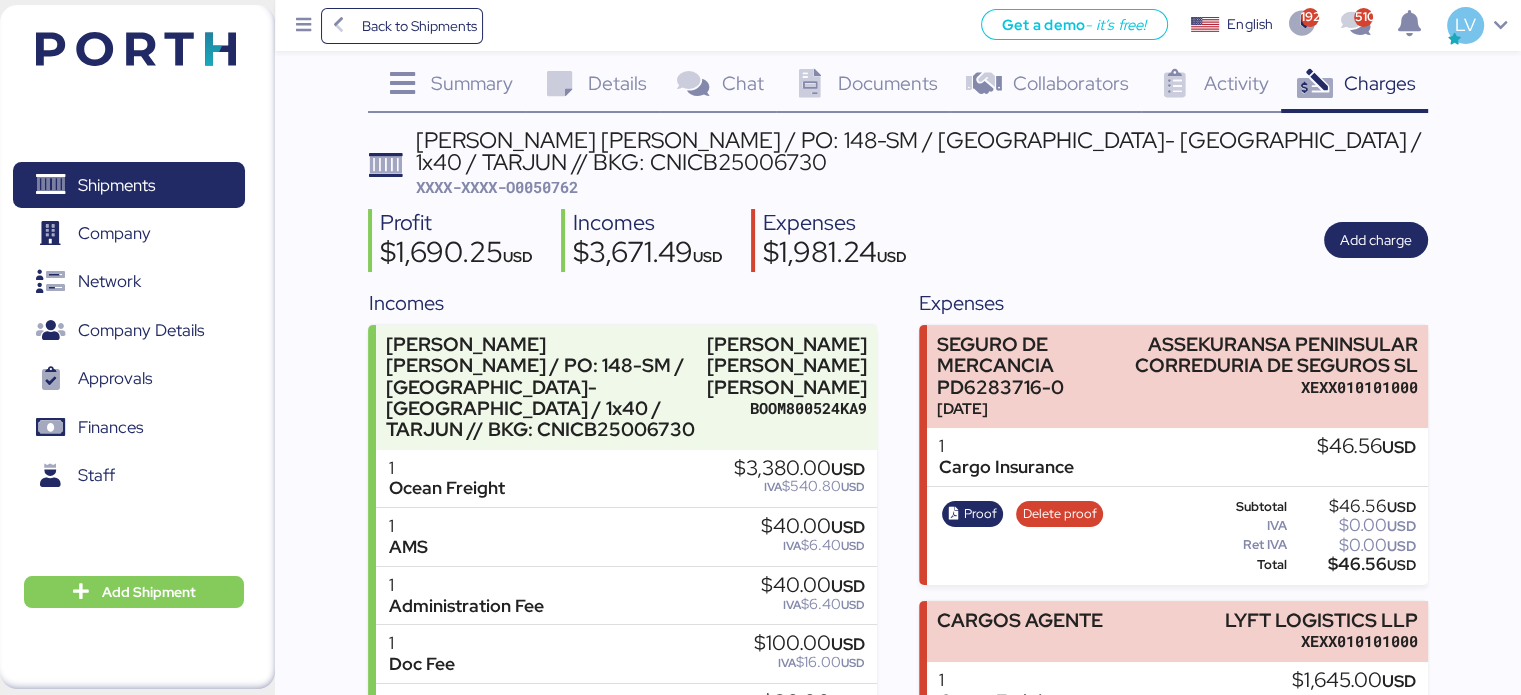 click on "[PERSON_NAME] [PERSON_NAME] / PO: 148-SM / [GEOGRAPHIC_DATA]- [GEOGRAPHIC_DATA] / 1x40 / TARJUN // BKG: CNICB25006730 XXXX-XXXX-O0050762 Profit $1,690.25  USD Incomes $3,671.49  USD Expenses $1,981.24  USD Add charge Incomes [PERSON_NAME] [PERSON_NAME] / PO: 148-SM / [GEOGRAPHIC_DATA]- [GEOGRAPHIC_DATA] / 1x40 / TARJUN // BKG: CNICB25006730 [PERSON_NAME] [PERSON_NAME] [PERSON_NAME] BOOM800524KA9 1  Ocean Freight
$3,380.00  USD IVA
$540.80
USD 1  AMS
$40.00  USD IVA
$6.40
USD 1  Administration Fee
$40.00  USD IVA
$6.40
USD 1  Doc Fee
$100.00  USD IVA
$16.00
USD 1  CONTAINER INSURANCE
$30.00  USD IVA
$4.80
USD 1  Cargo Insurance
$81.49  USD IVA
$13.04
USD Generate invoice Subtotal
$3,671.49  USD IVA
$587.44  USD Ret IVA
$0.00  USD Total
$4,258.93  USD Expenses SEGURO DE MERCANCIA PD6283716-0 [DATE] ASSEKURANSA PENINSULAR CORREDURIA DE SEGUROS SL XEXX010101000 1  USD   USD" at bounding box center (897, 846) 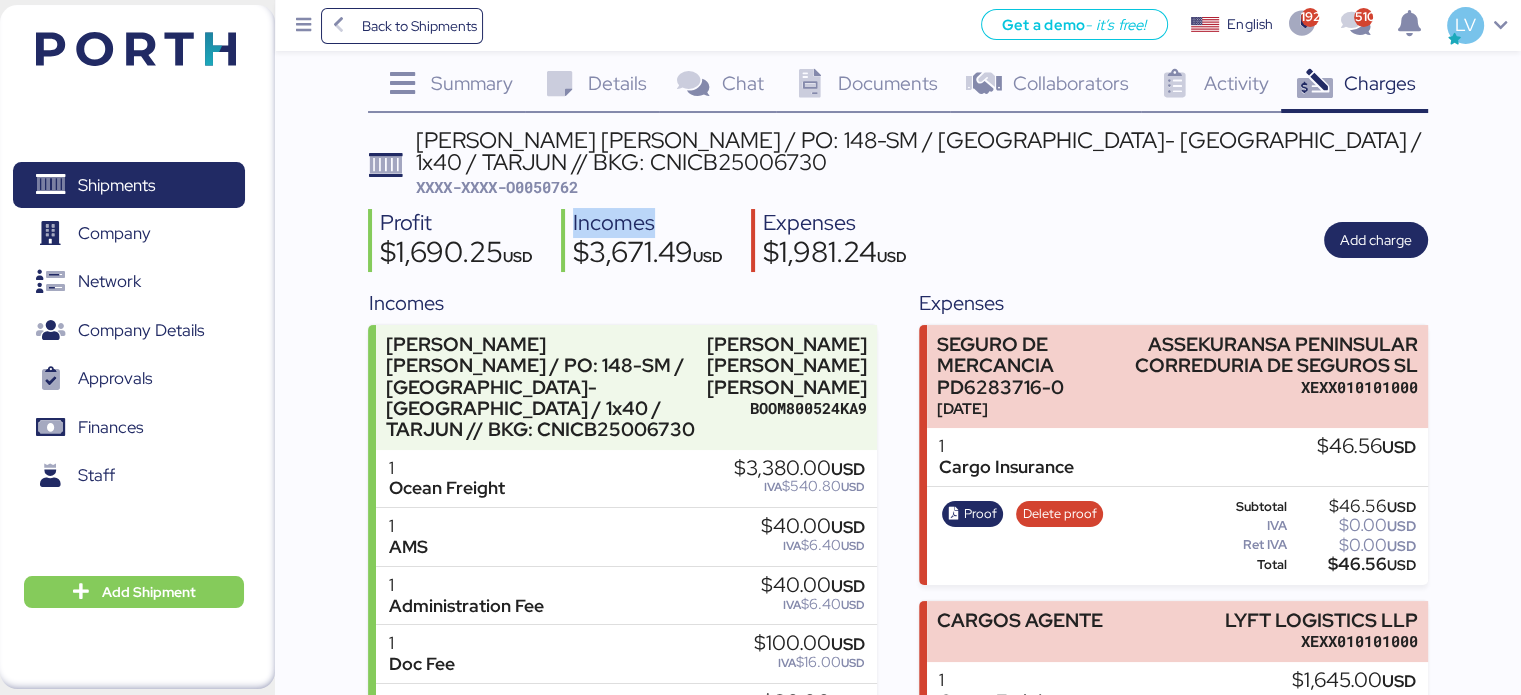 click on "[PERSON_NAME] [PERSON_NAME] / PO: 148-SM / [GEOGRAPHIC_DATA]- [GEOGRAPHIC_DATA] / 1x40 / TARJUN // BKG: CNICB25006730 XXXX-XXXX-O0050762 Profit $1,690.25  USD Incomes $3,671.49  USD Expenses $1,981.24  USD Add charge Incomes [PERSON_NAME] [PERSON_NAME] / PO: 148-SM / [GEOGRAPHIC_DATA]- [GEOGRAPHIC_DATA] / 1x40 / TARJUN // BKG: CNICB25006730 [PERSON_NAME] [PERSON_NAME] [PERSON_NAME] BOOM800524KA9 1  Ocean Freight
$3,380.00  USD IVA
$540.80
USD 1  AMS
$40.00  USD IVA
$6.40
USD 1  Administration Fee
$40.00  USD IVA
$6.40
USD 1  Doc Fee
$100.00  USD IVA
$16.00
USD 1  CONTAINER INSURANCE
$30.00  USD IVA
$4.80
USD 1  Cargo Insurance
$81.49  USD IVA
$13.04
USD Generate invoice Subtotal
$3,671.49  USD IVA
$587.44  USD Ret IVA
$0.00  USD Total
$4,258.93  USD Expenses SEGURO DE MERCANCIA PD6283716-0 [DATE] ASSEKURANSA PENINSULAR CORREDURIA DE SEGUROS SL XEXX010101000 1  USD   USD" at bounding box center (897, 846) 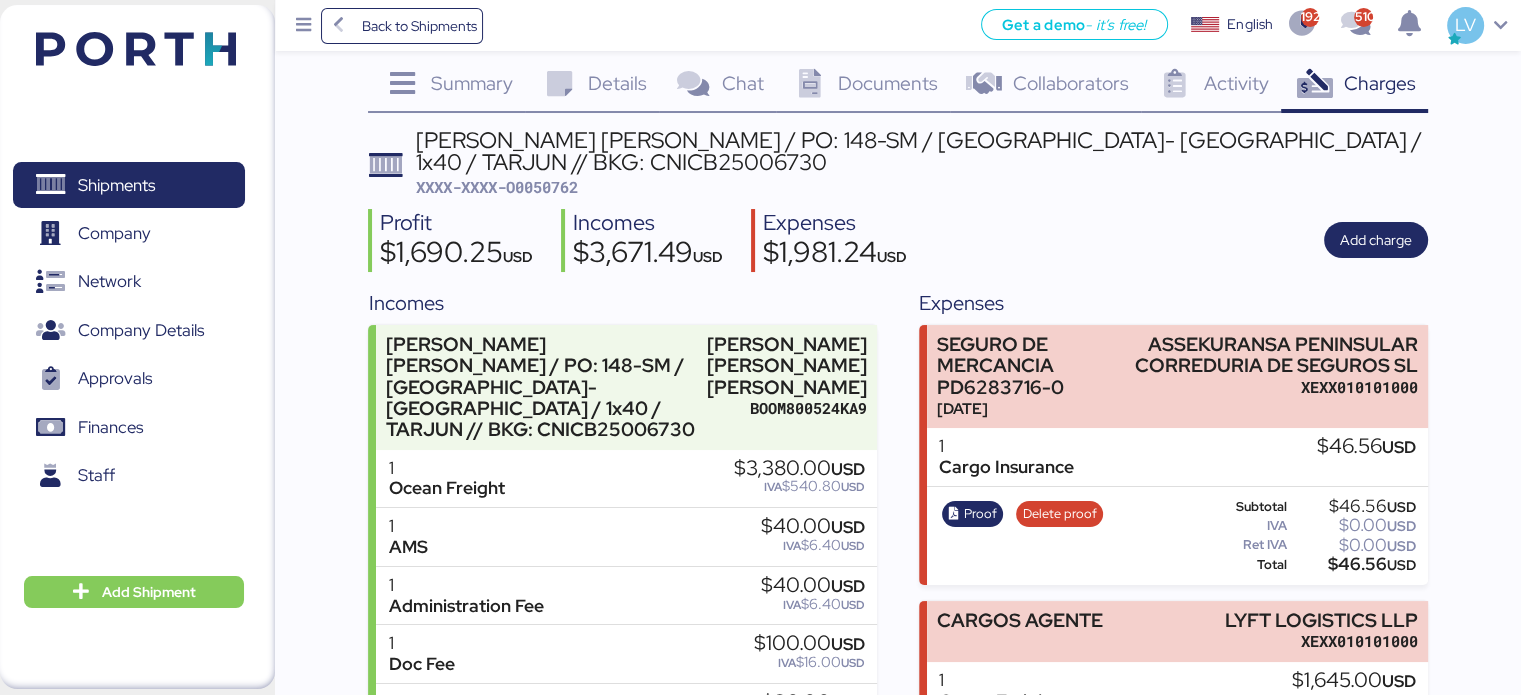 click on "XXXX-XXXX-O0050762" at bounding box center [497, 187] 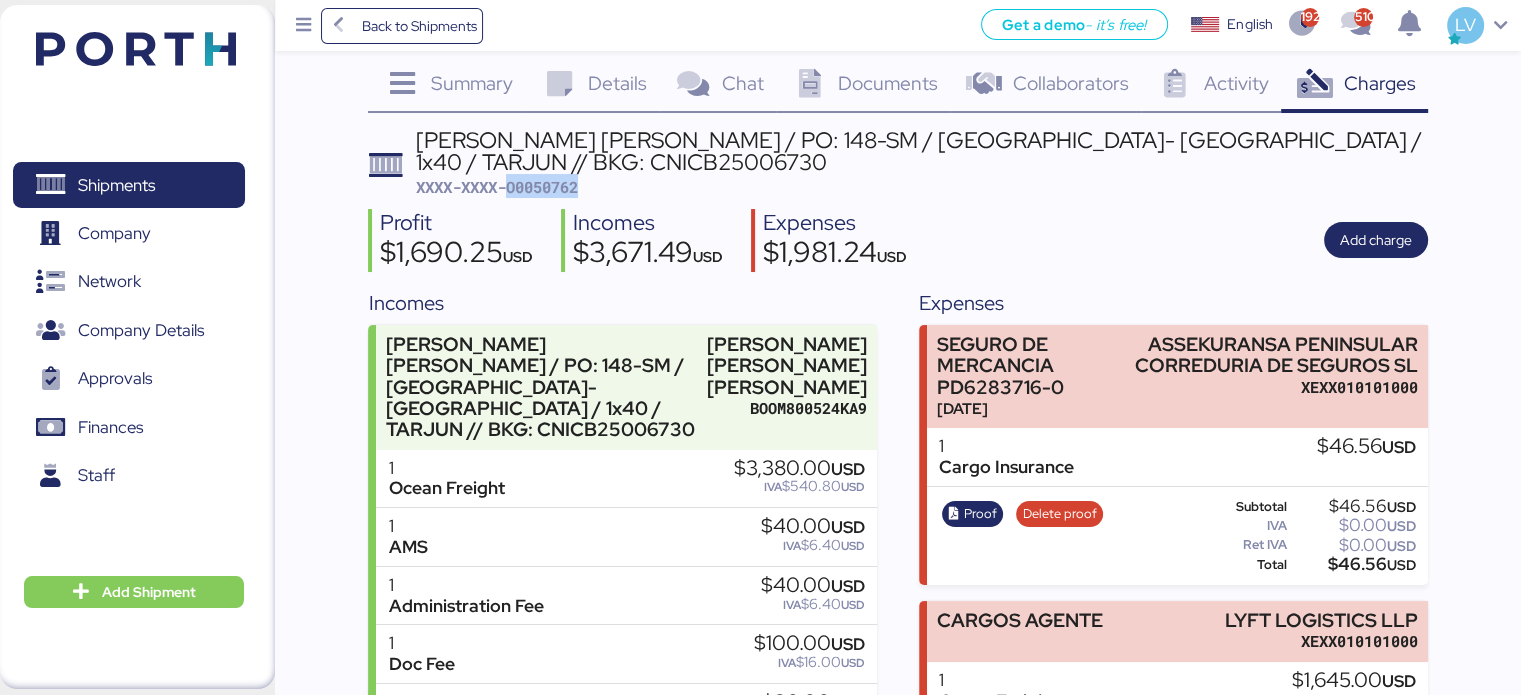 click on "XXXX-XXXX-O0050762" at bounding box center [497, 187] 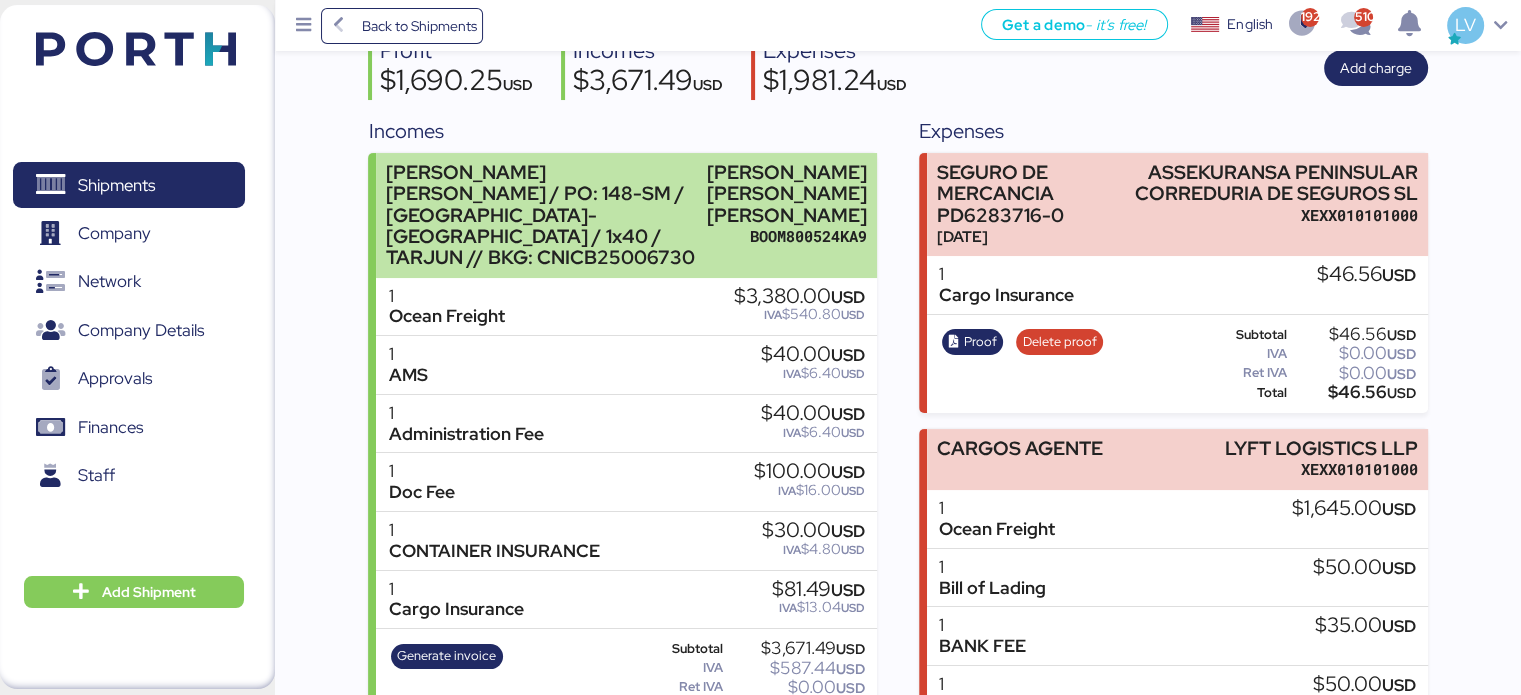 scroll, scrollTop: 0, scrollLeft: 0, axis: both 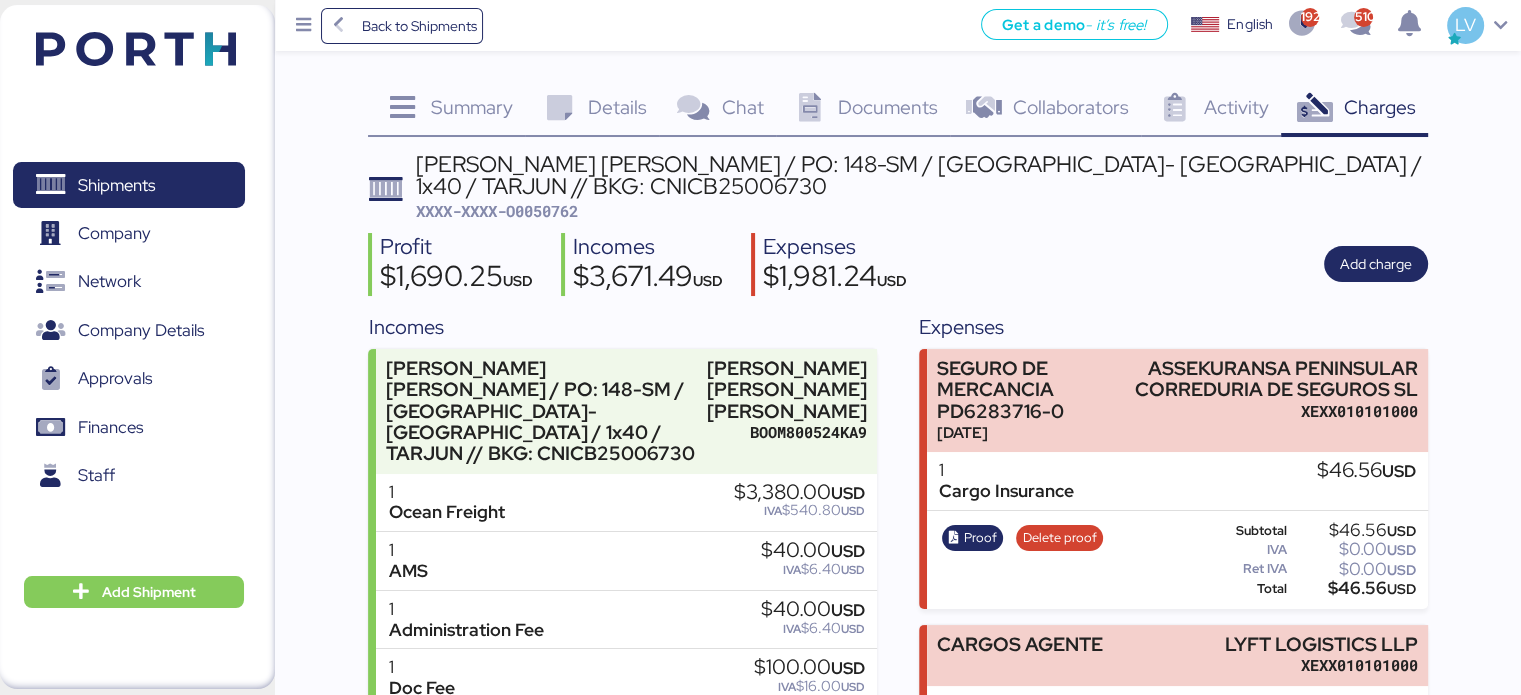 click on "Documents" at bounding box center [888, 107] 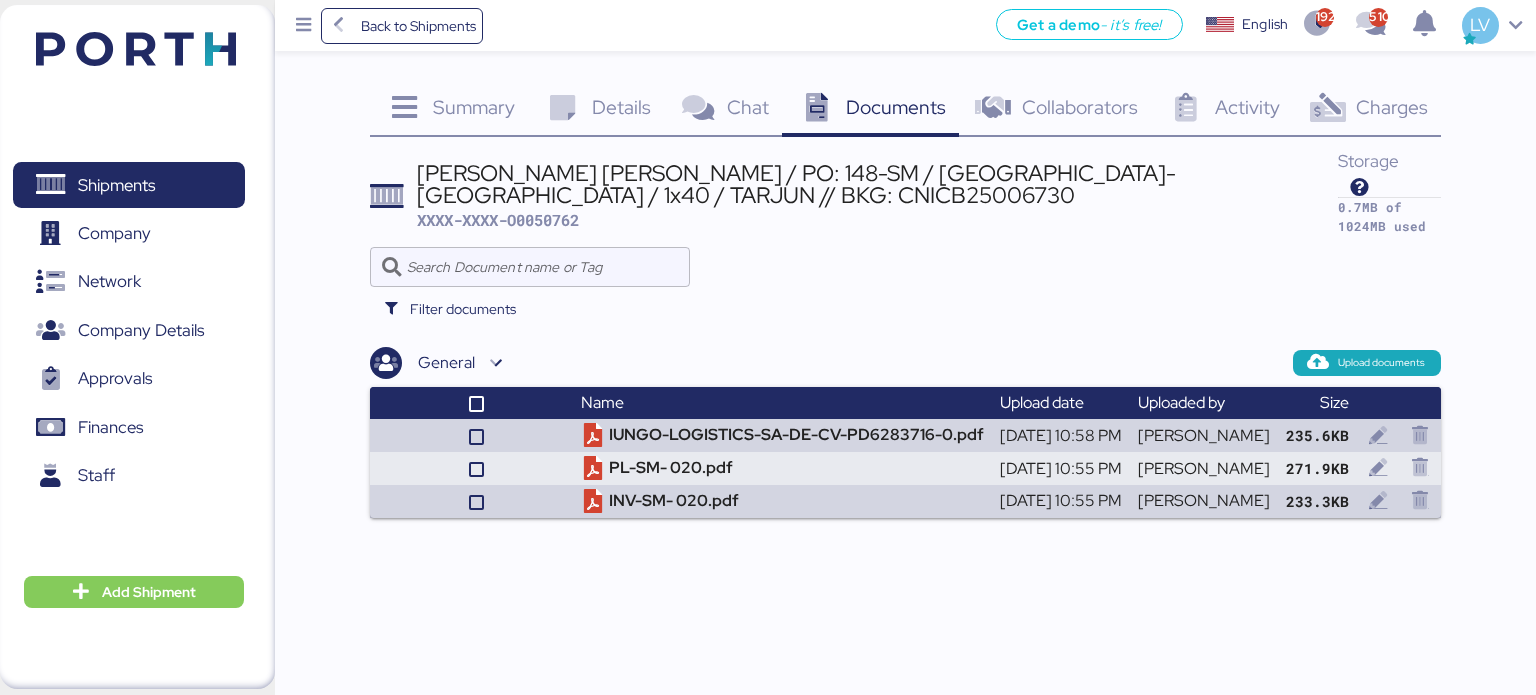 click at bounding box center [1327, 108] 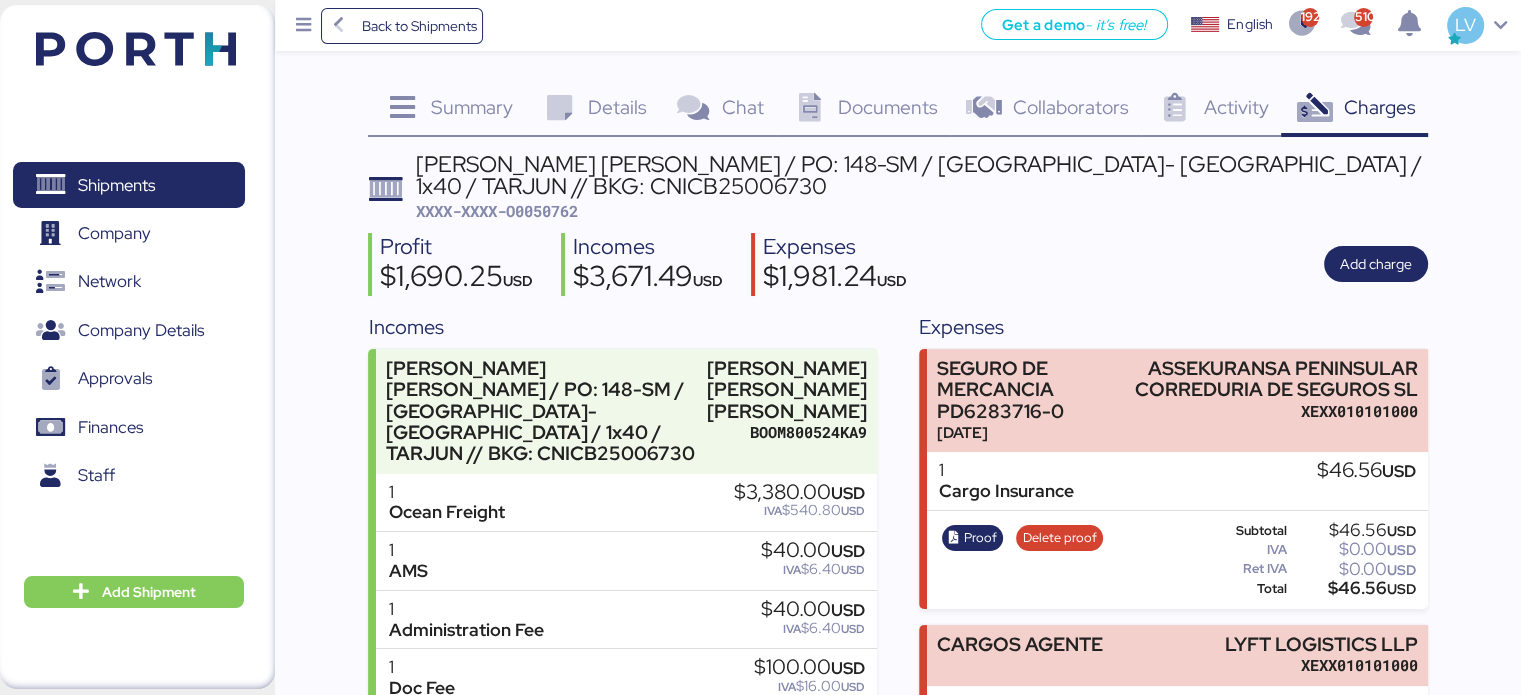 click on "XXXX-XXXX-O0050762" at bounding box center [497, 211] 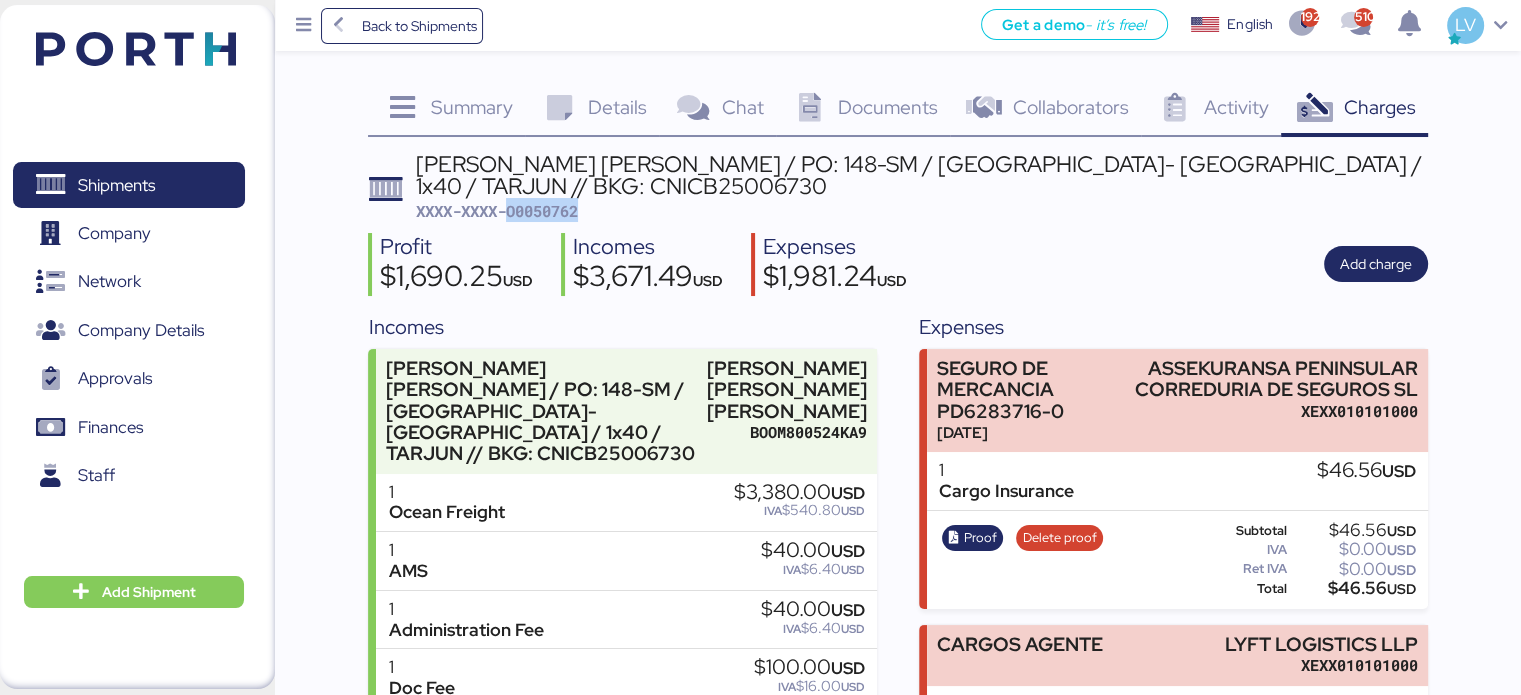 click on "XXXX-XXXX-O0050762" at bounding box center (497, 211) 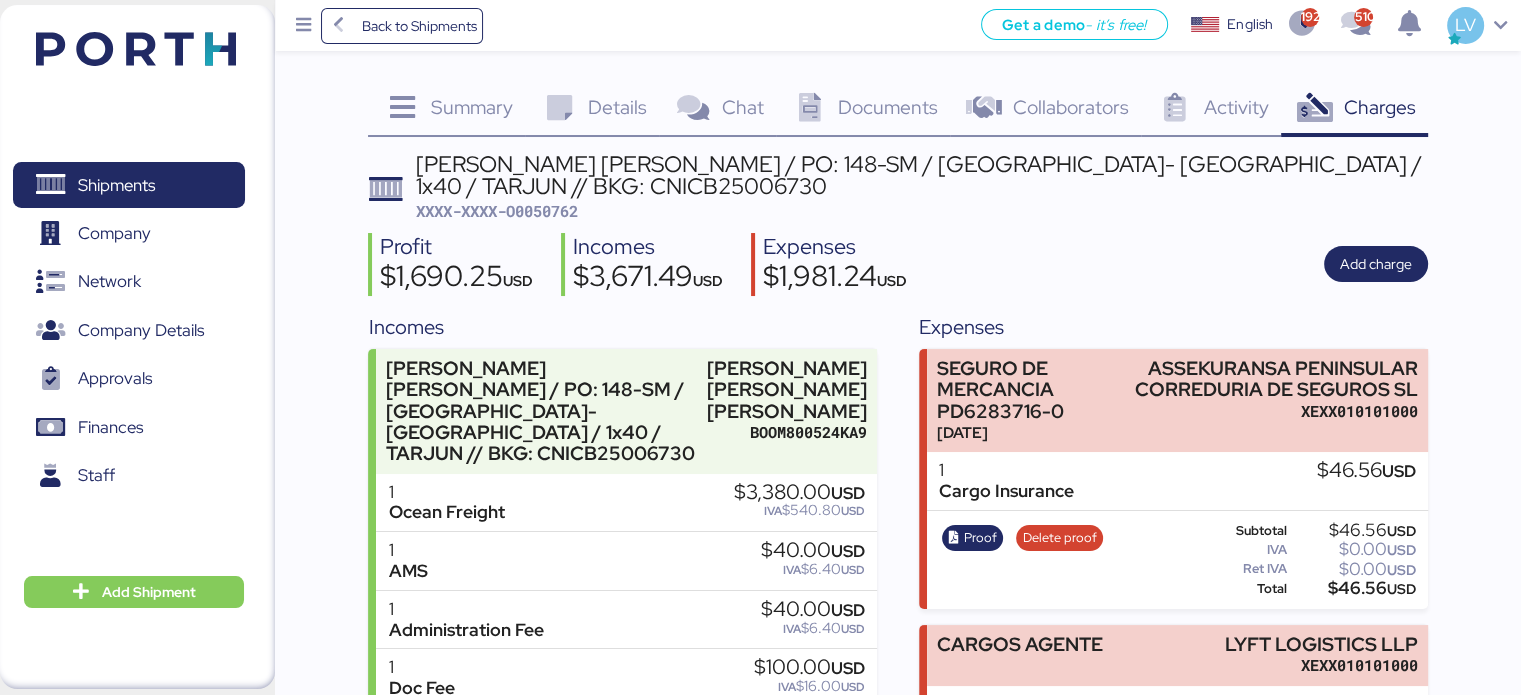 click on "[PERSON_NAME] [PERSON_NAME] / PO: 148-SM / [GEOGRAPHIC_DATA]- [GEOGRAPHIC_DATA] / 1x40 / TARJUN // BKG: CNICB25006730" at bounding box center (922, 175) 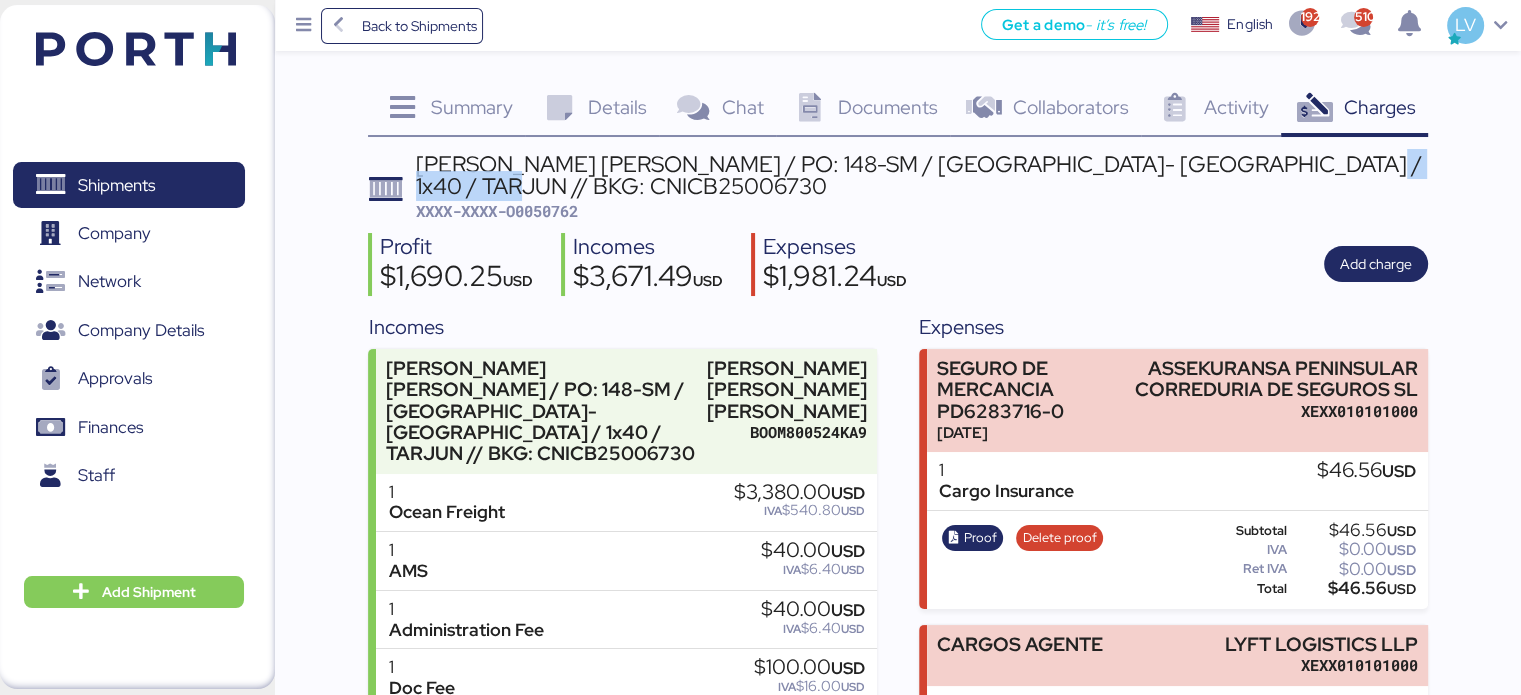 click on "[PERSON_NAME] [PERSON_NAME] / PO: 148-SM / [GEOGRAPHIC_DATA]- [GEOGRAPHIC_DATA] / 1x40 / TARJUN // BKG: CNICB25006730" at bounding box center [922, 175] 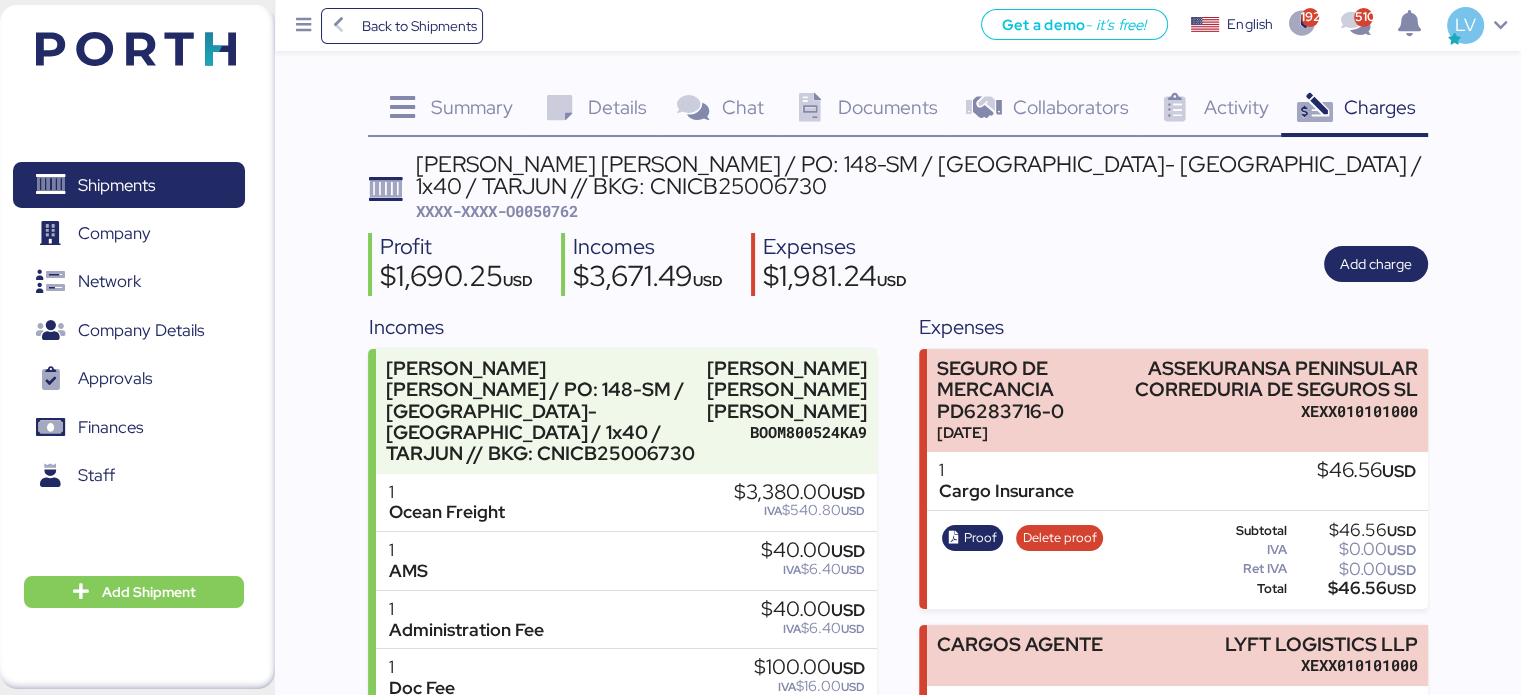 click on "Details" at bounding box center [617, 107] 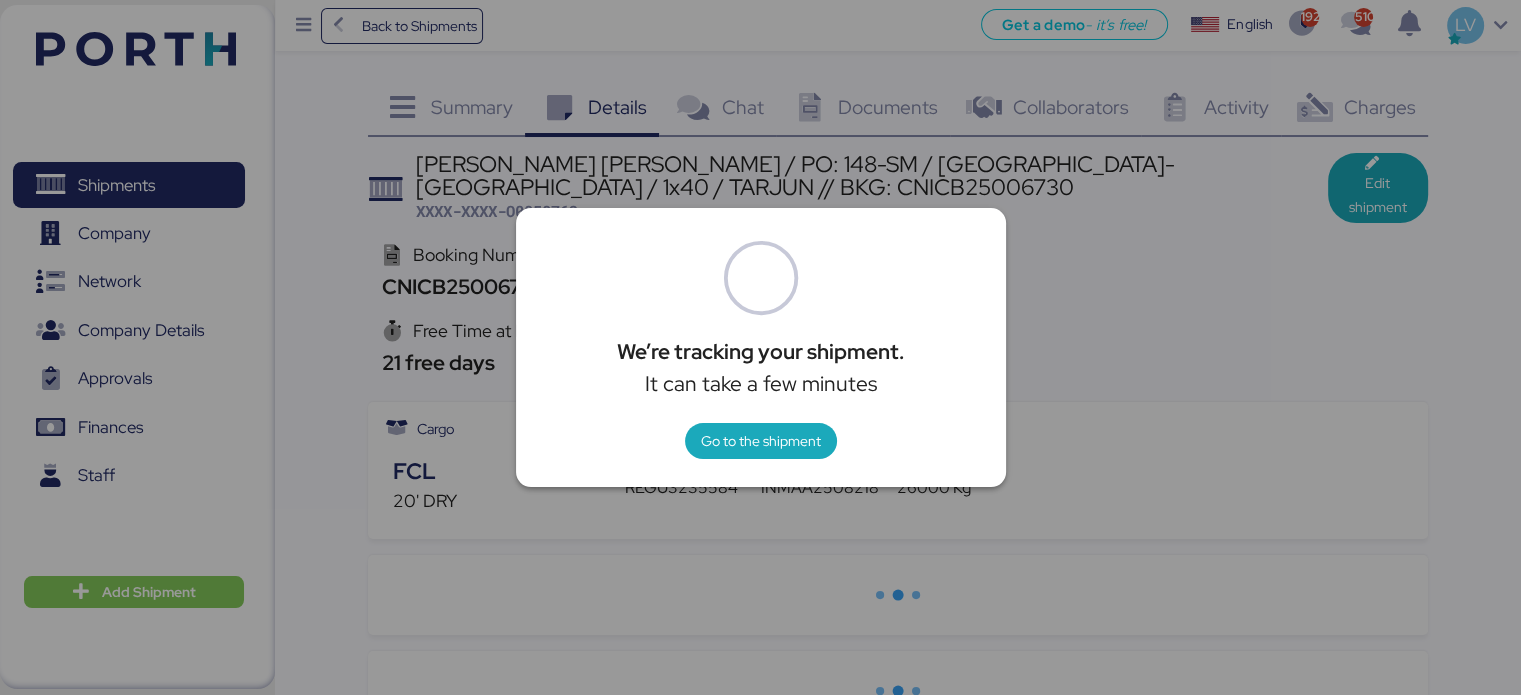 click at bounding box center (760, 347) 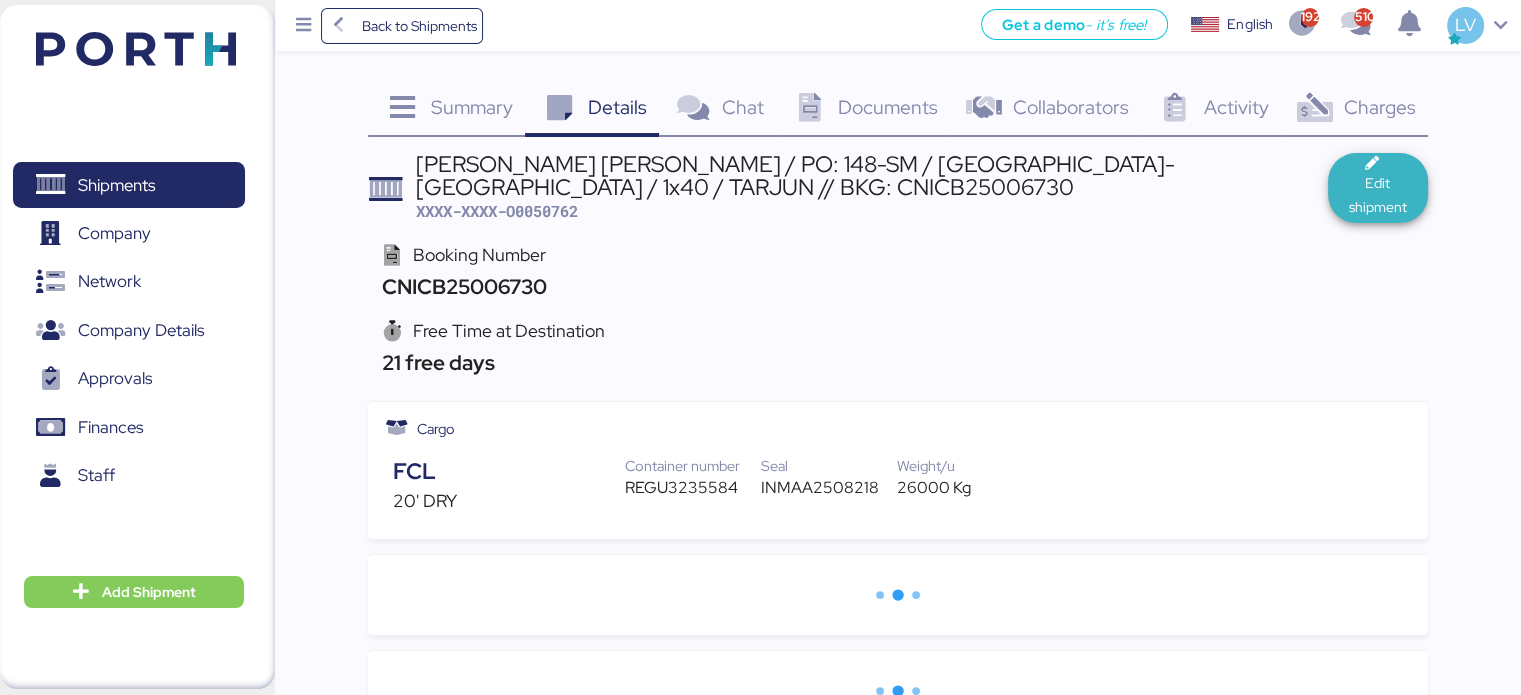 click on "Edit shipment" at bounding box center [1378, 195] 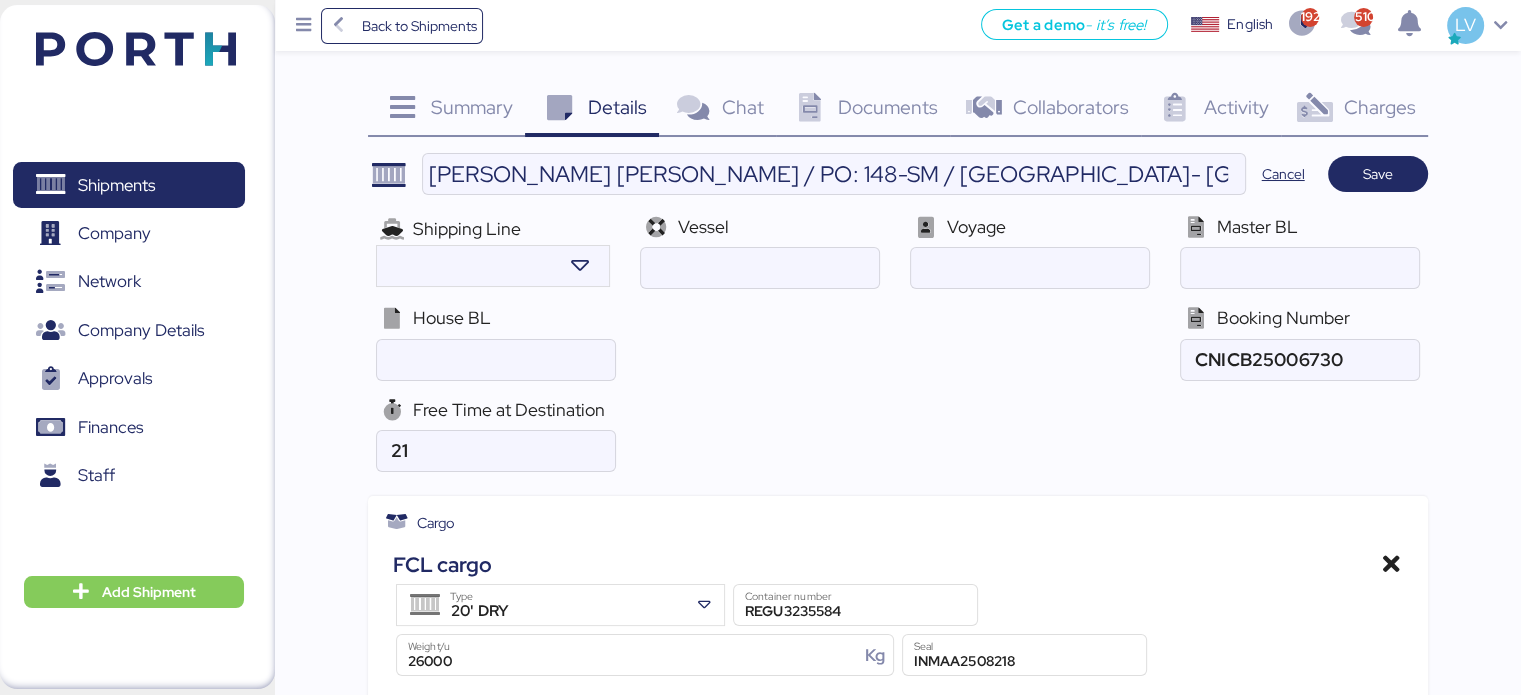 click on "Shipping Line" at bounding box center (467, 228) 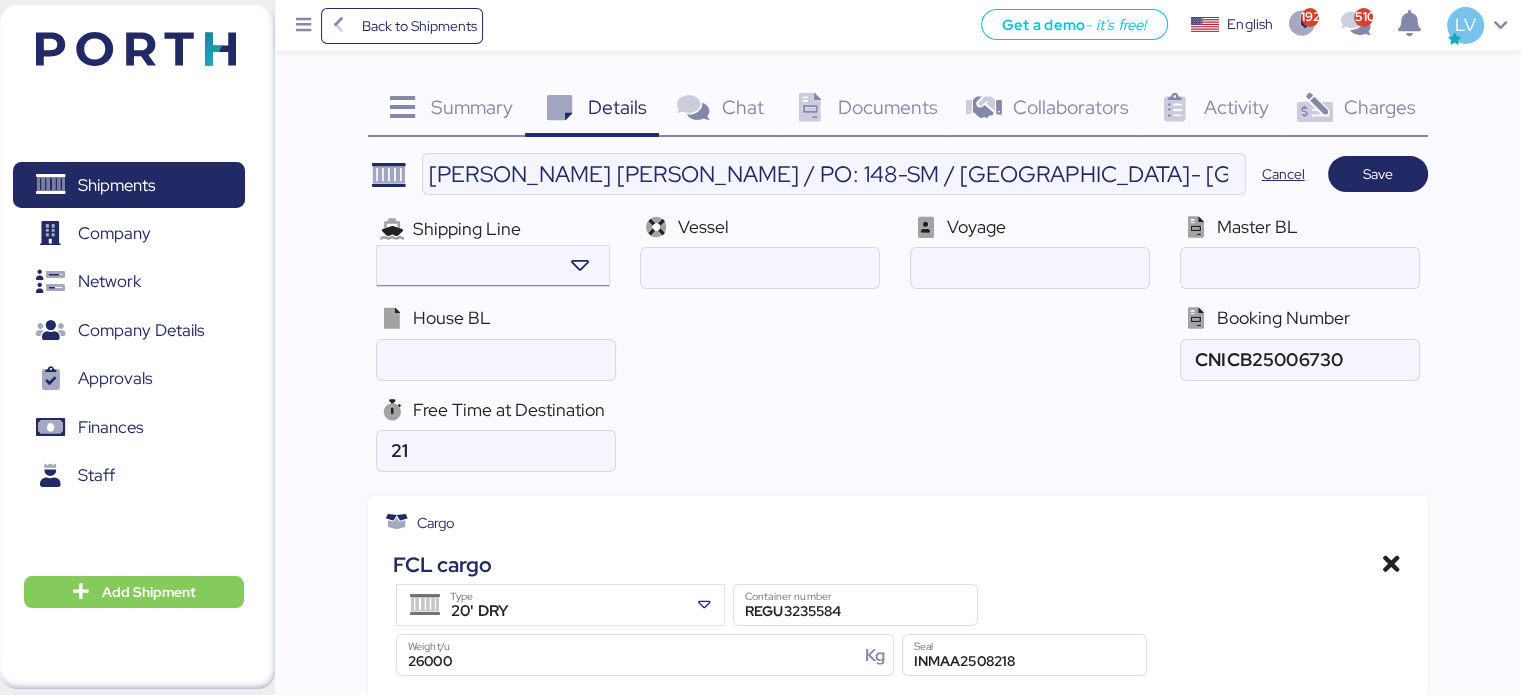 click at bounding box center (464, 266) 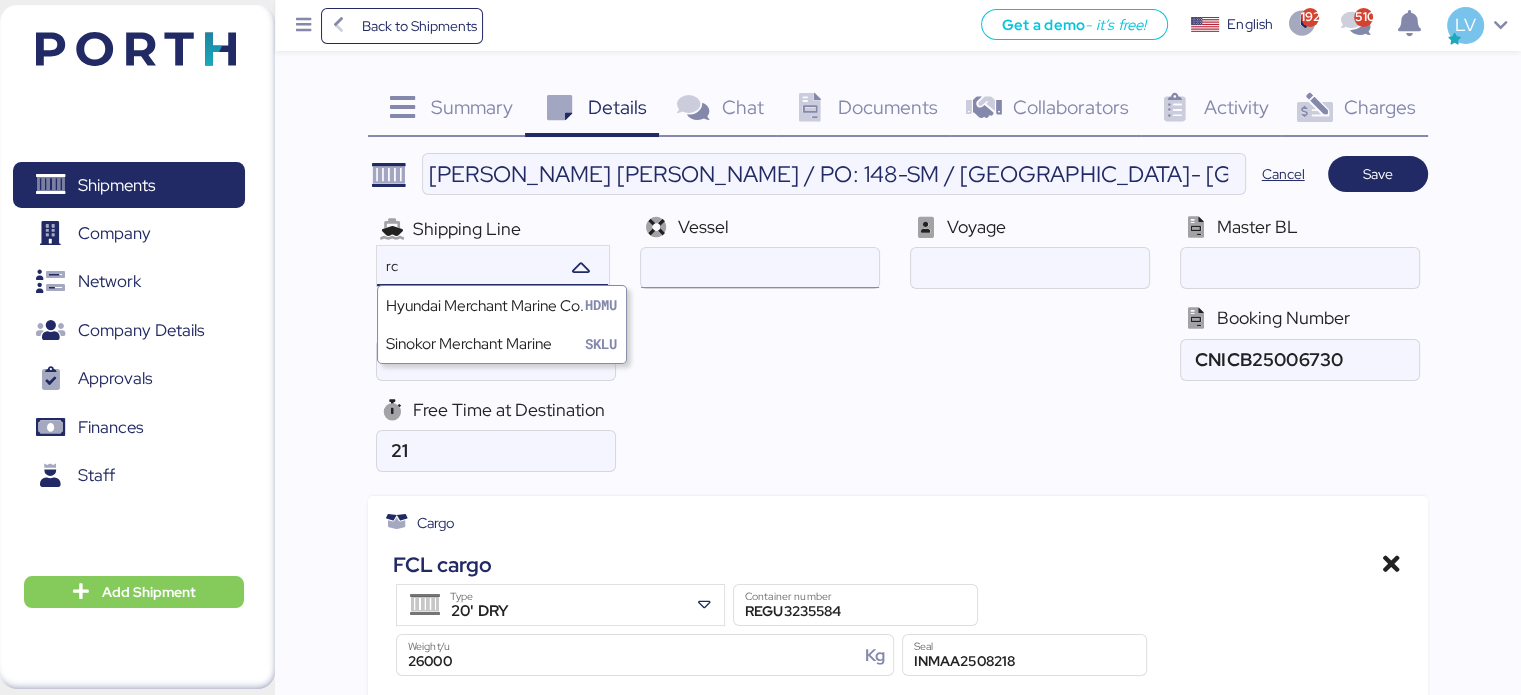 type on "rc" 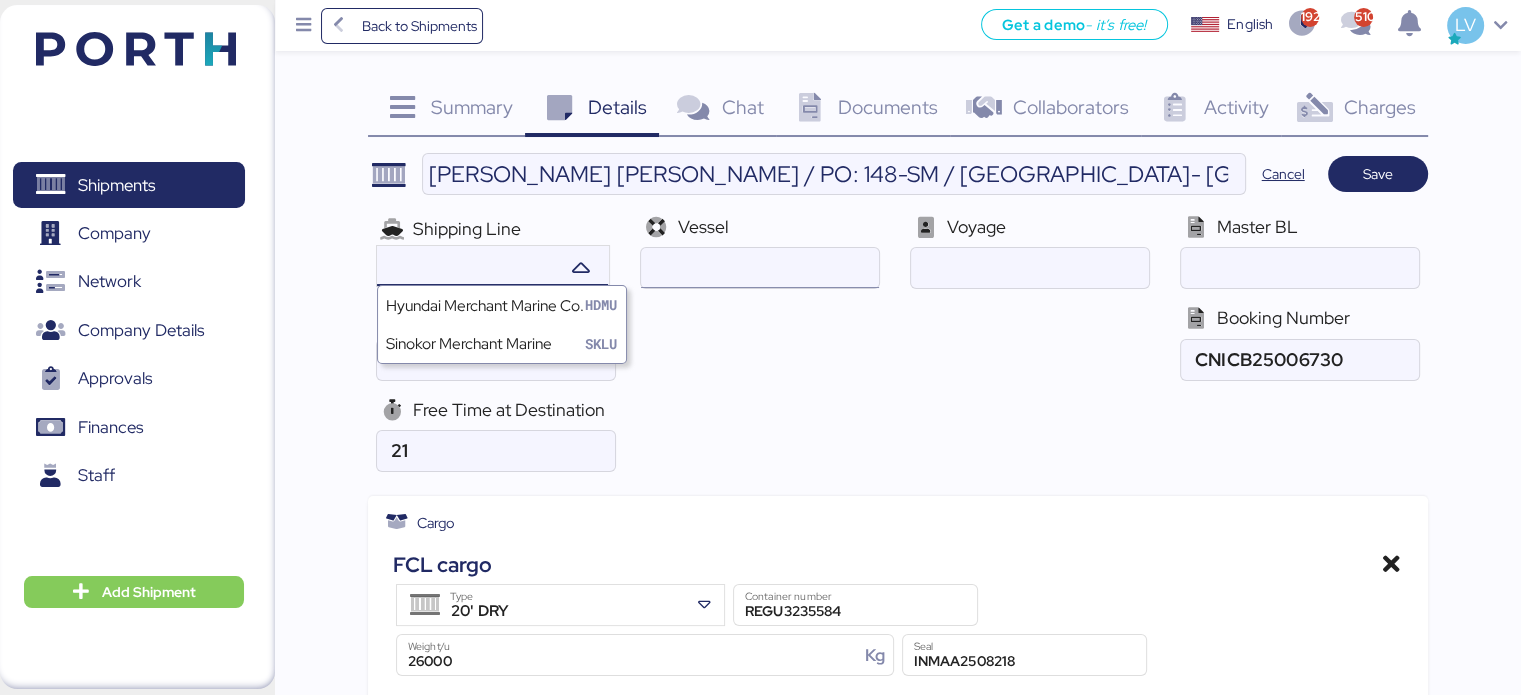 click at bounding box center (759, 268) 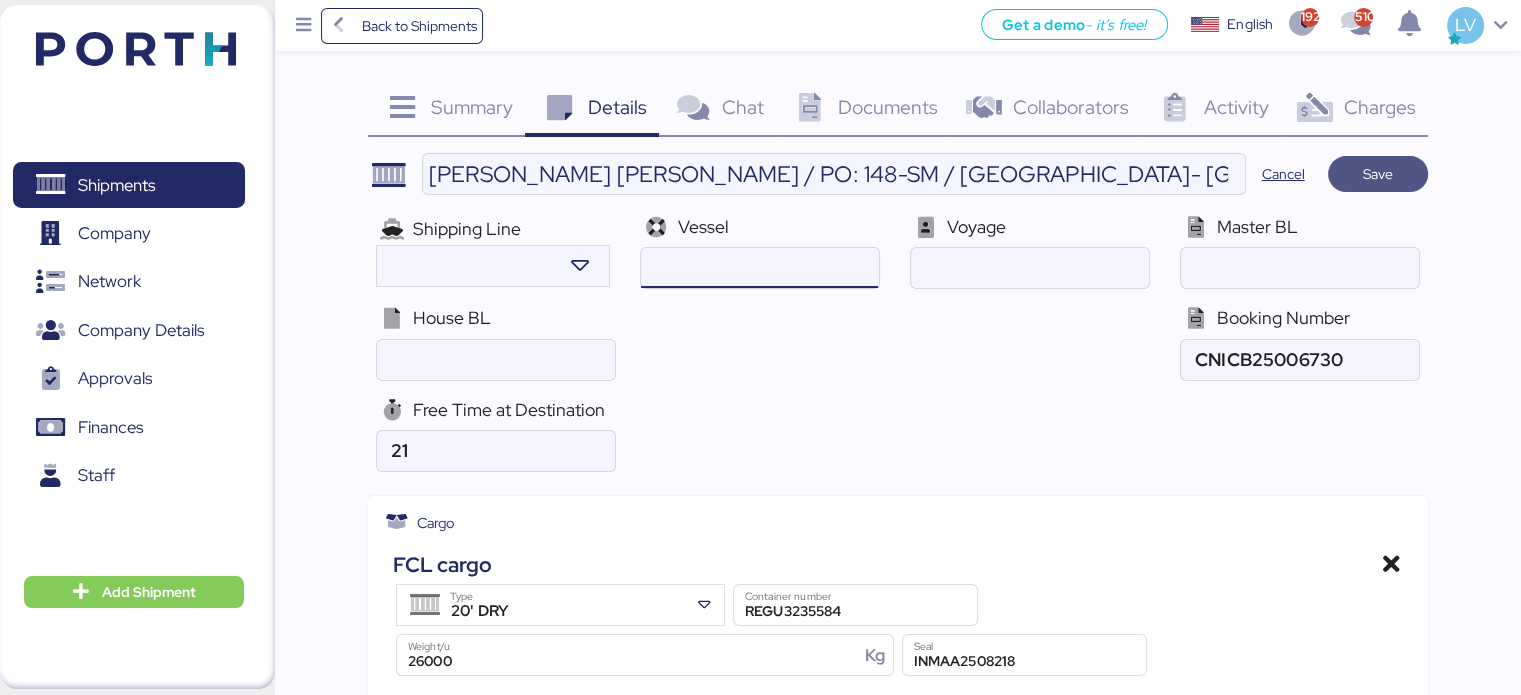 type 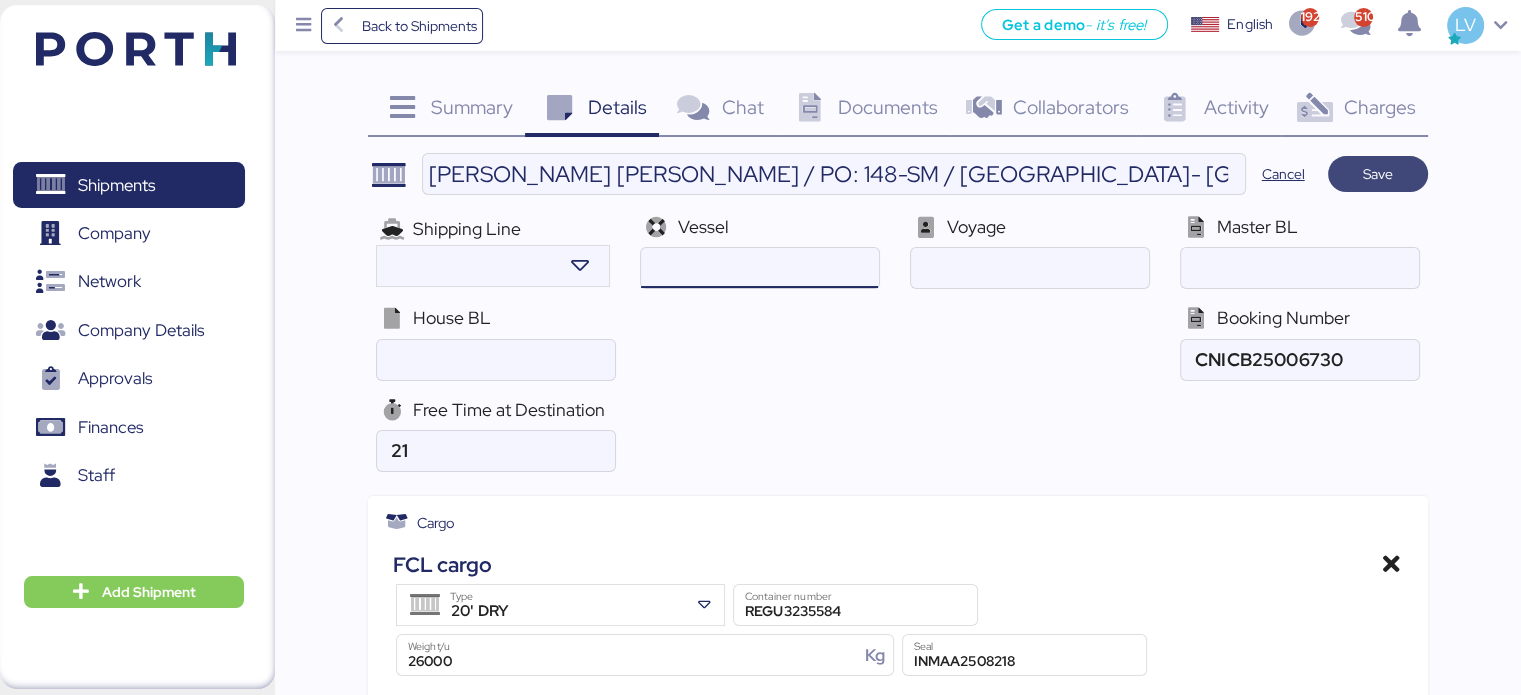 click on "Save" at bounding box center [1378, 174] 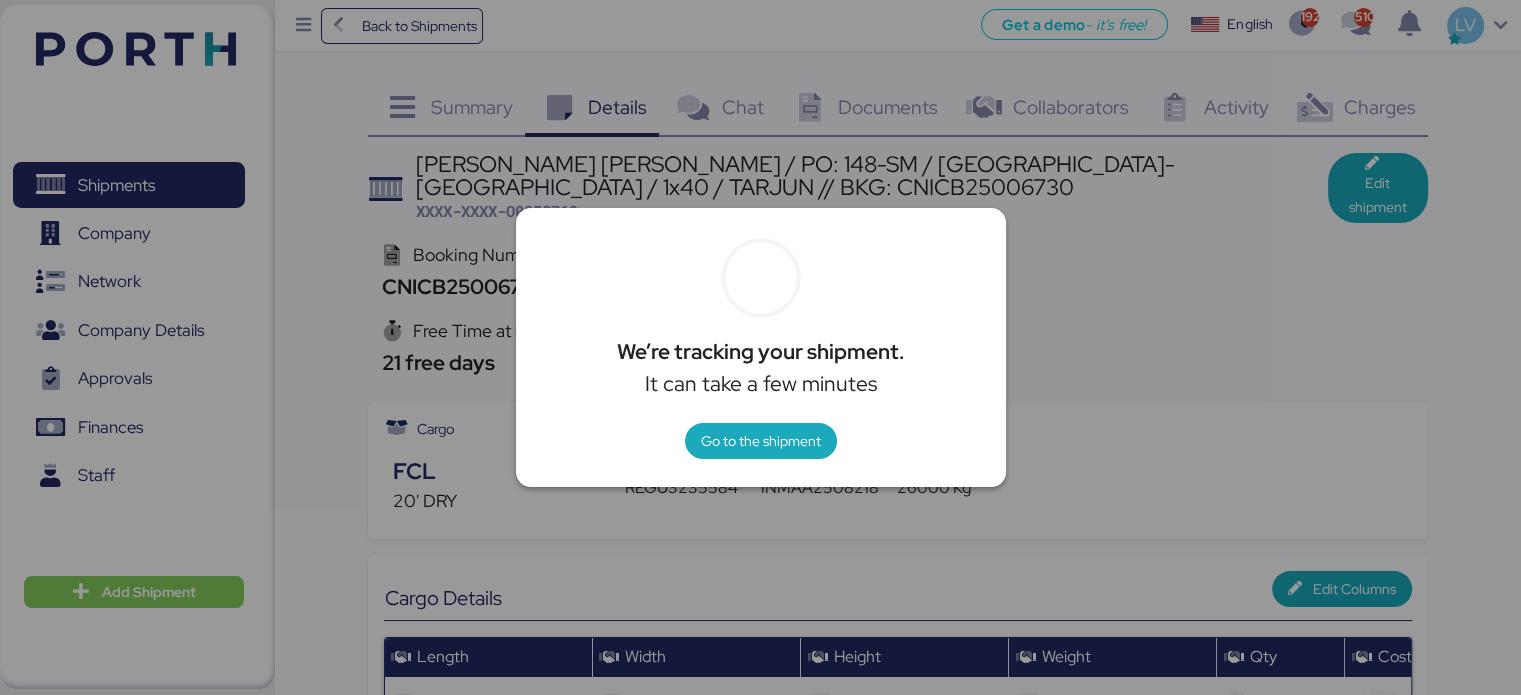 click at bounding box center [760, 347] 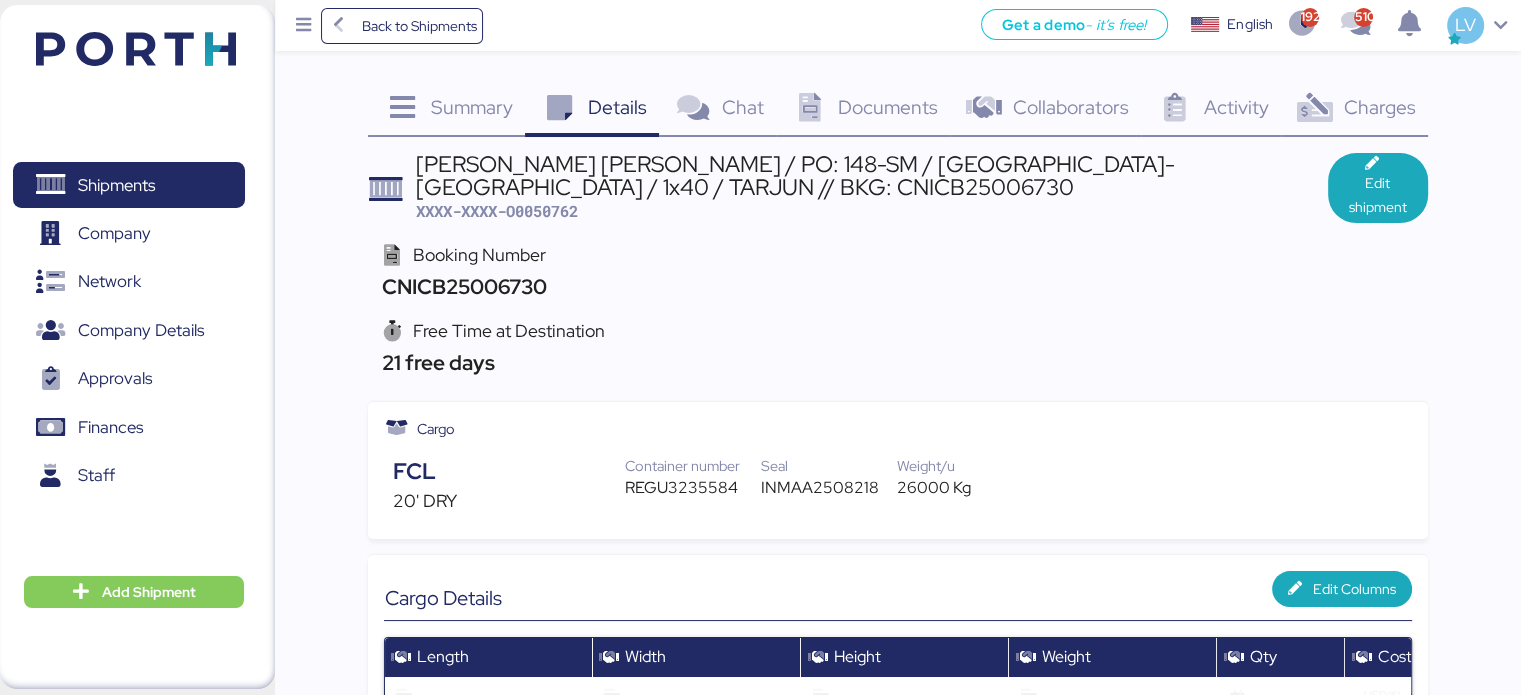 click on "XXXX-XXXX-O0050762" at bounding box center [497, 211] 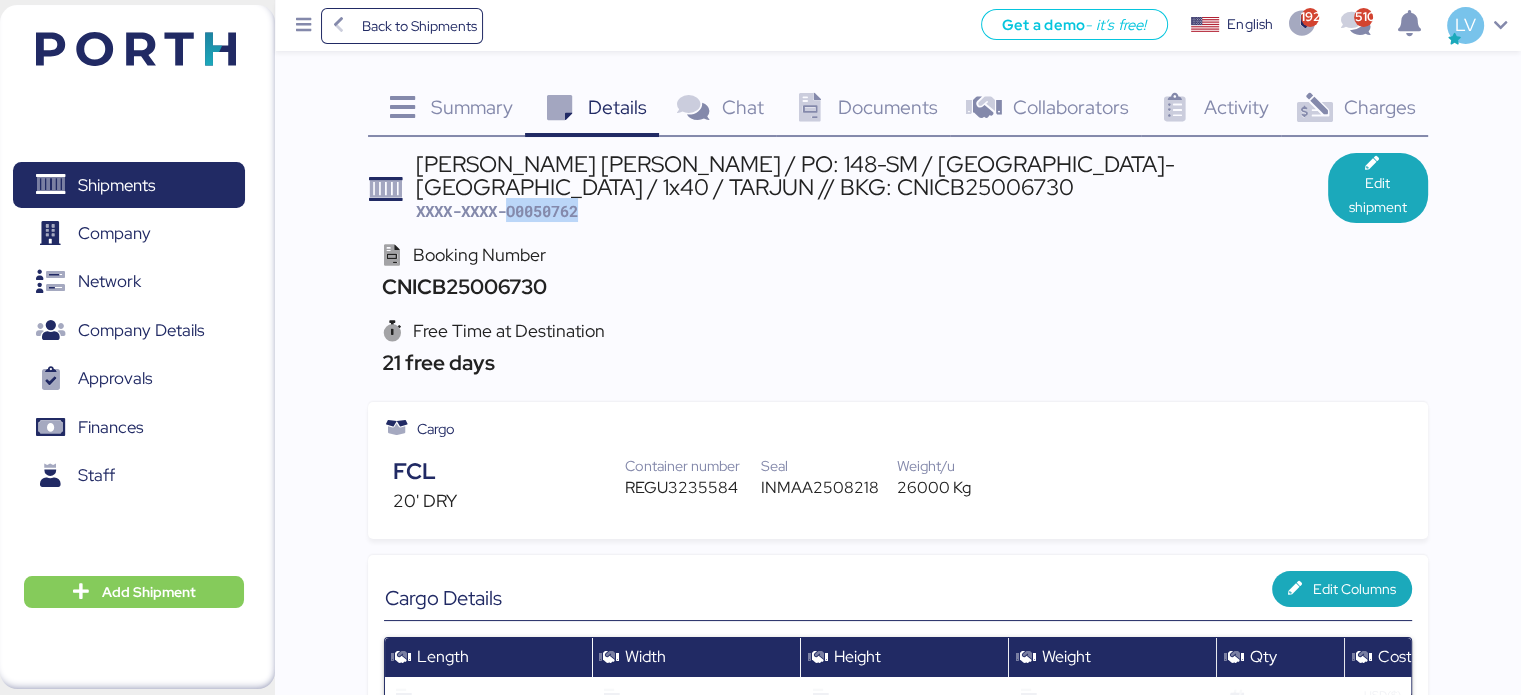 click on "XXXX-XXXX-O0050762" at bounding box center [497, 211] 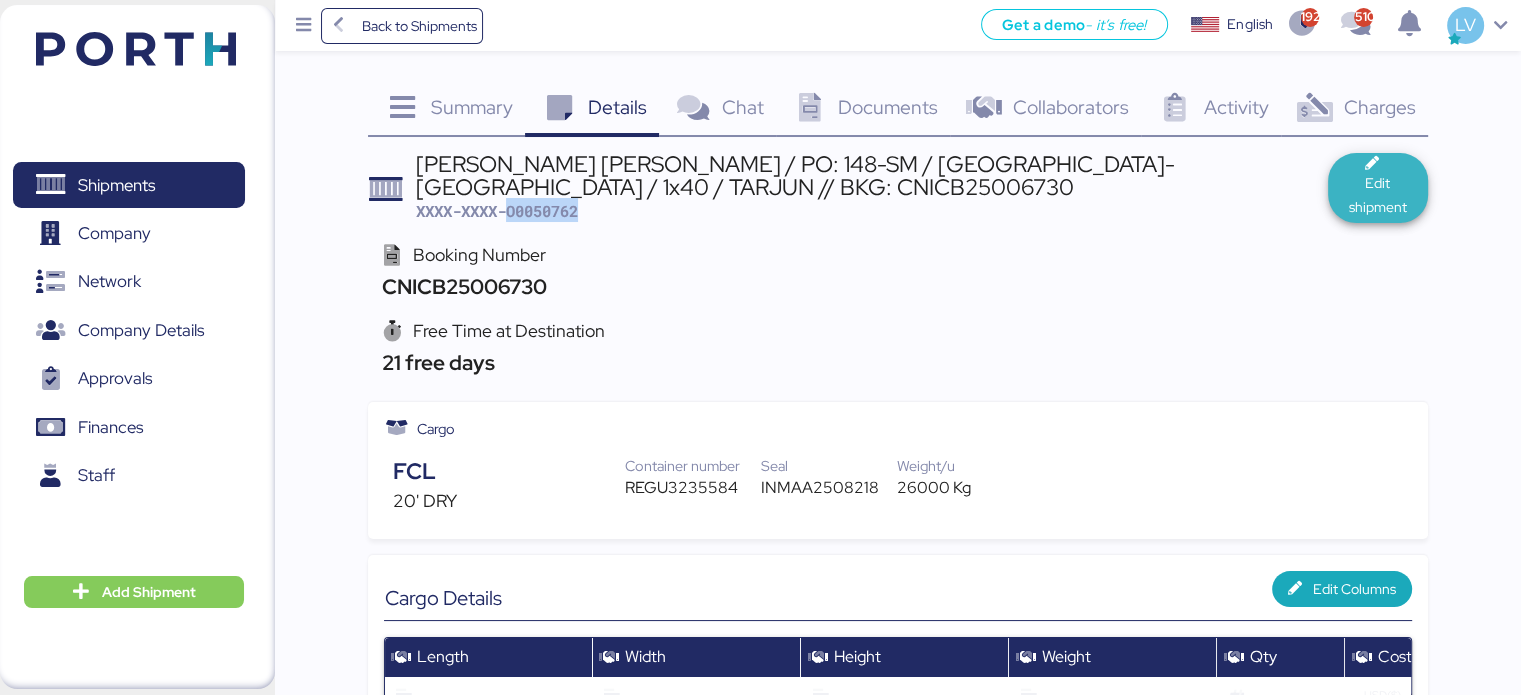 click on "Edit shipment" at bounding box center [1378, 195] 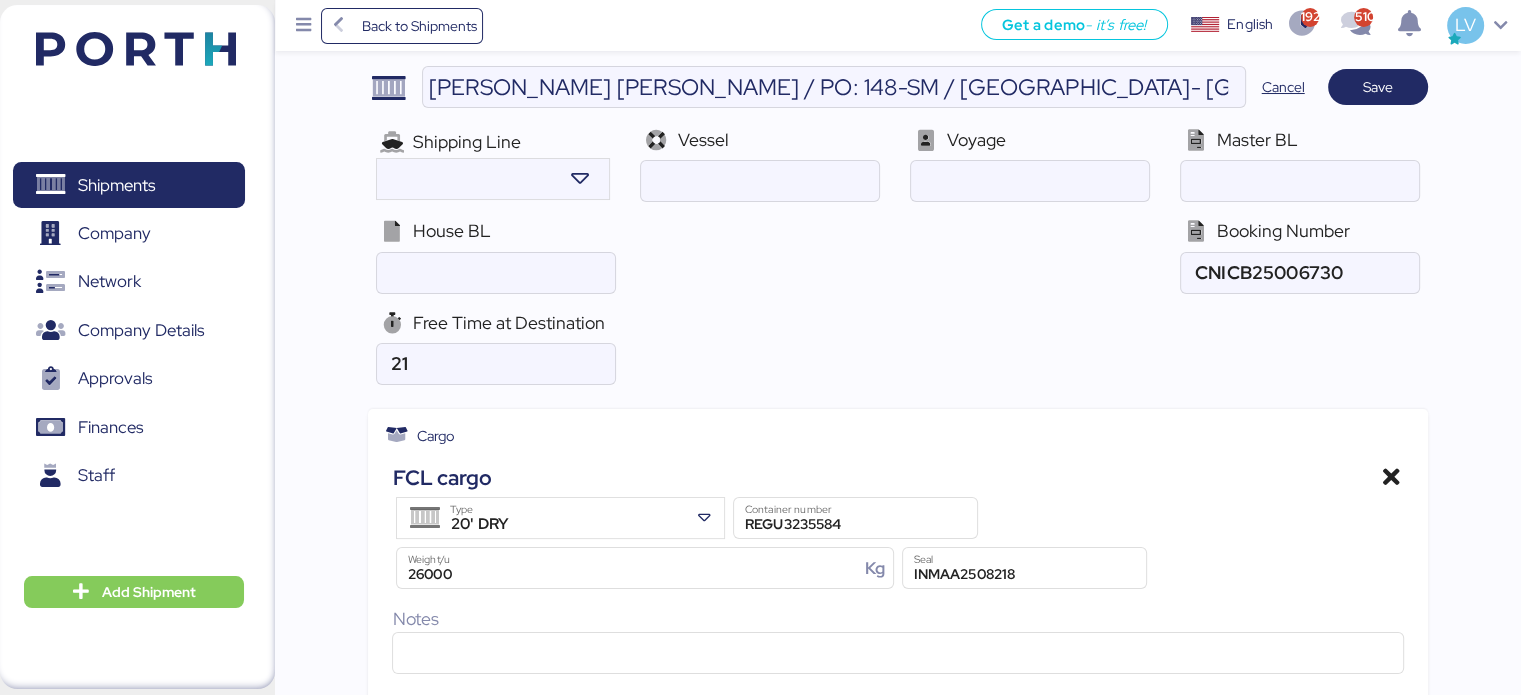 scroll, scrollTop: 88, scrollLeft: 0, axis: vertical 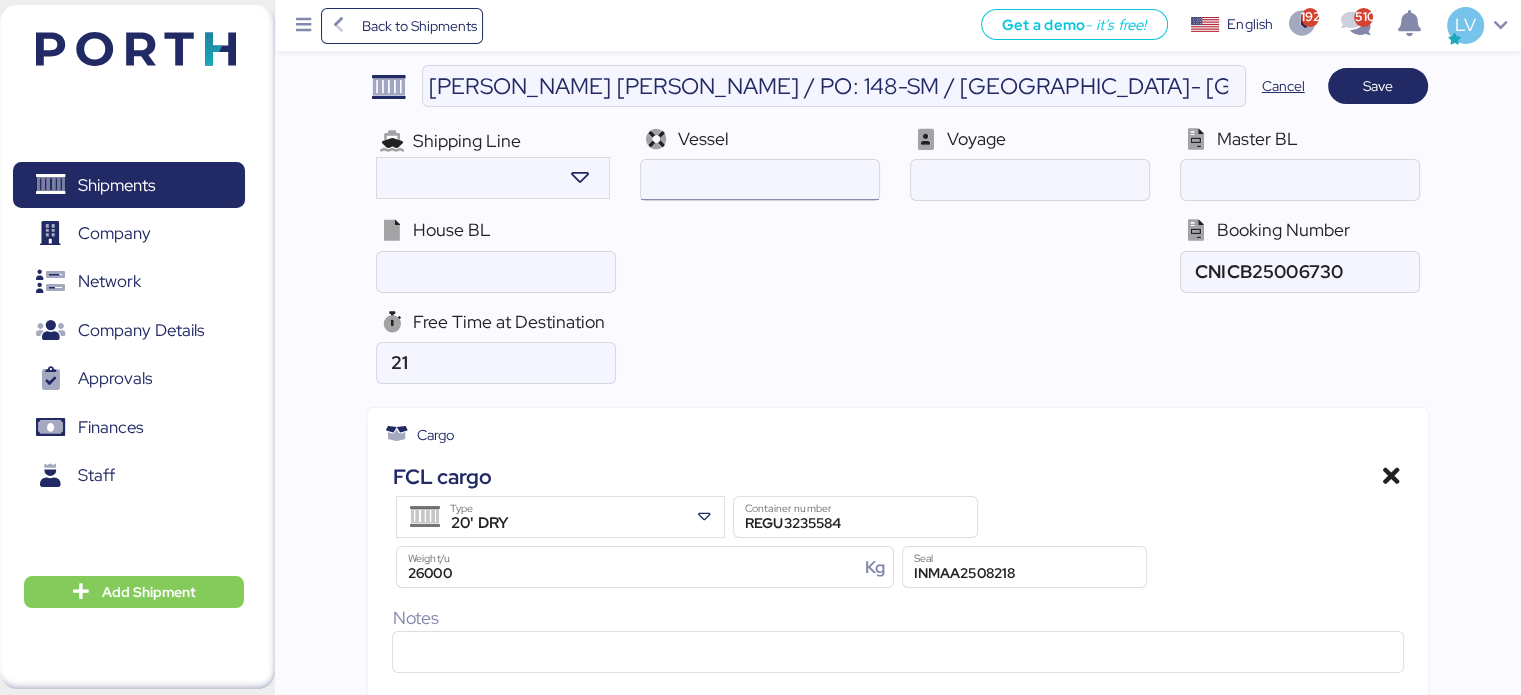 click at bounding box center (759, 180) 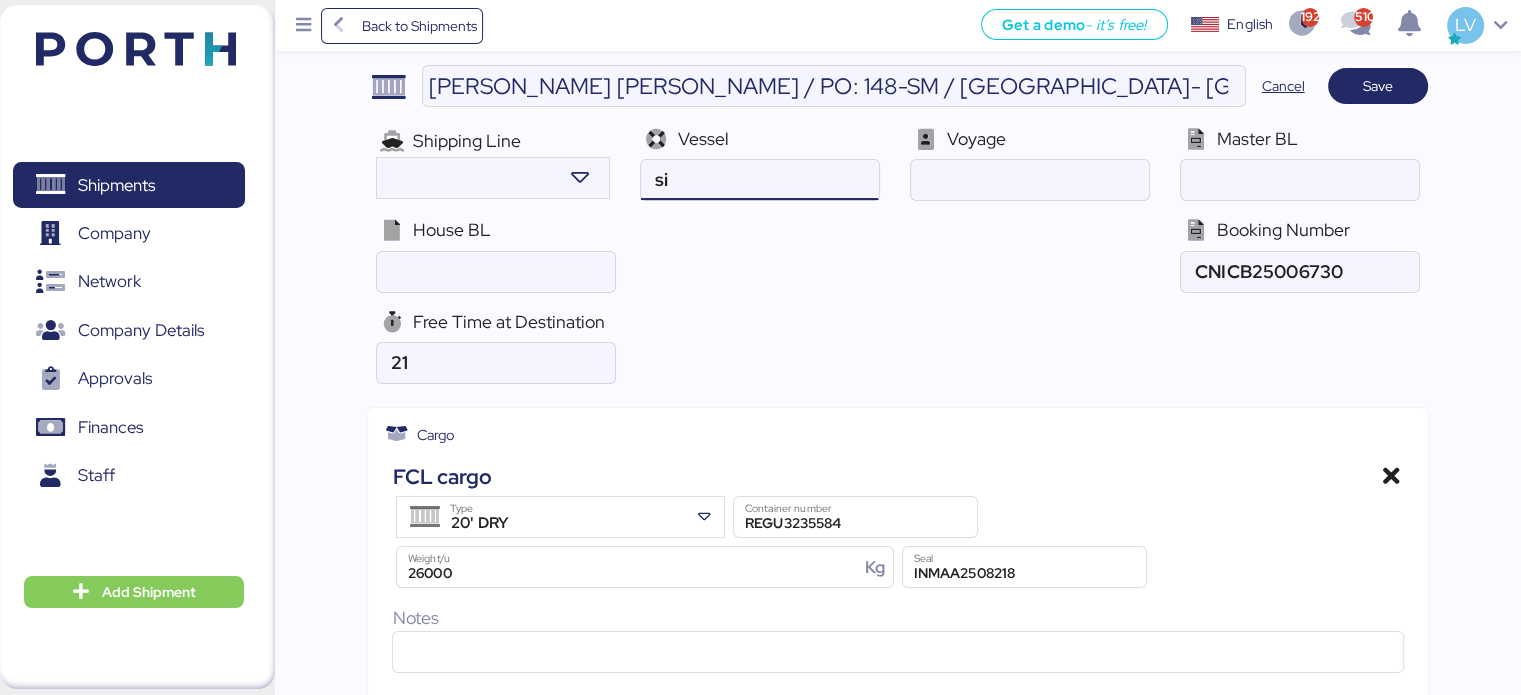 type on "s" 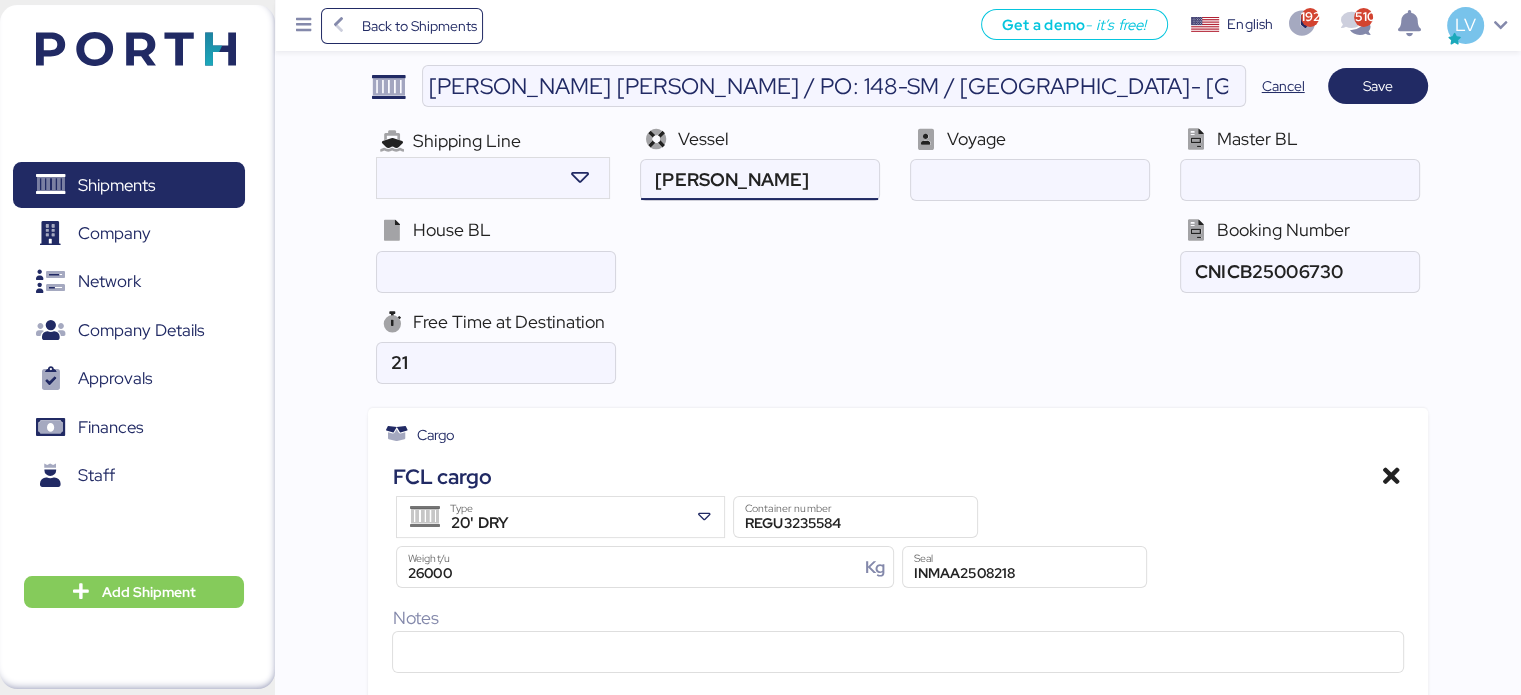 type on "[PERSON_NAME]" 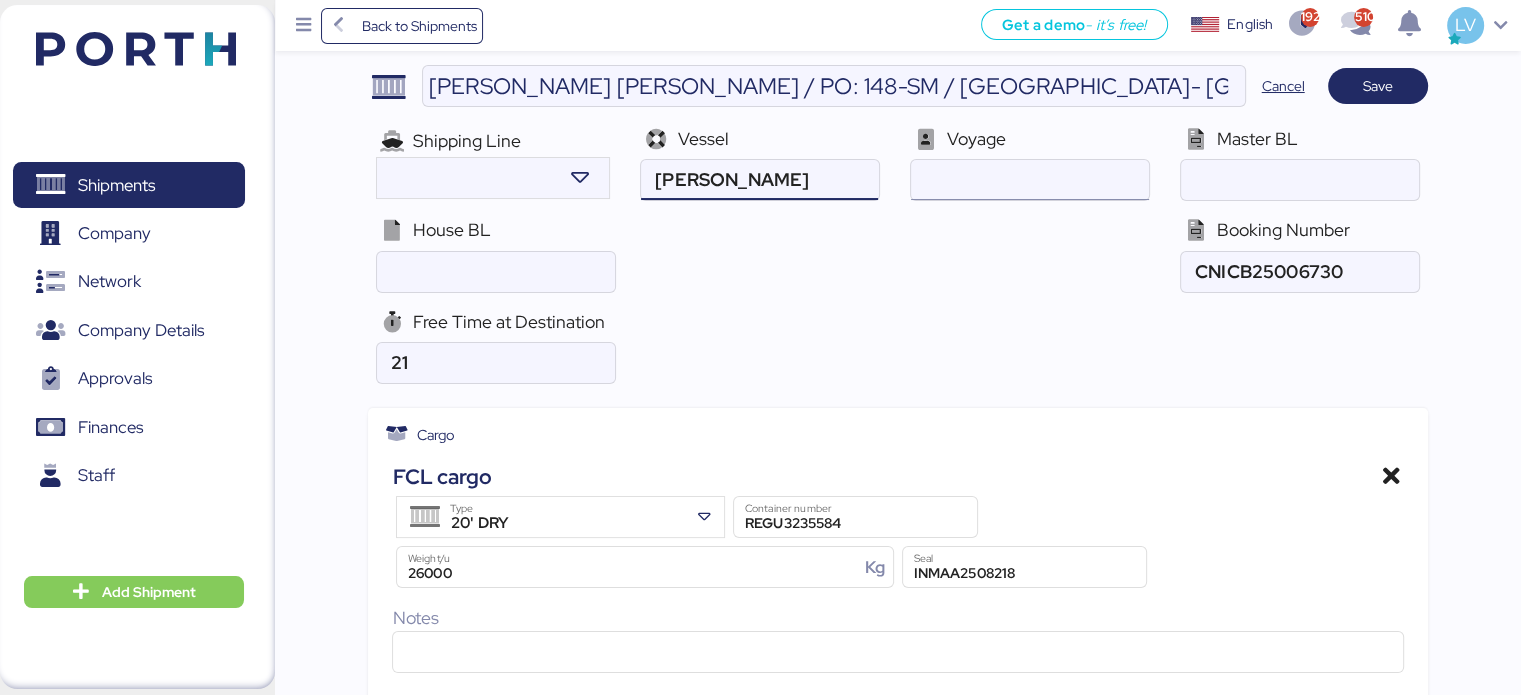 click at bounding box center [1029, 180] 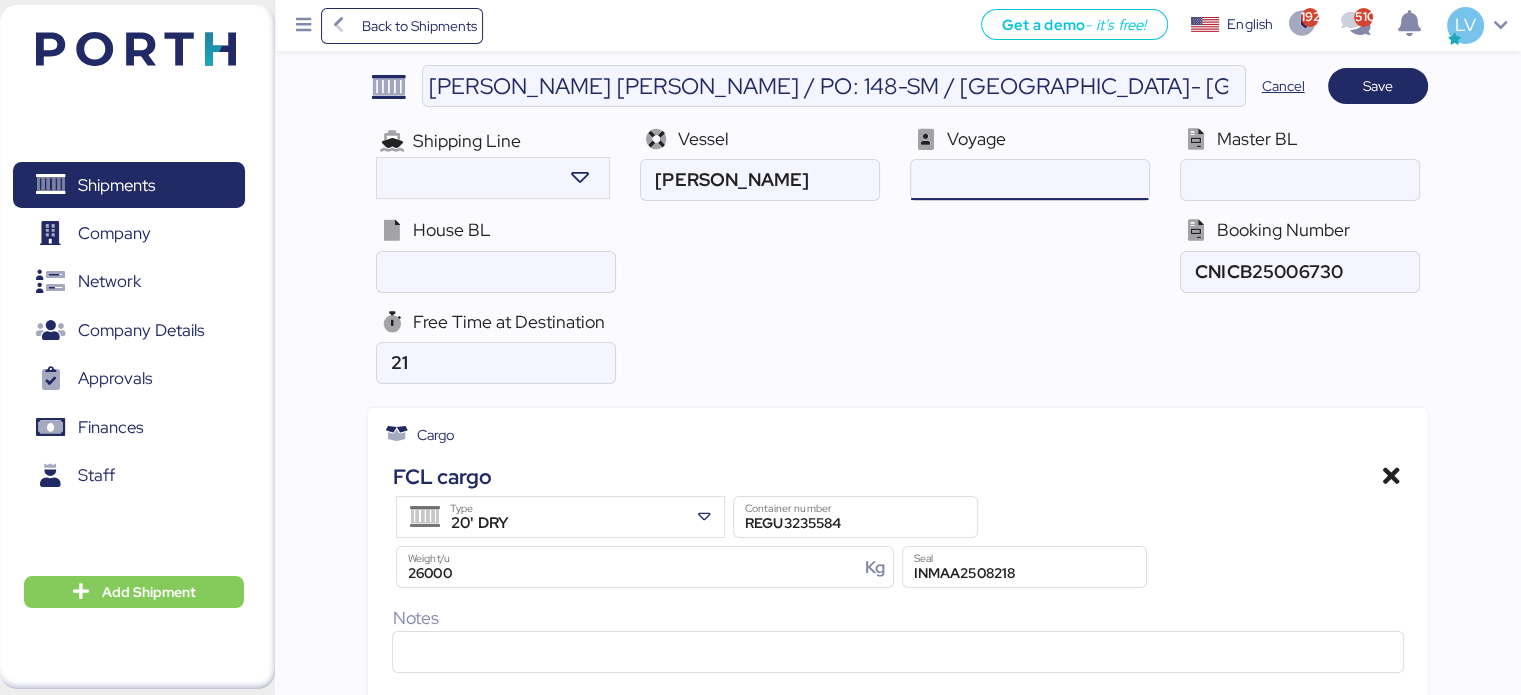 type on "E" 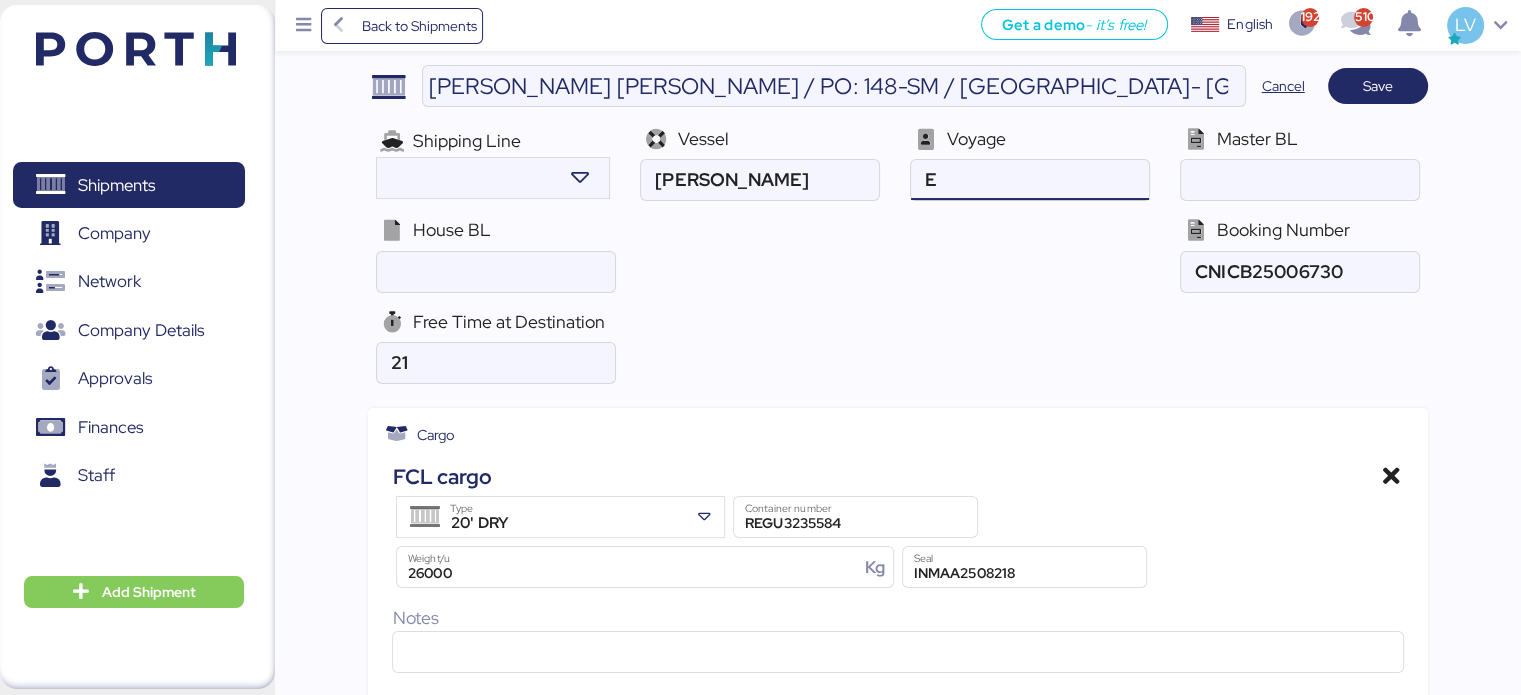 click at bounding box center [1029, 180] 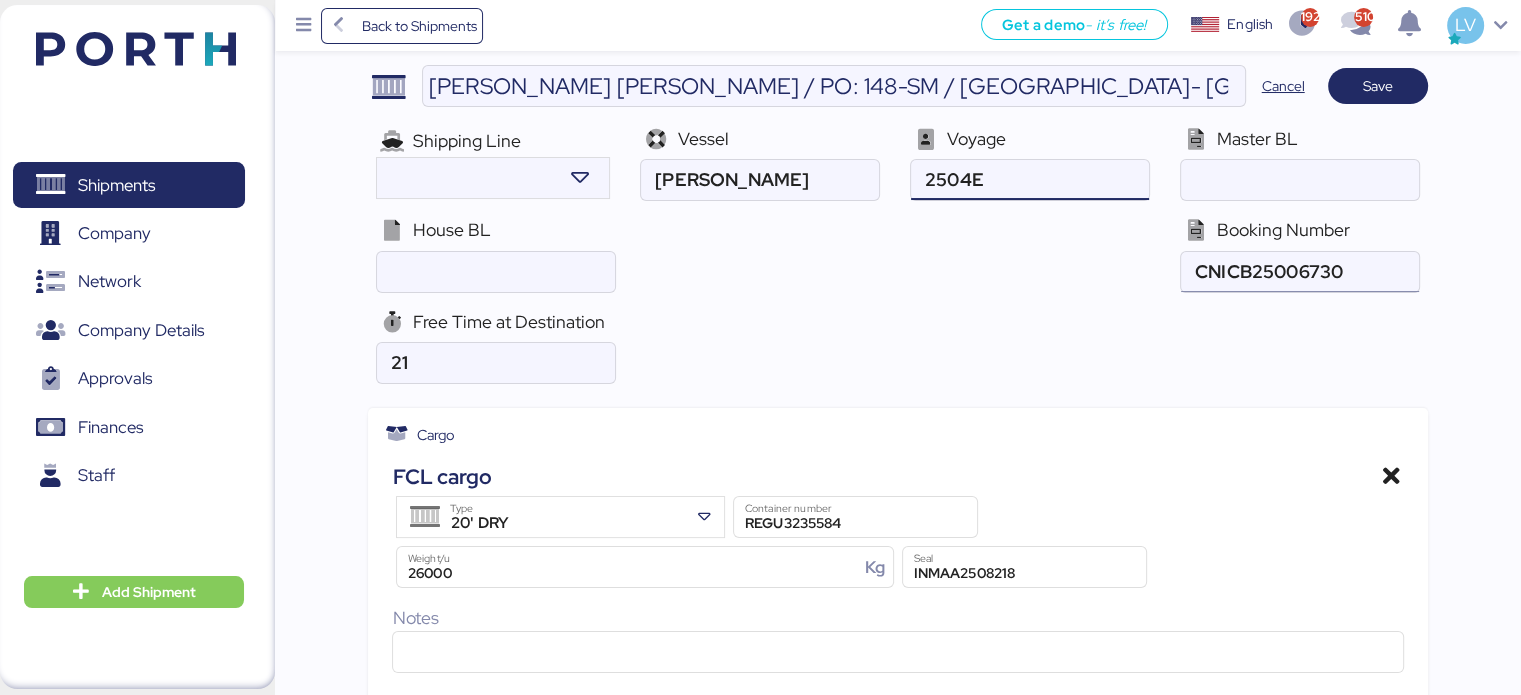 type on "2504E" 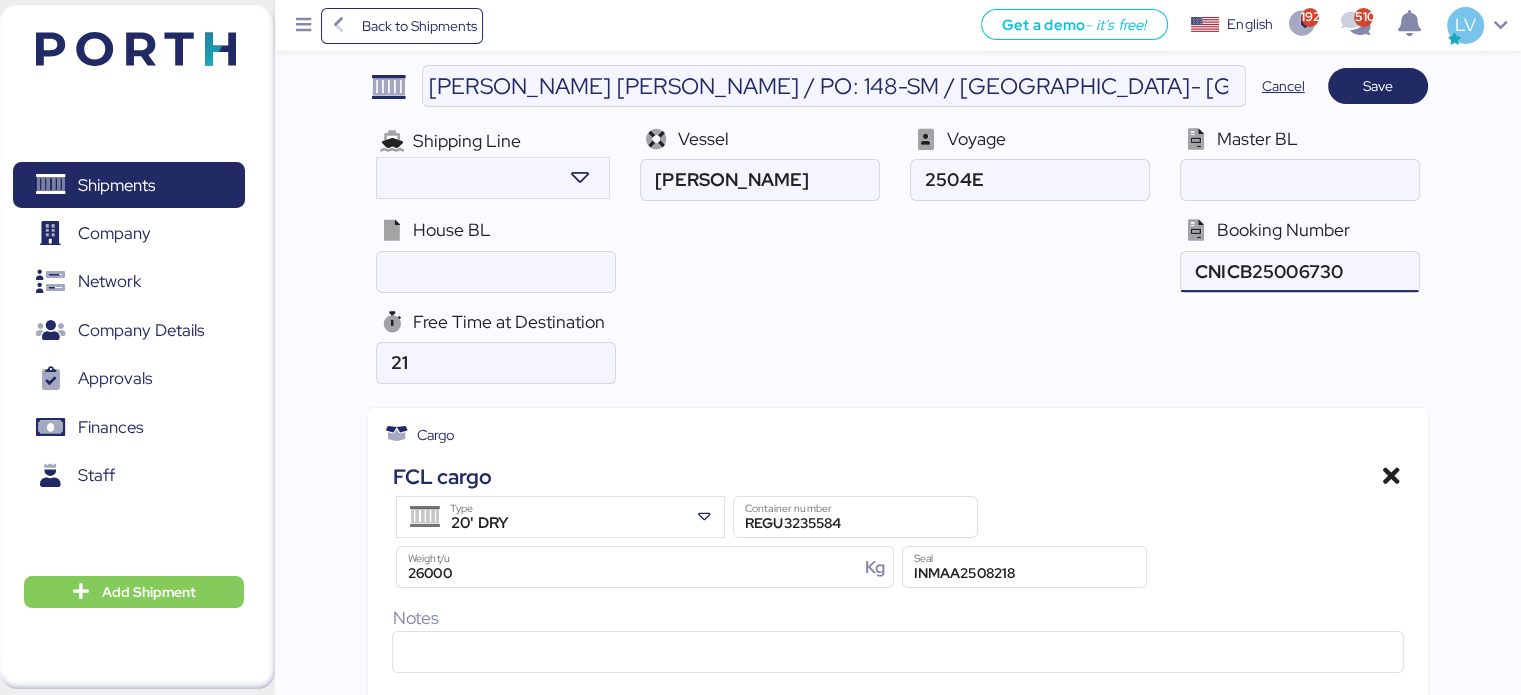click at bounding box center (1299, 272) 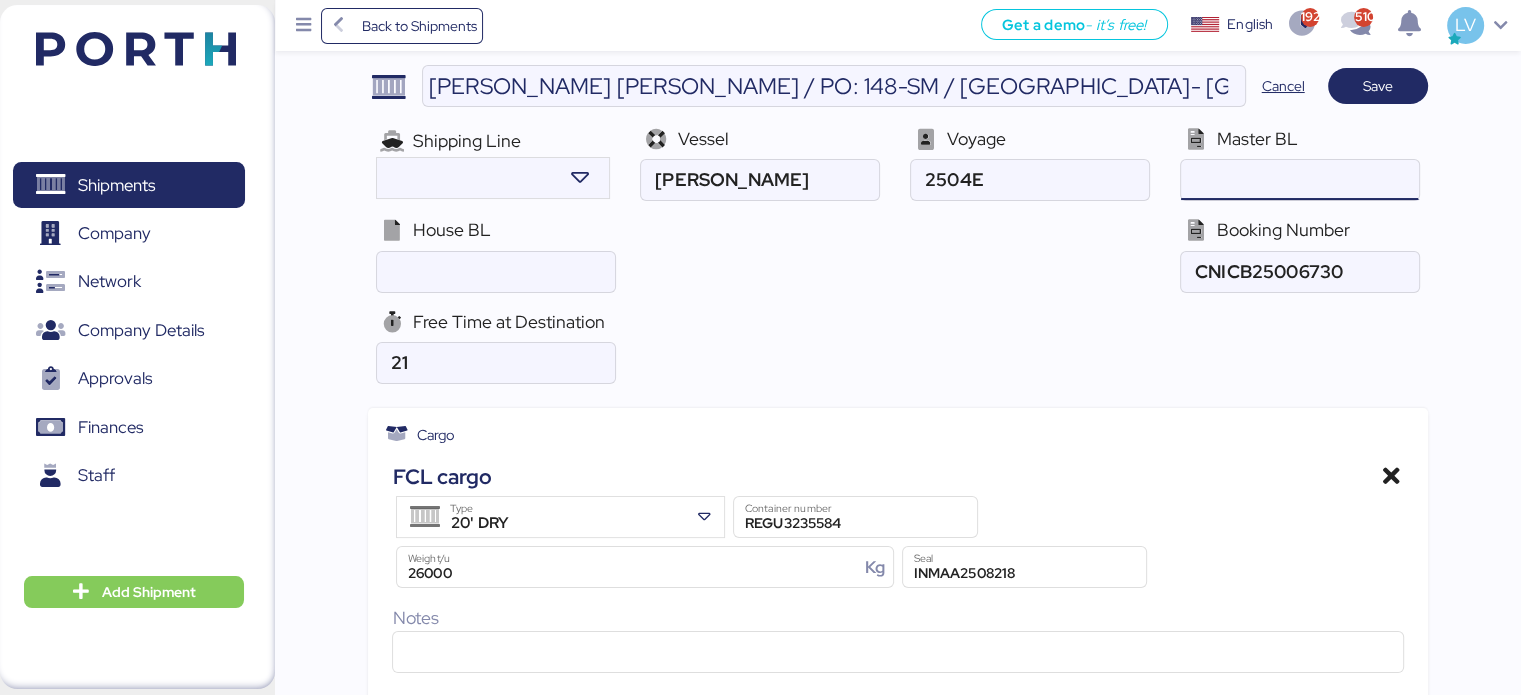 click at bounding box center (1299, 180) 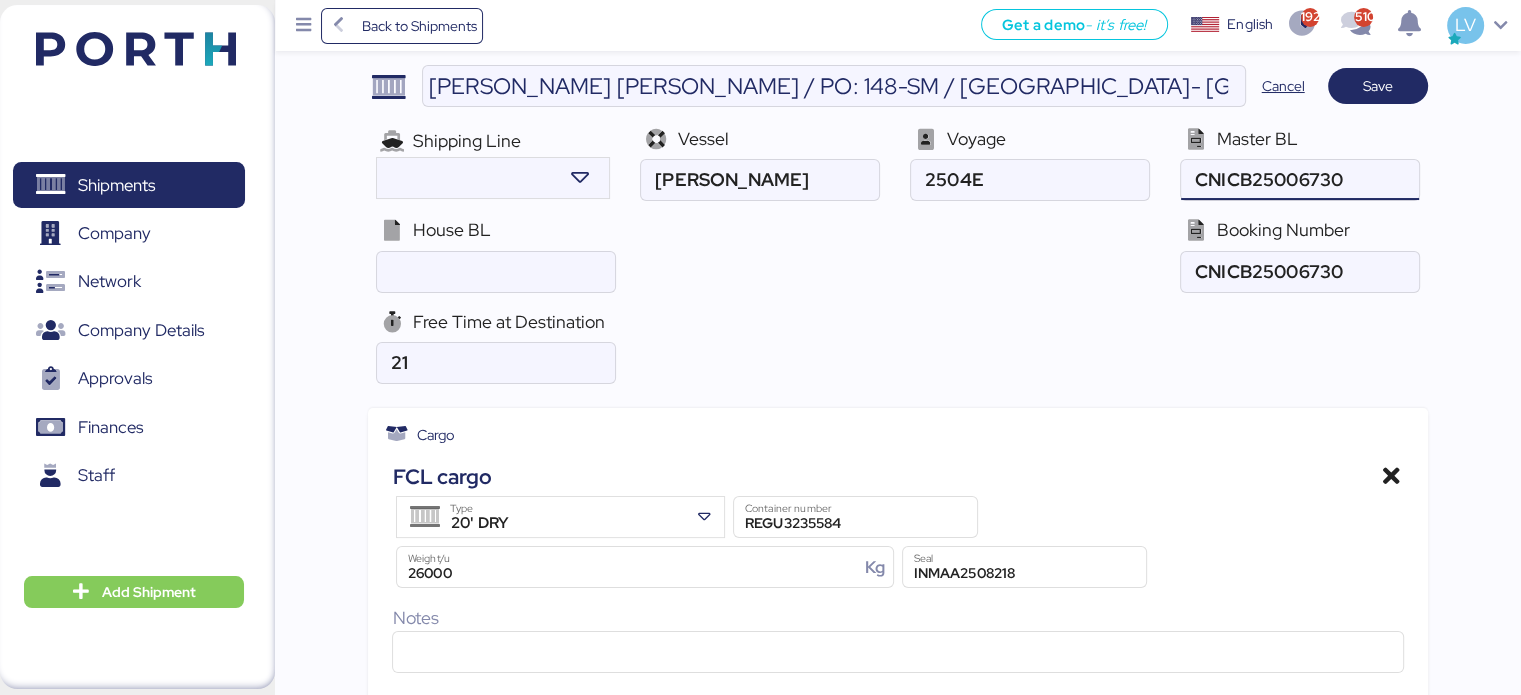 type on "CNICB25006730" 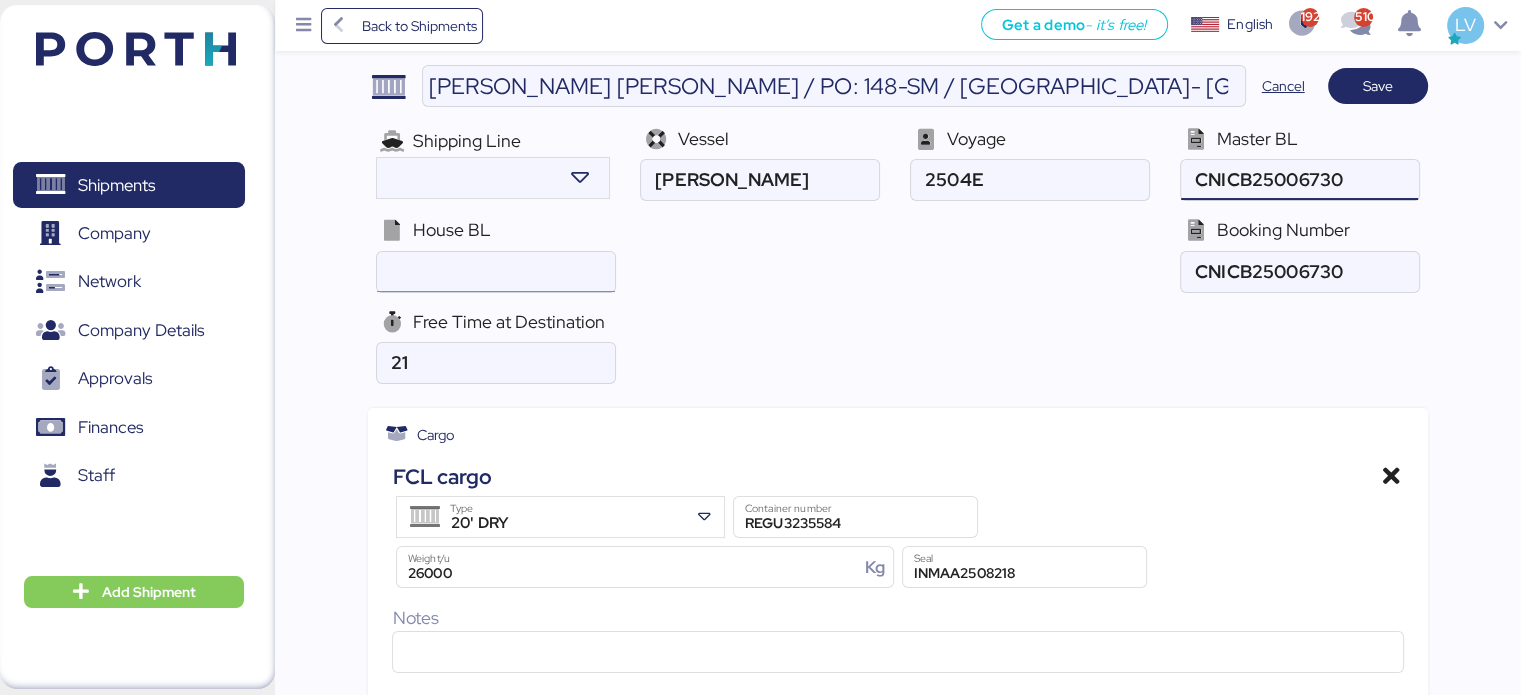 click at bounding box center [495, 272] 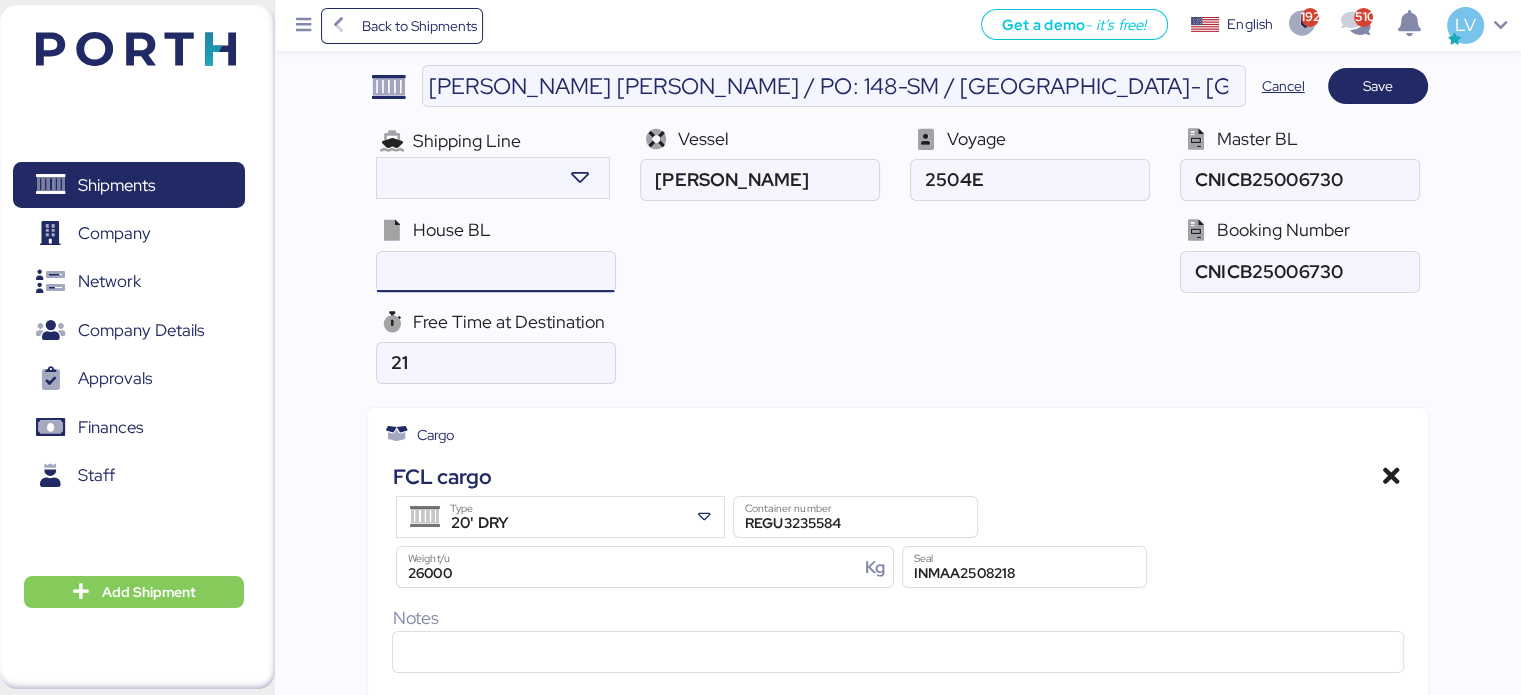 paste on "CNICB25006730" 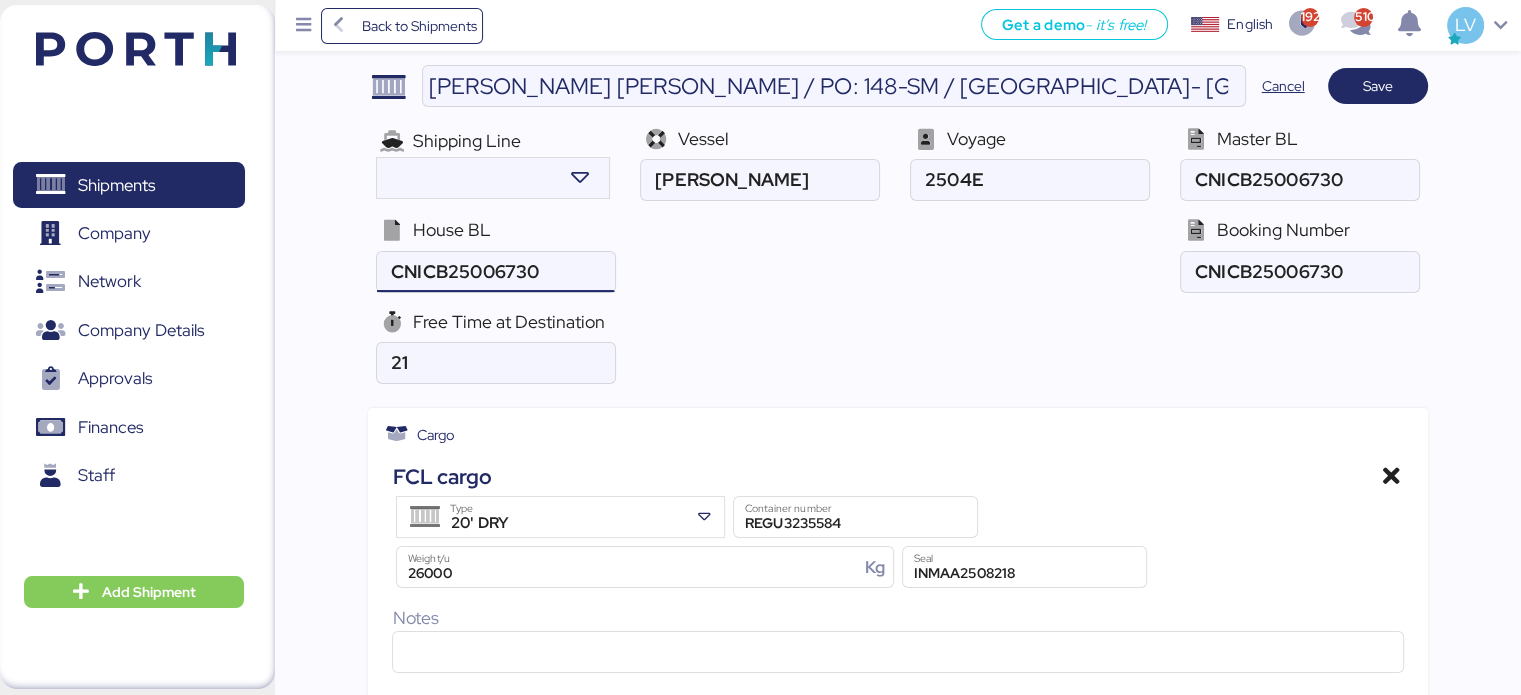click at bounding box center [495, 272] 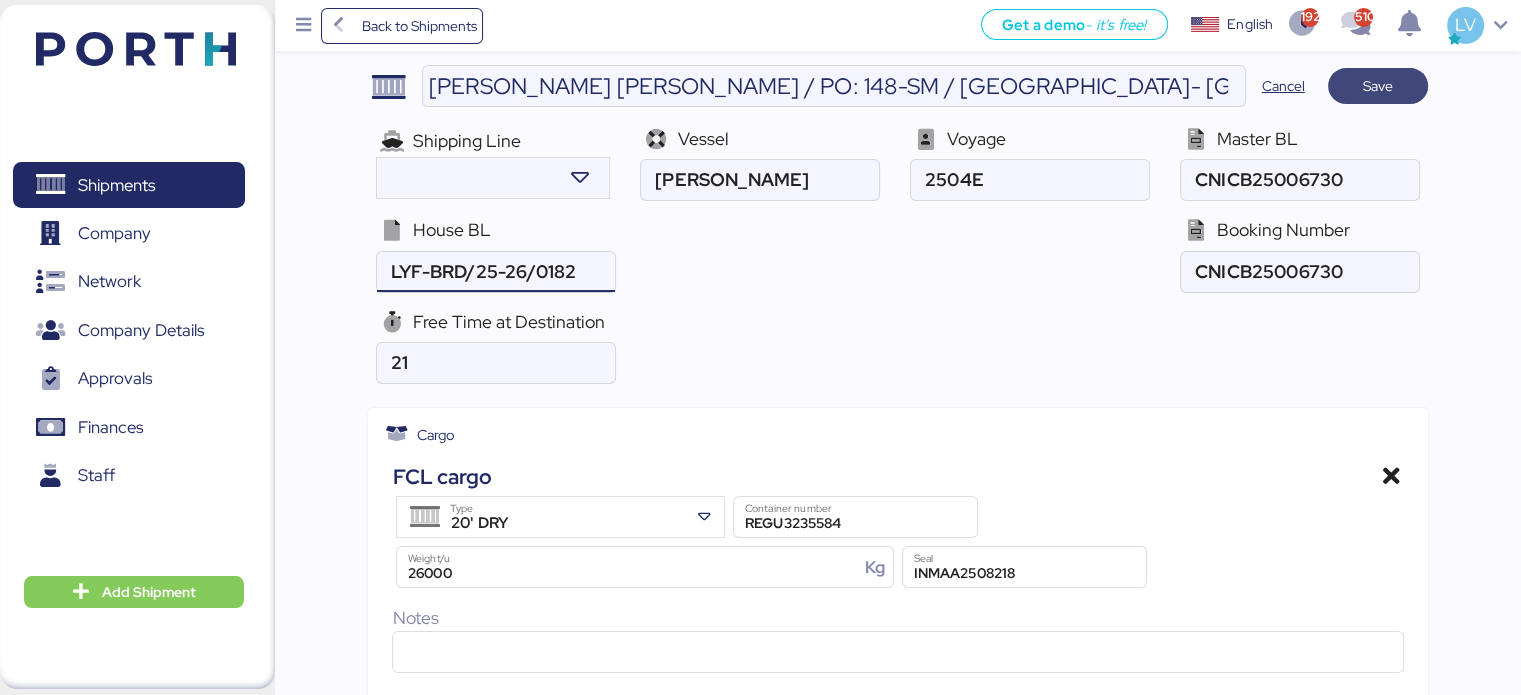 type on "LYF-BRD/25-26/0182" 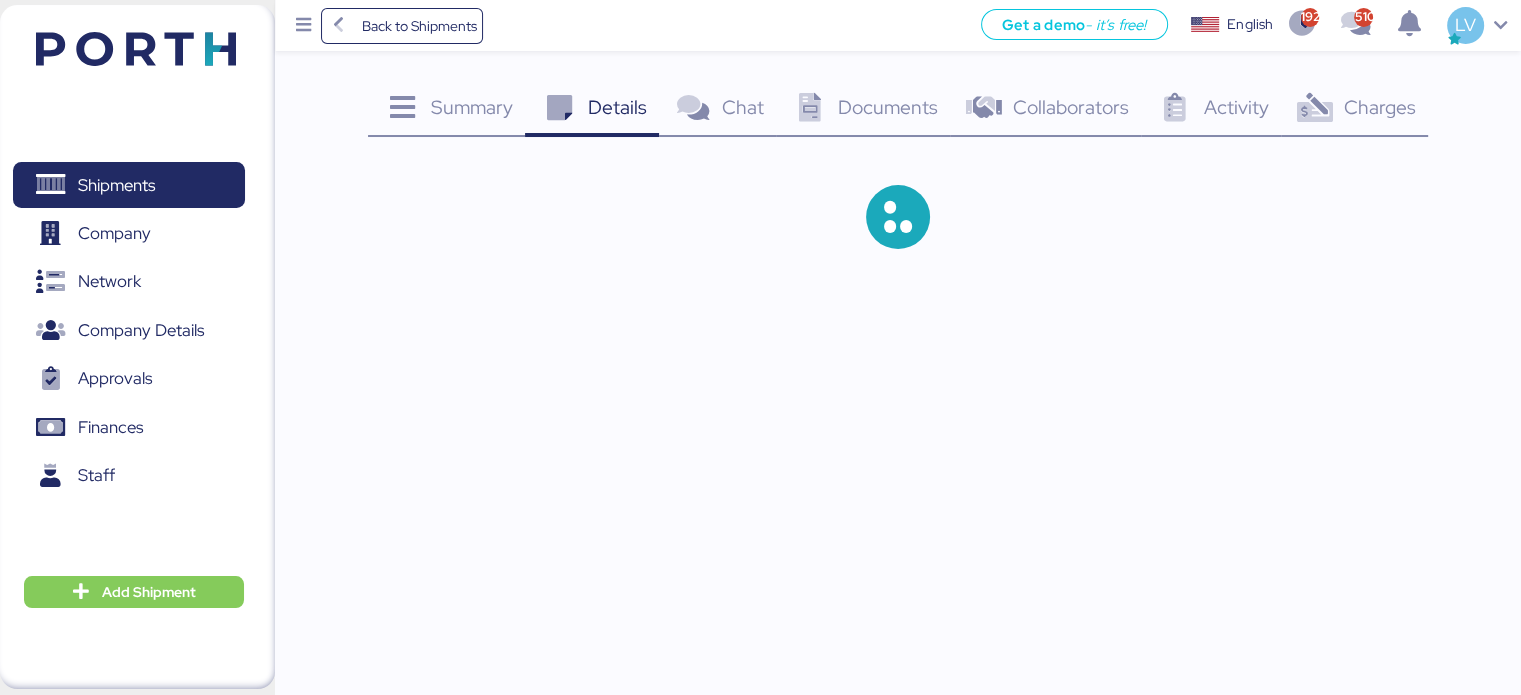 scroll, scrollTop: 0, scrollLeft: 0, axis: both 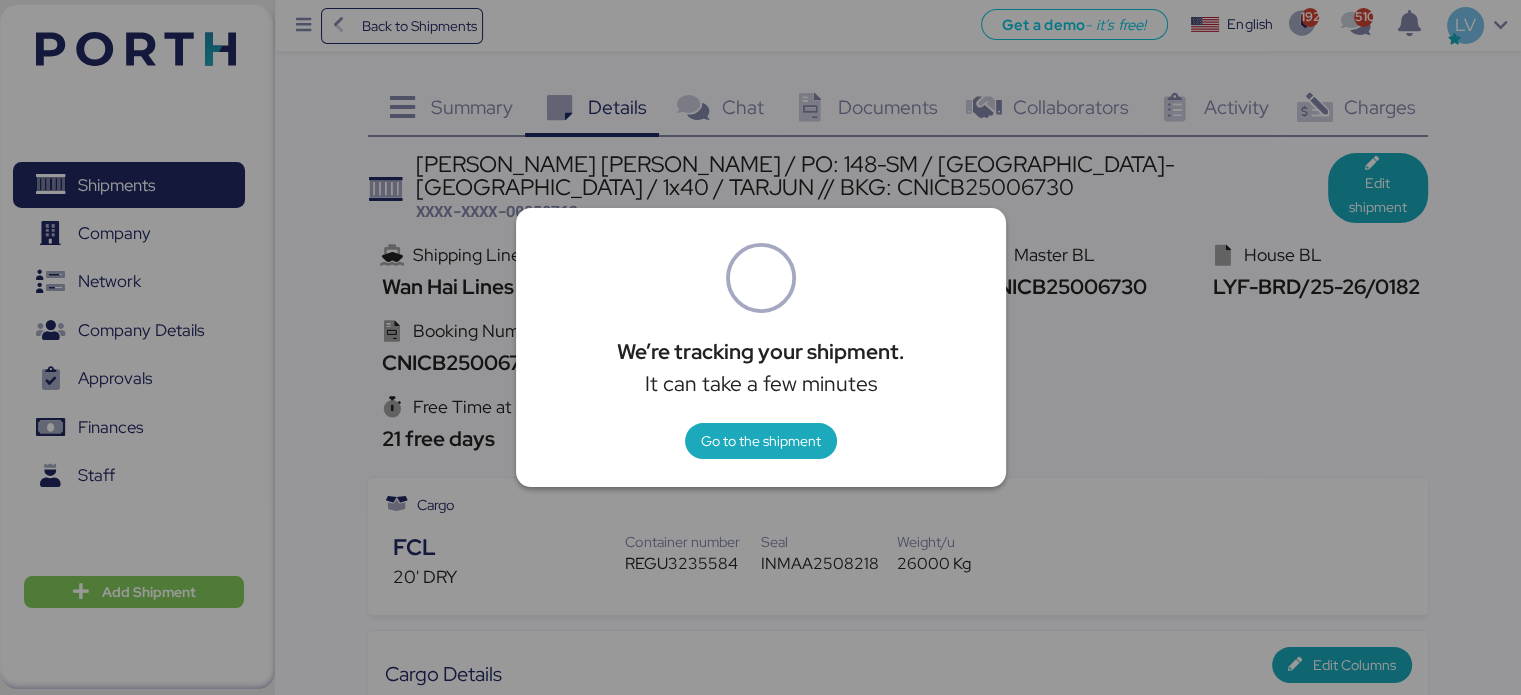 click at bounding box center (760, 347) 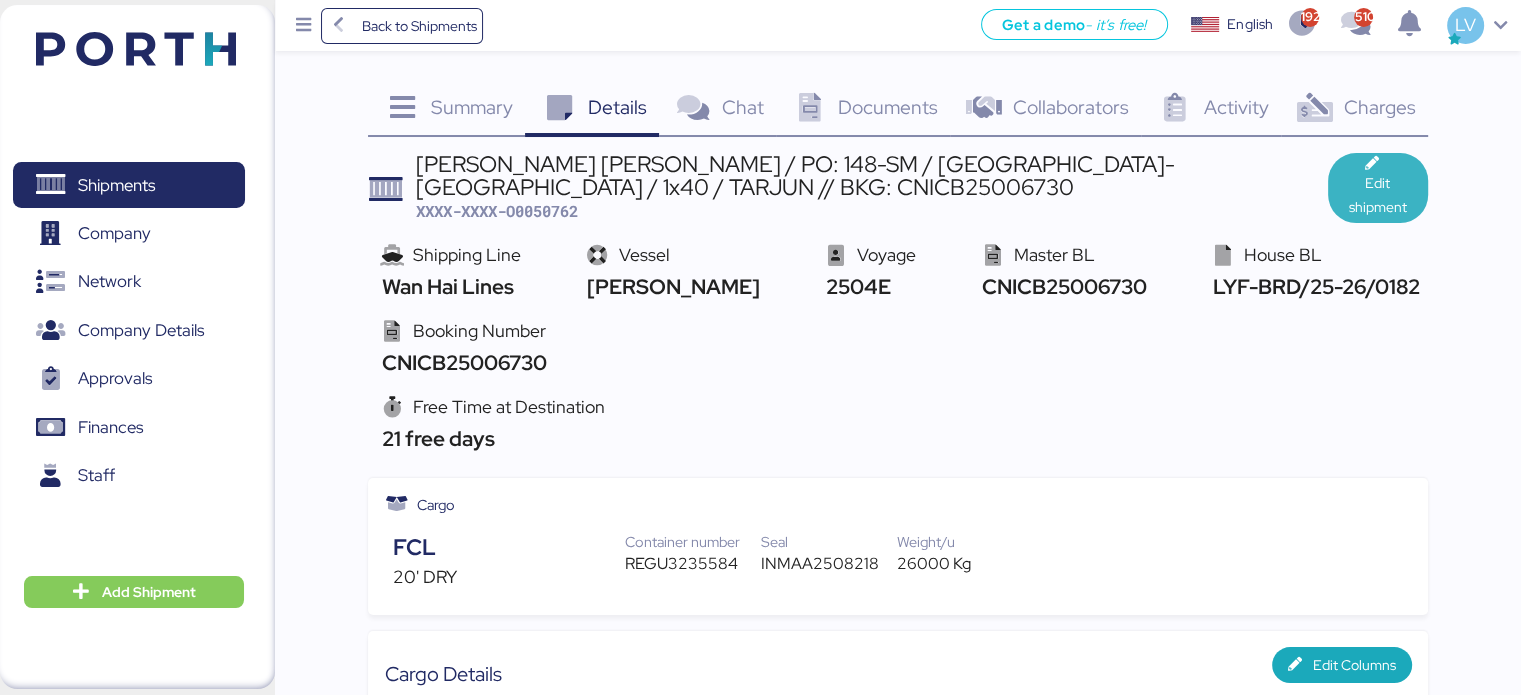 click on "Edit shipment" at bounding box center [1378, 195] 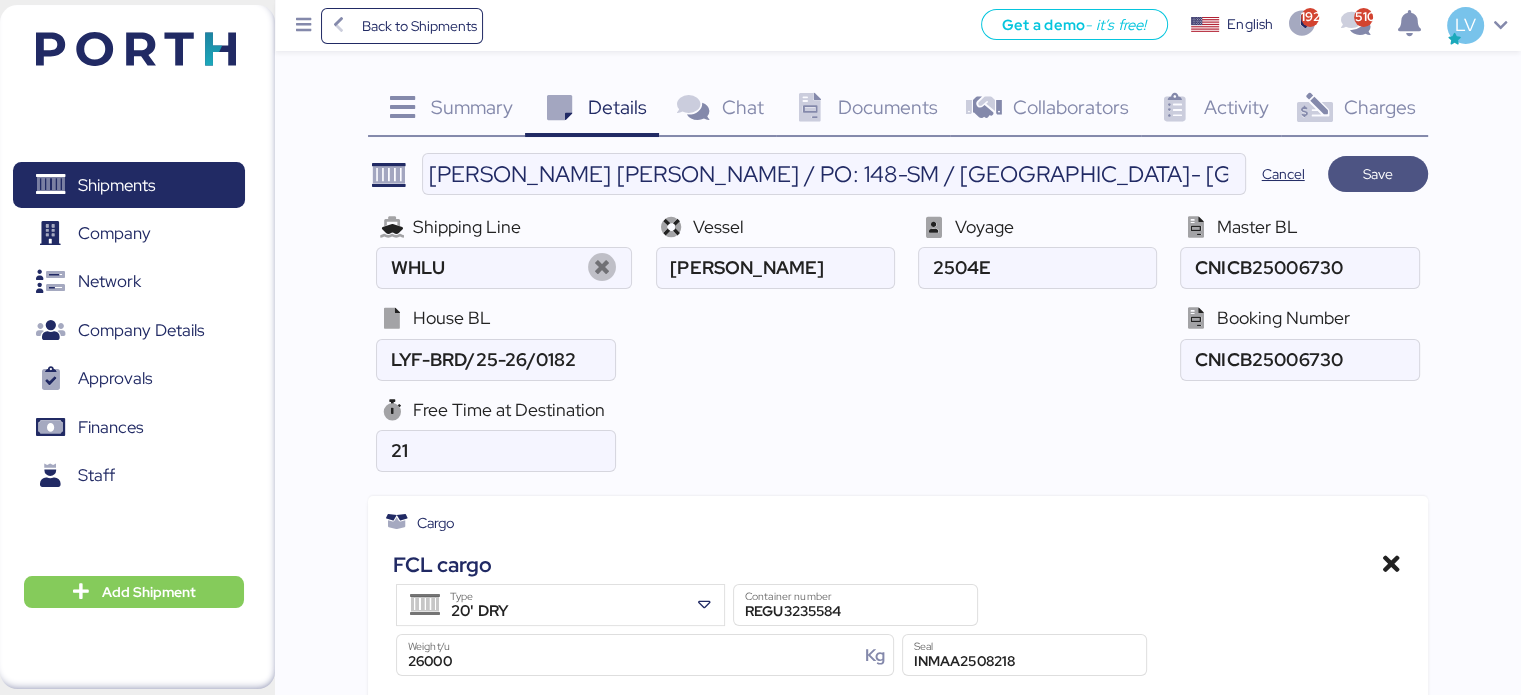 type on "Wan Hai Lines" 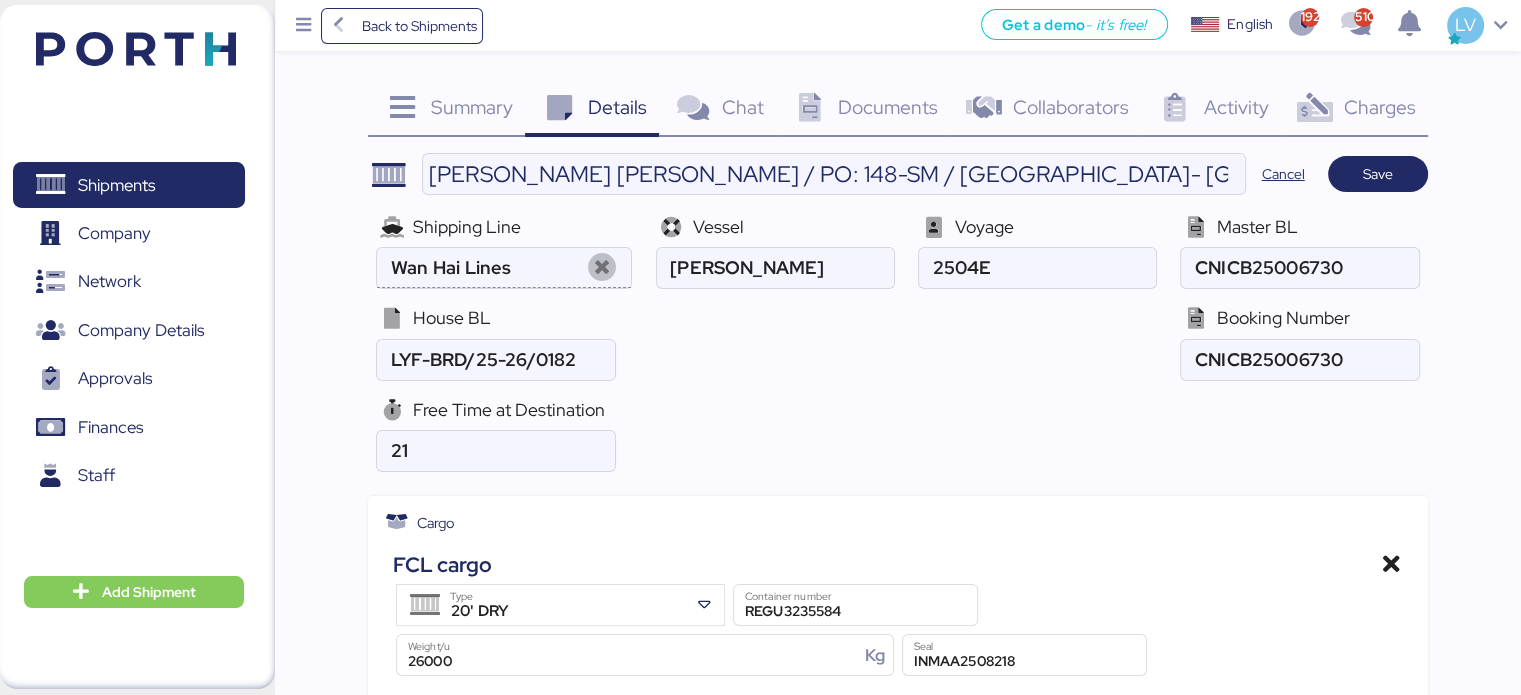 click at bounding box center (602, 268) 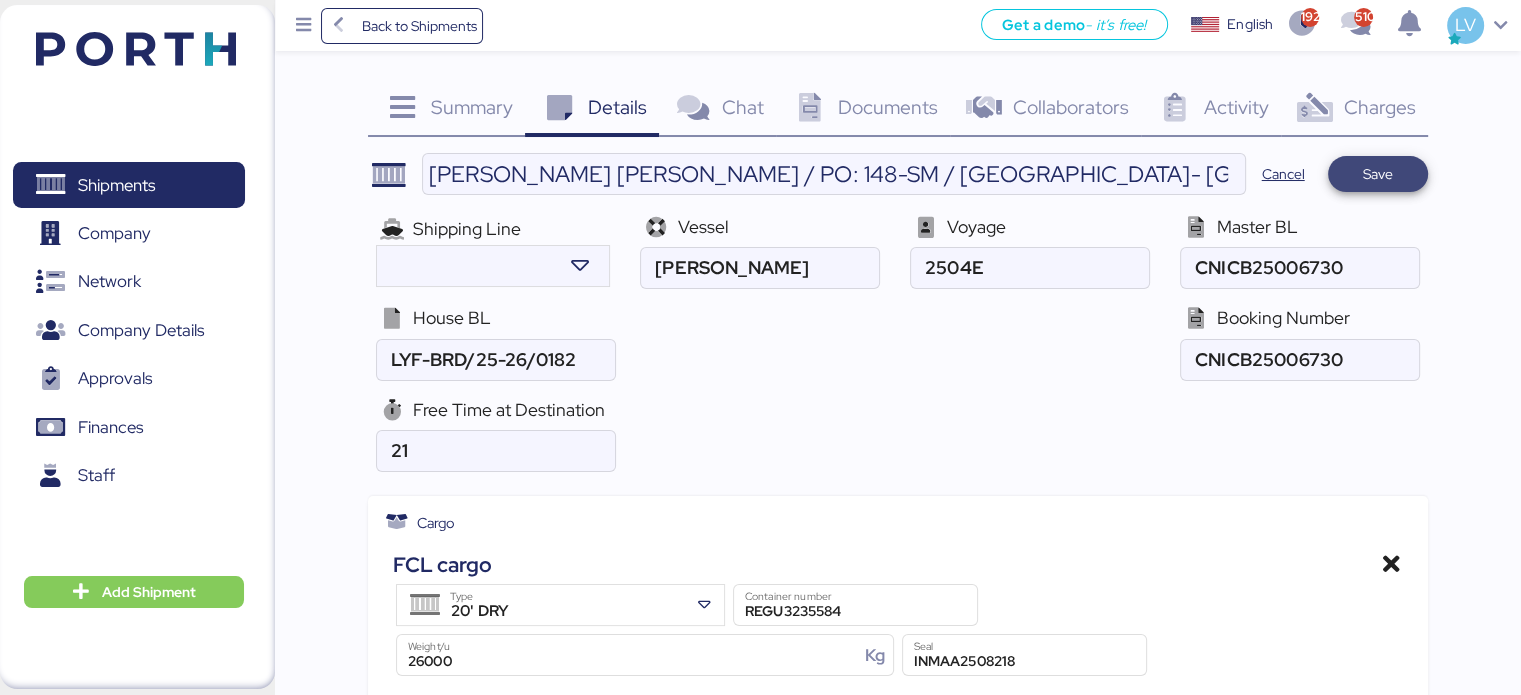click on "Save" at bounding box center (1378, 174) 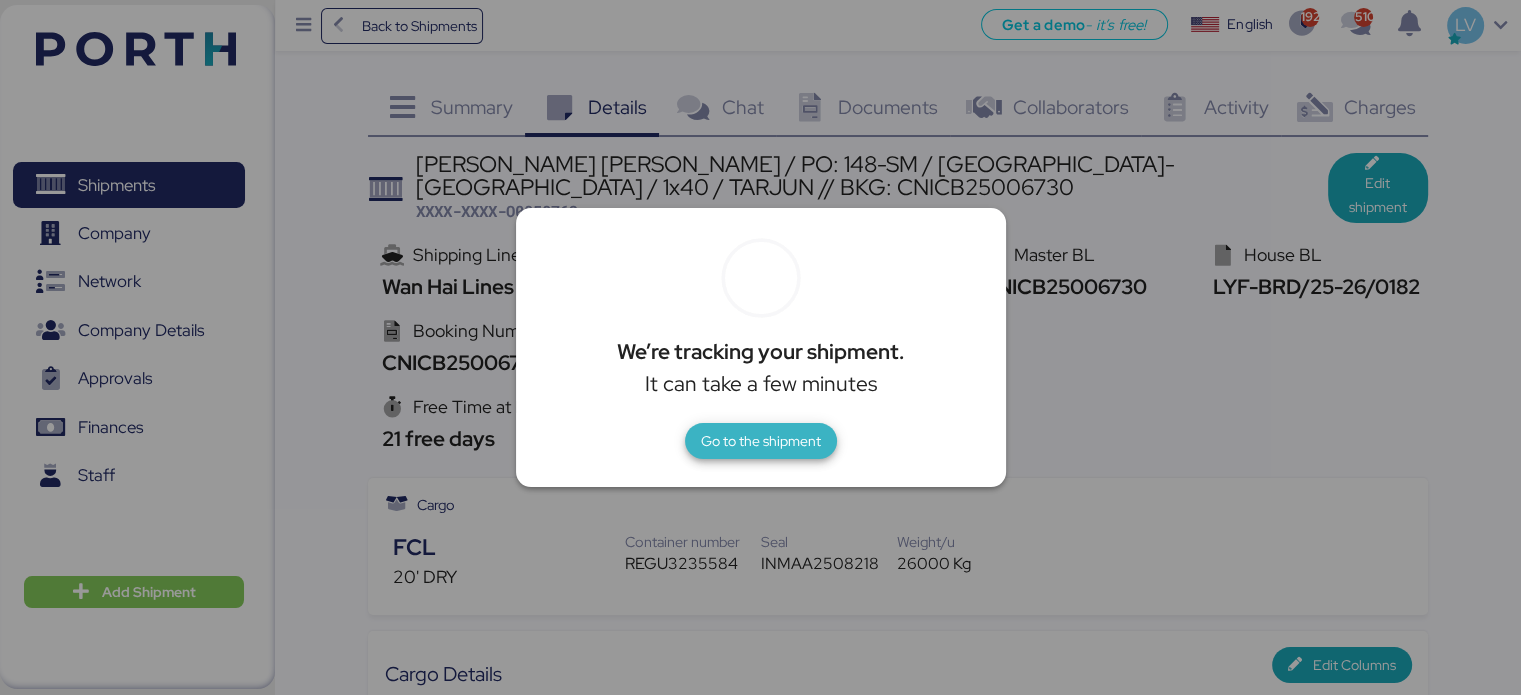click on "Go to the shipment" at bounding box center [761, 441] 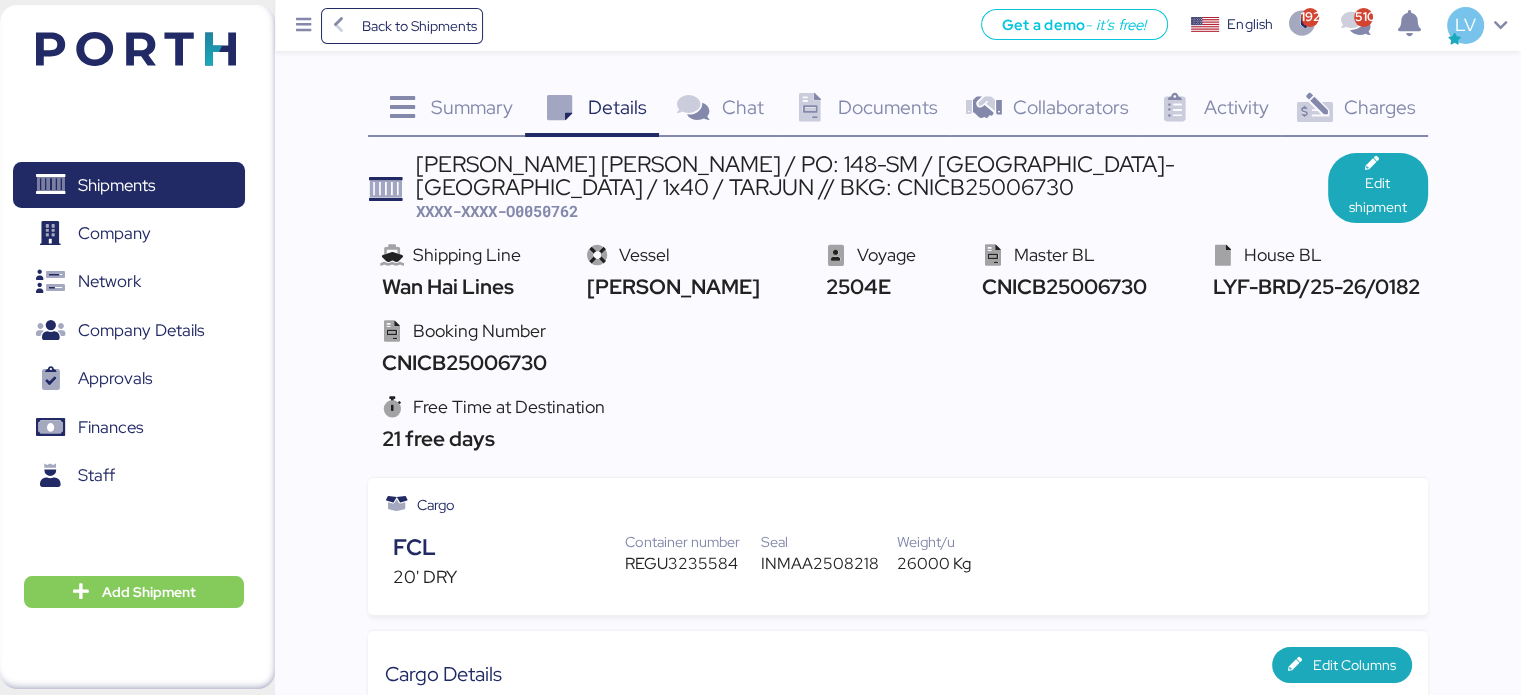 click on "Free Time at Destination 21
free days" at bounding box center (897, 424) 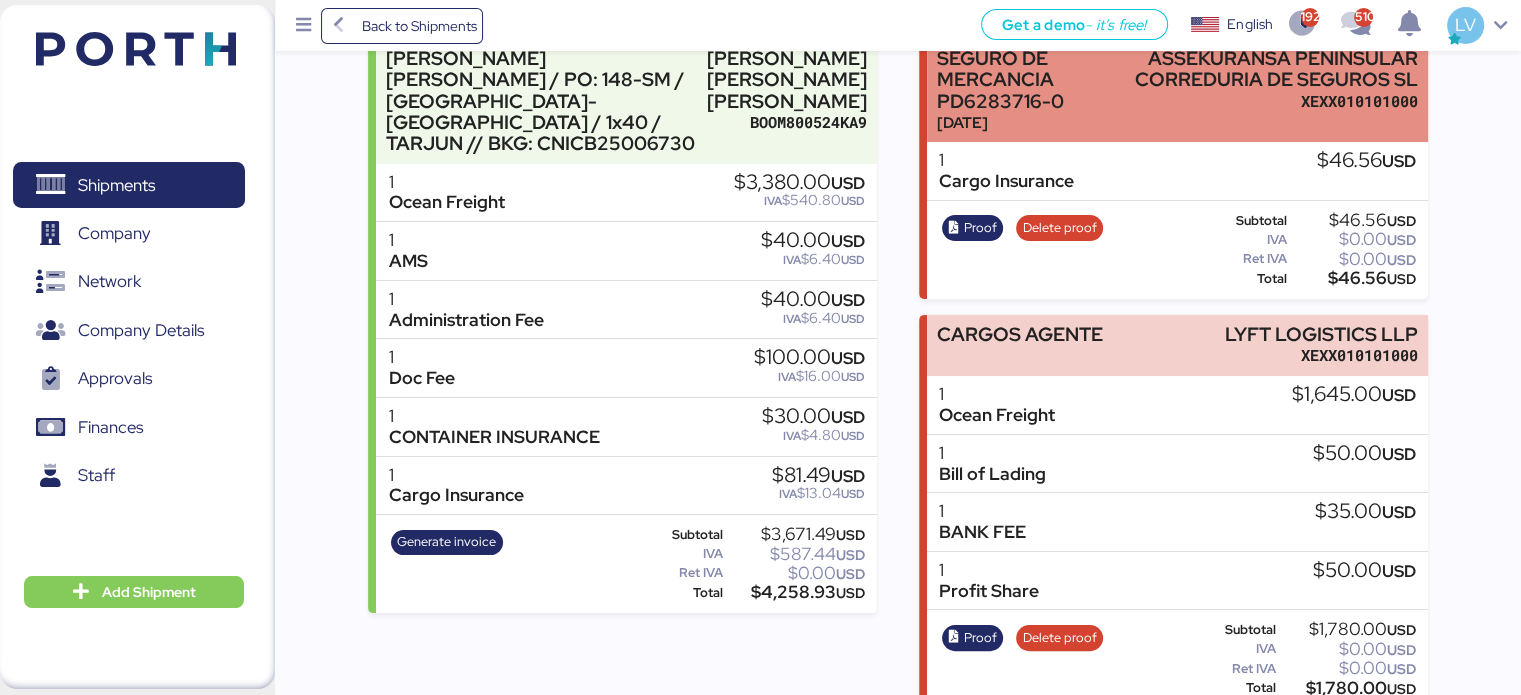 scroll, scrollTop: 294, scrollLeft: 0, axis: vertical 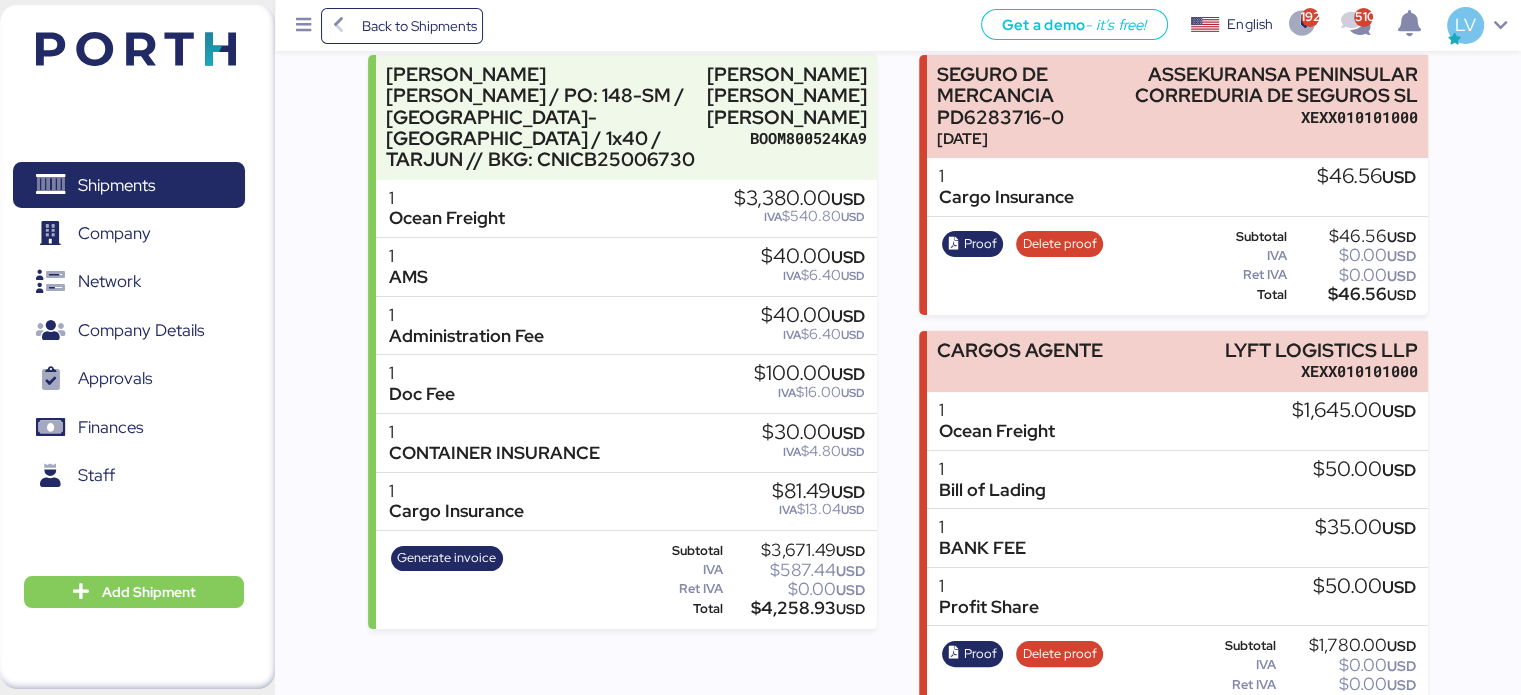 click on "Generate invoice Subtotal
$3,671.49  USD IVA
$587.44  USD Ret IVA
$0.00  USD Total
$4,258.93  USD" at bounding box center (626, 580) 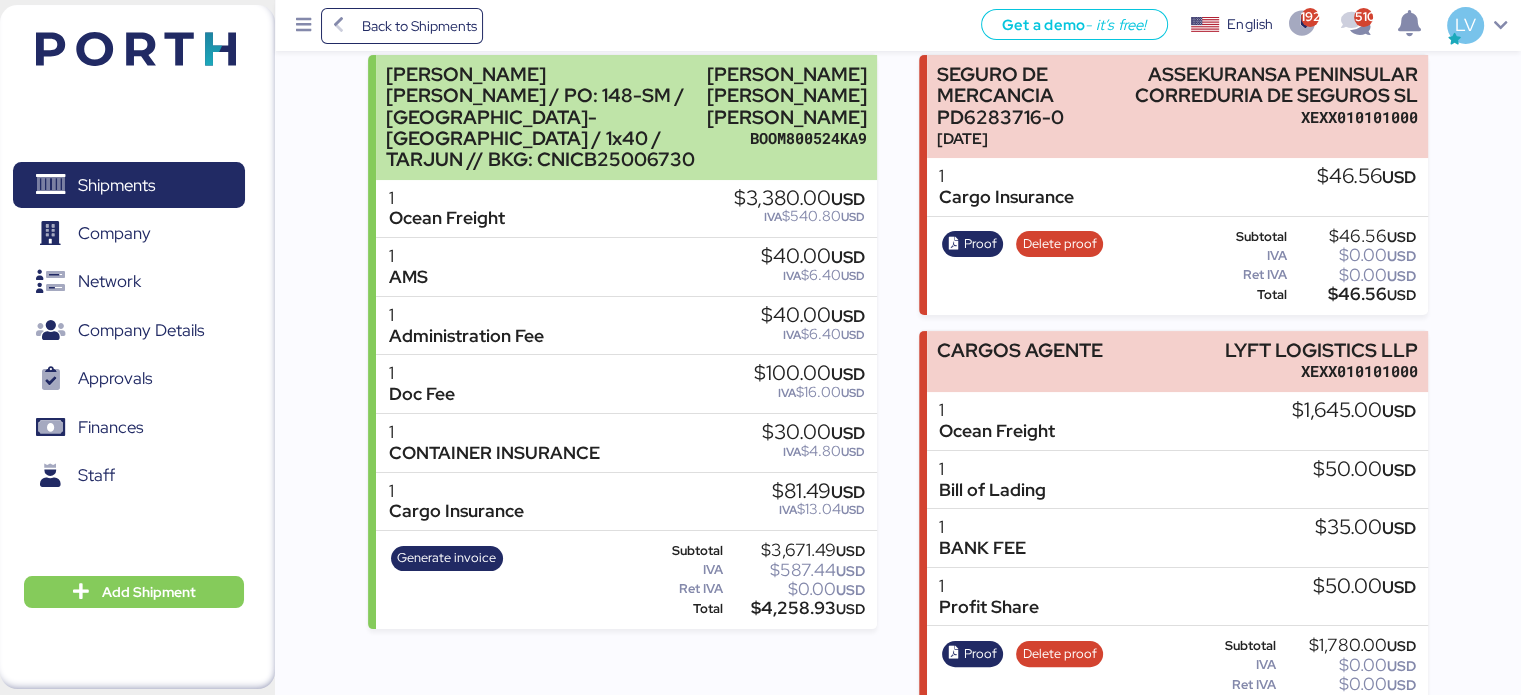 scroll, scrollTop: 0, scrollLeft: 0, axis: both 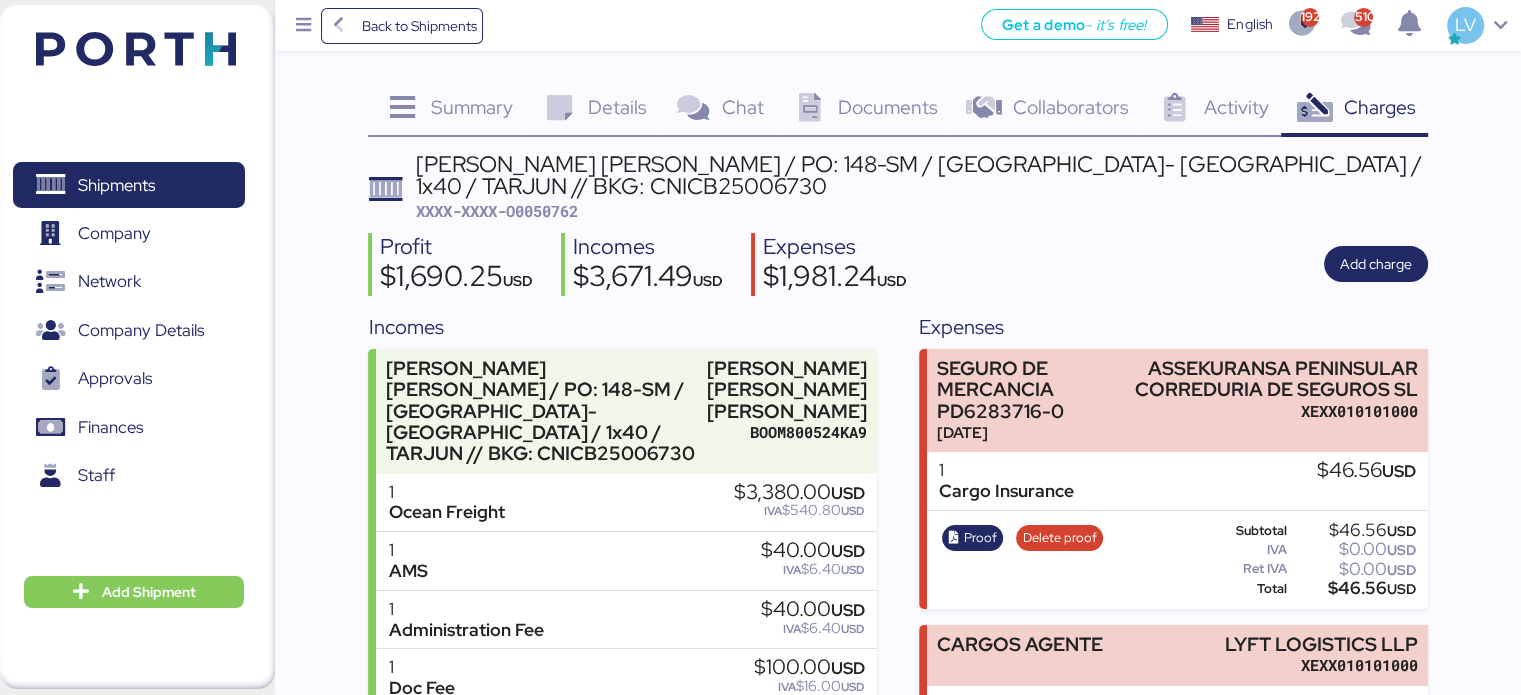 click on "Details" at bounding box center (617, 107) 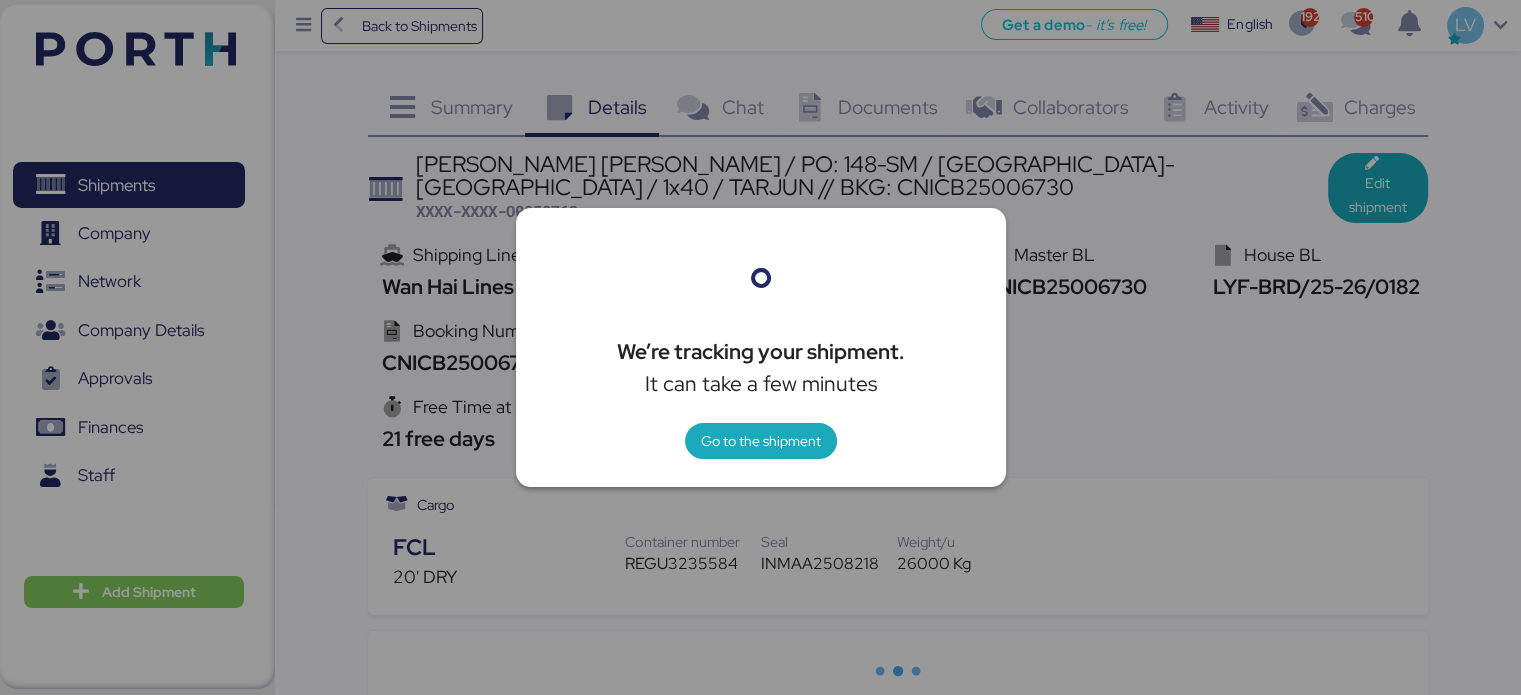 click at bounding box center (760, 347) 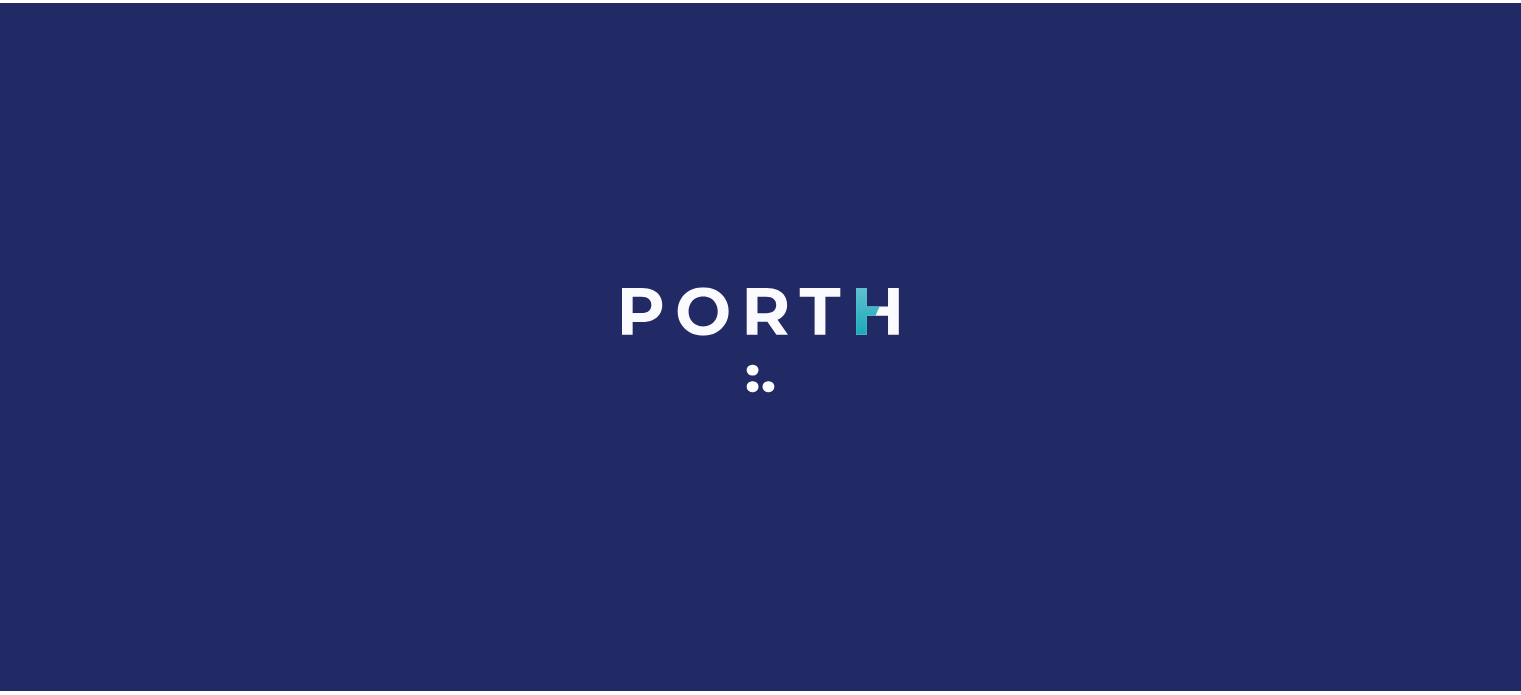 scroll, scrollTop: 0, scrollLeft: 0, axis: both 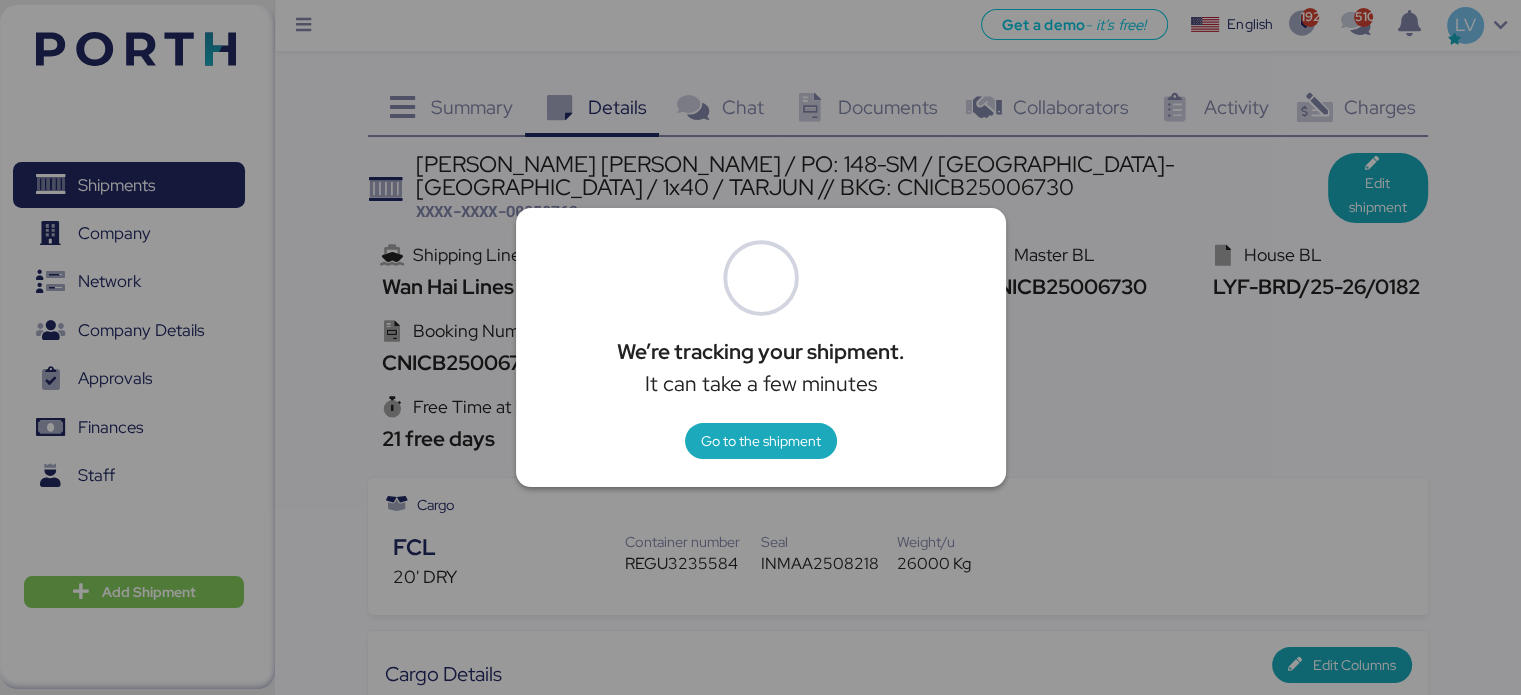 click at bounding box center [760, 347] 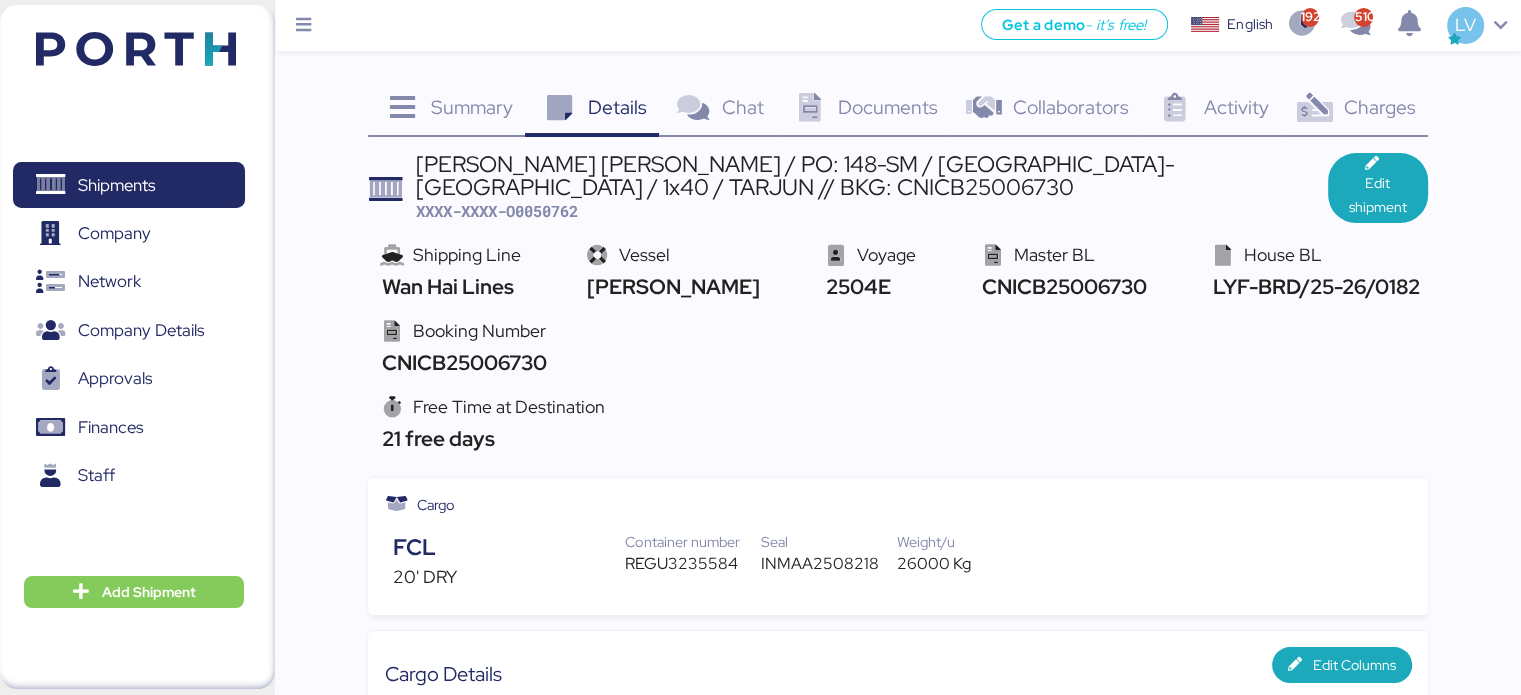 click on "Charges 0" at bounding box center [1354, 110] 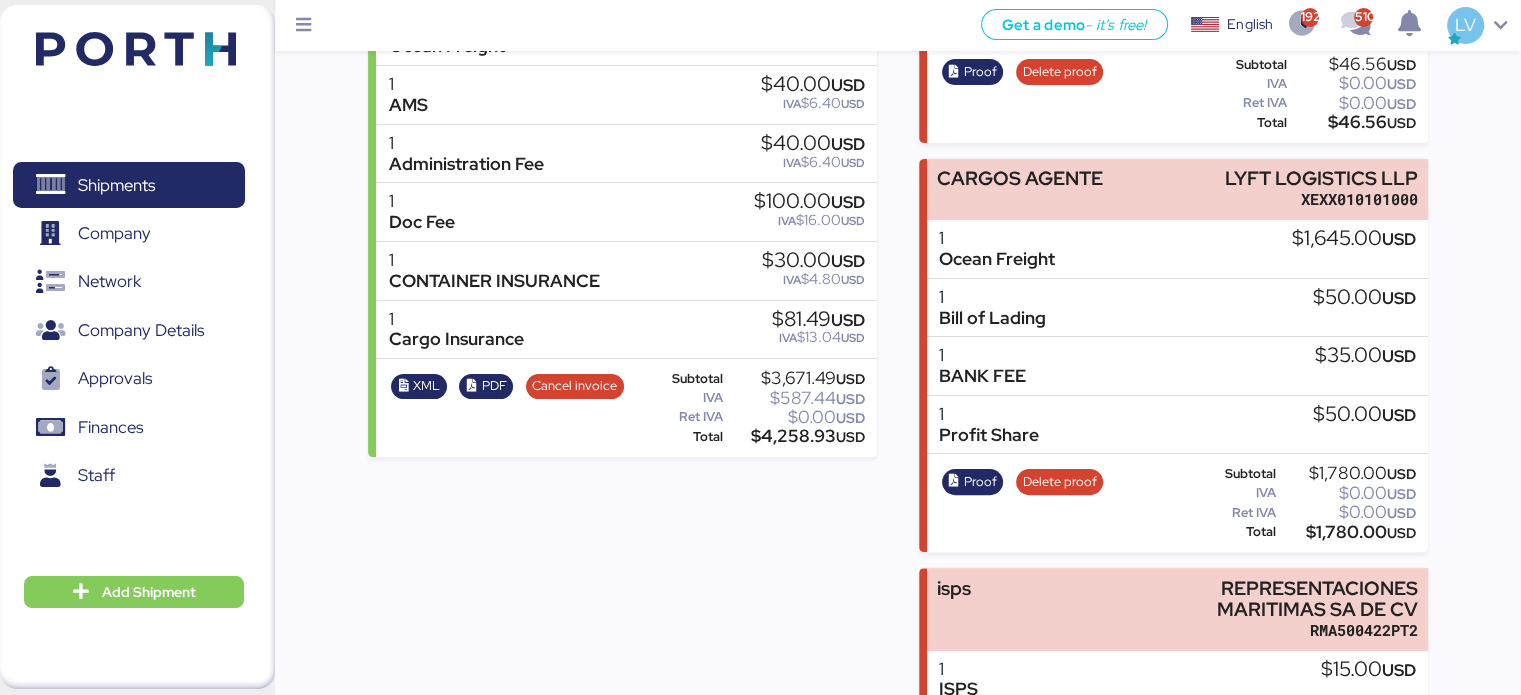 scroll, scrollTop: 471, scrollLeft: 0, axis: vertical 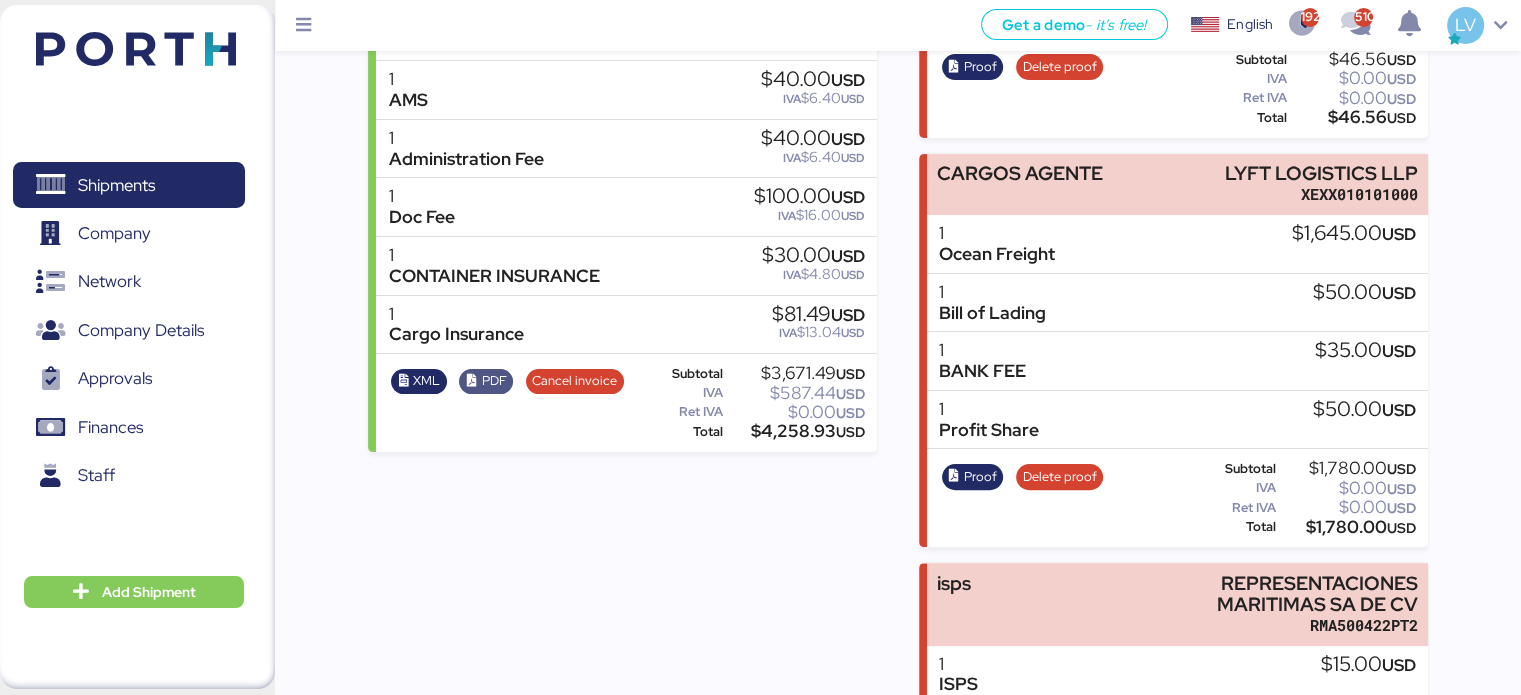 click on "PDF" at bounding box center (494, 381) 